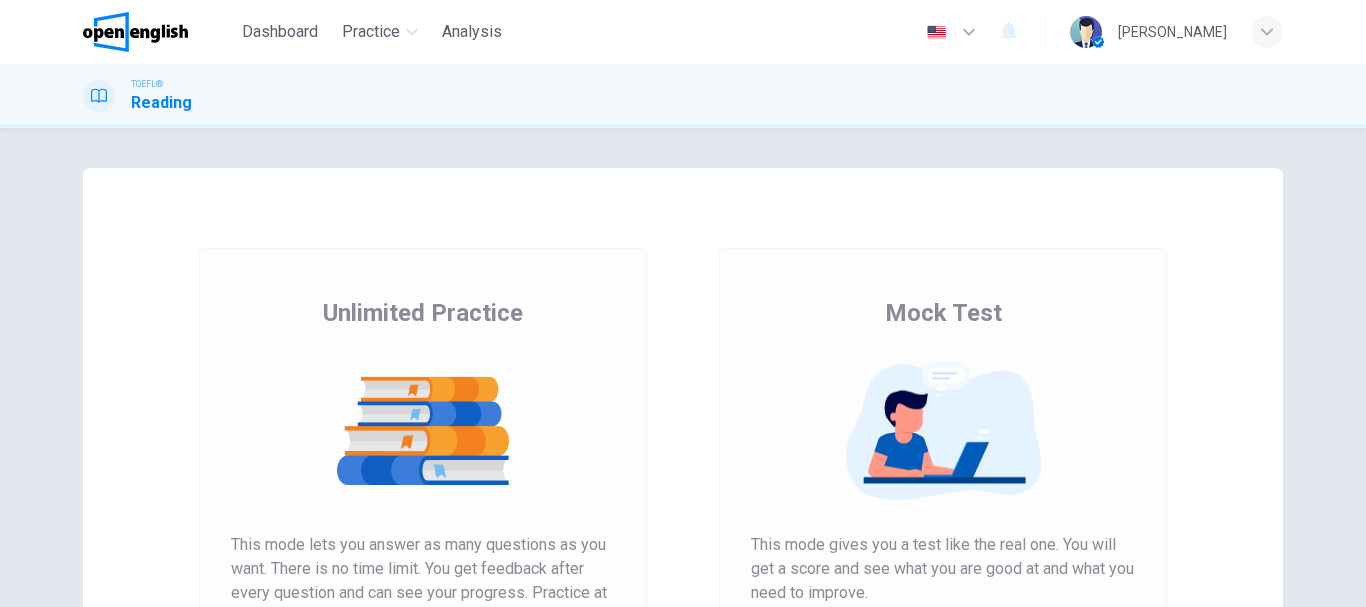 scroll, scrollTop: 0, scrollLeft: 0, axis: both 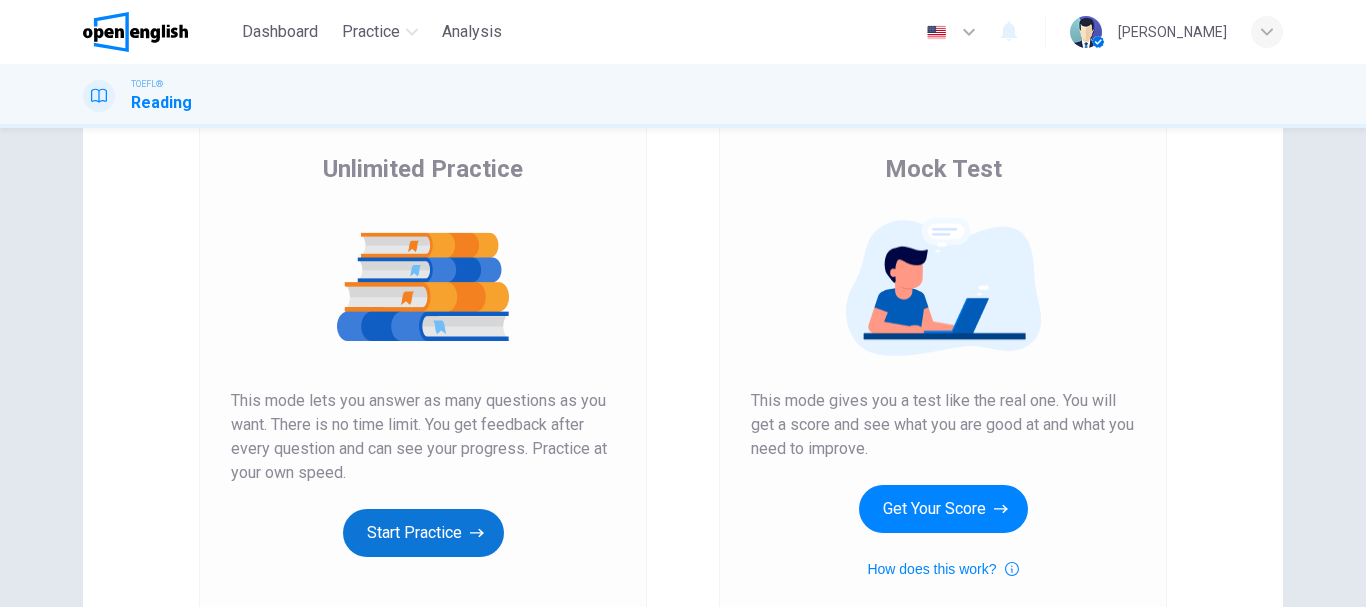 click on "Start Practice" at bounding box center (423, 533) 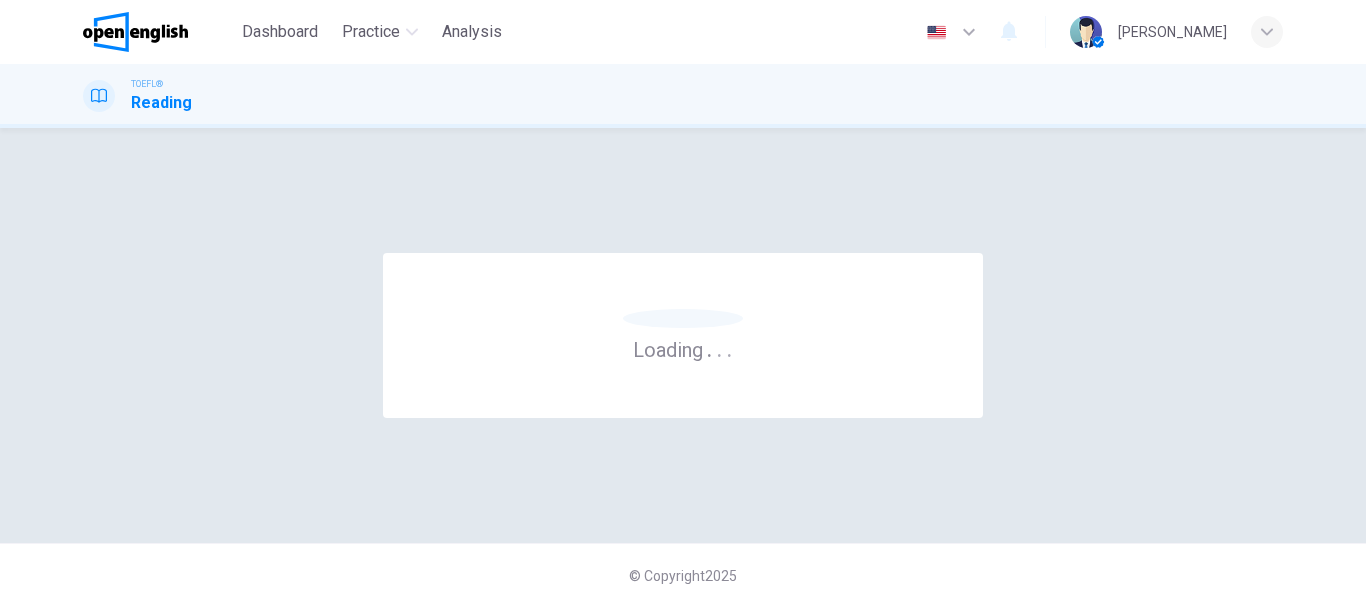 scroll, scrollTop: 0, scrollLeft: 0, axis: both 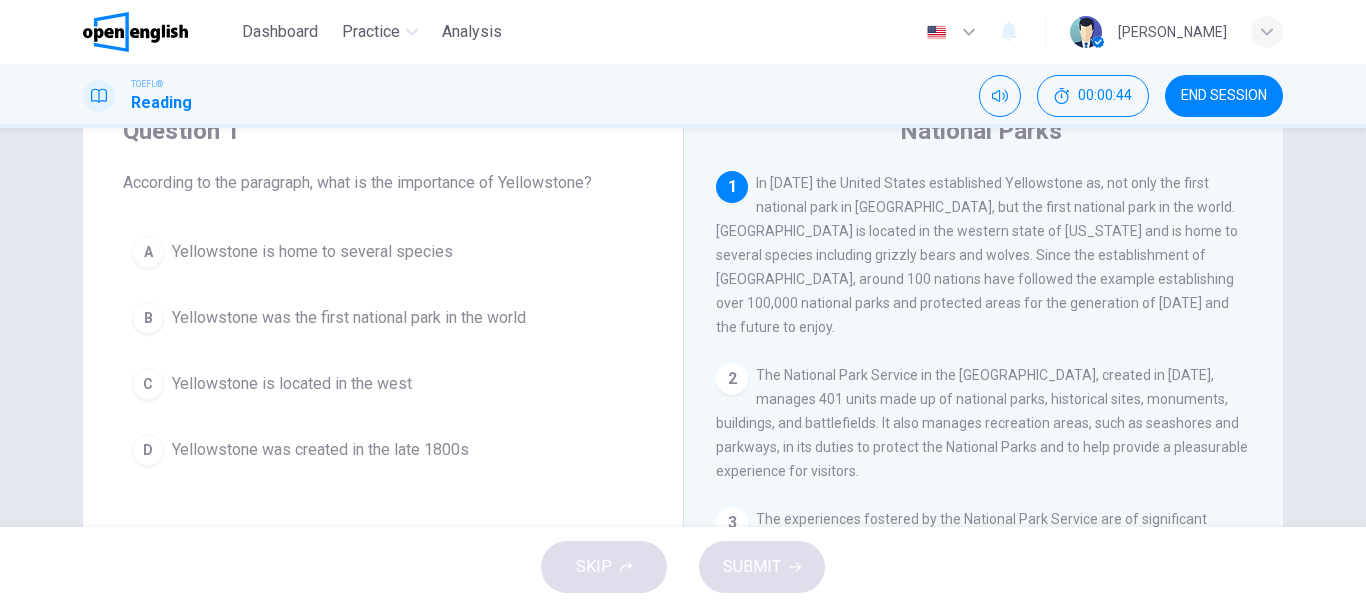 click on "Yellowstone was the first national park in the world" at bounding box center (349, 318) 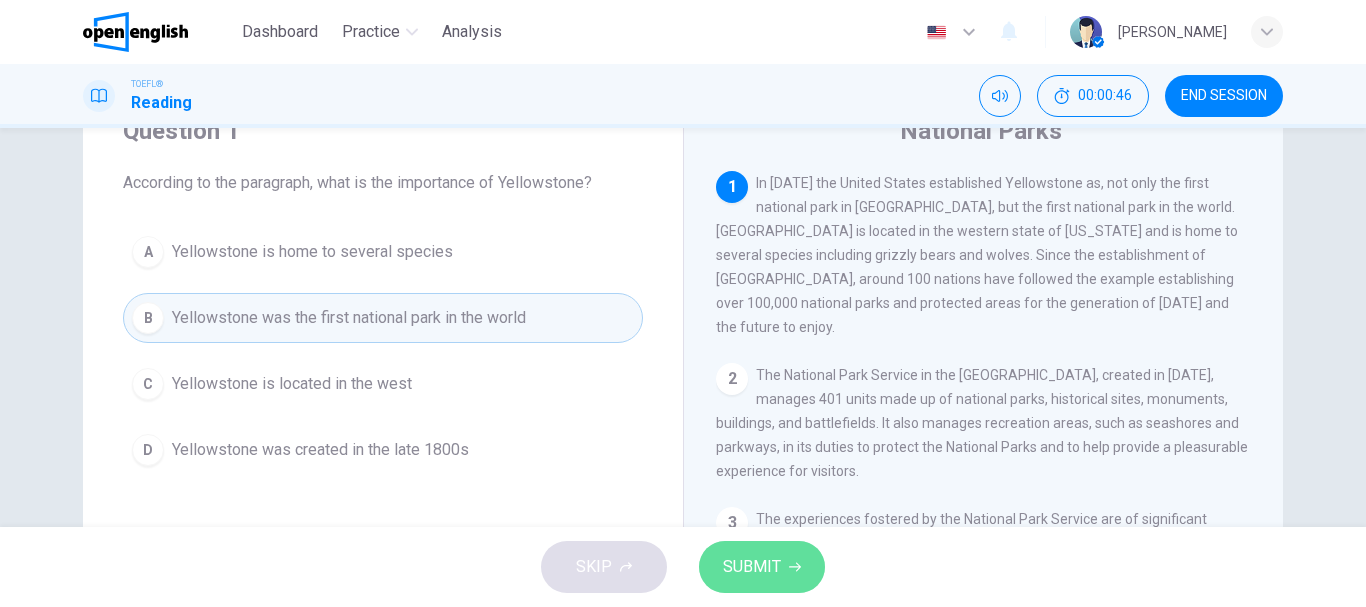 click on "SUBMIT" at bounding box center [752, 567] 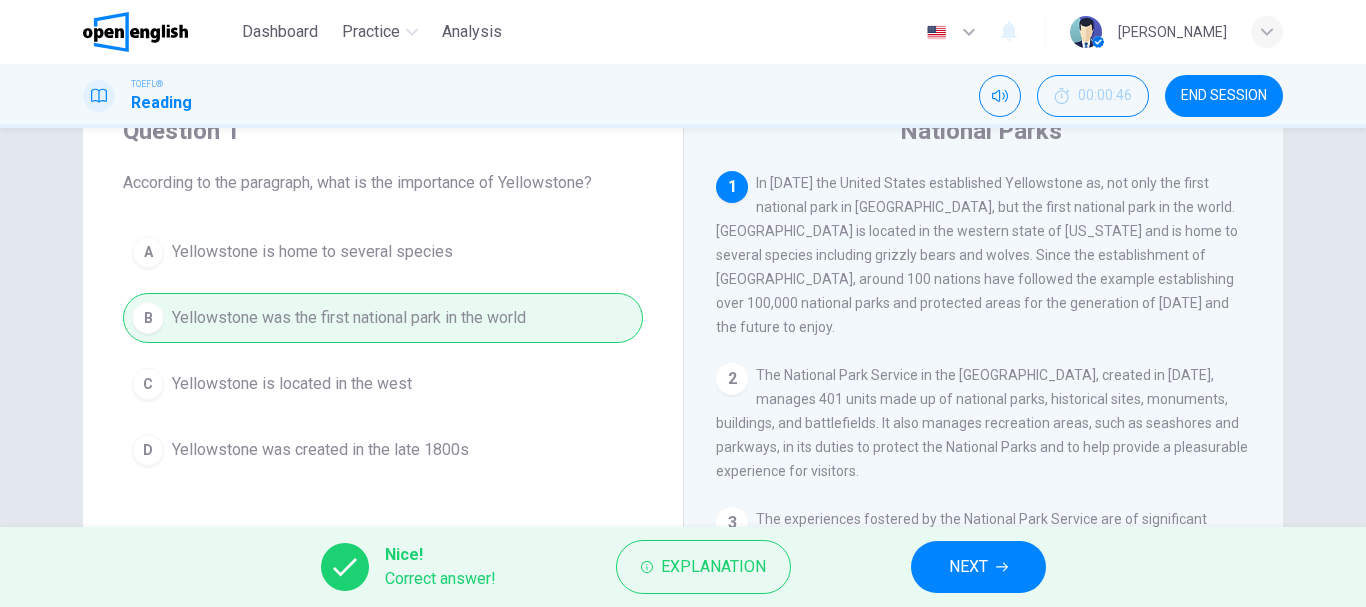 click on "NEXT" at bounding box center [978, 567] 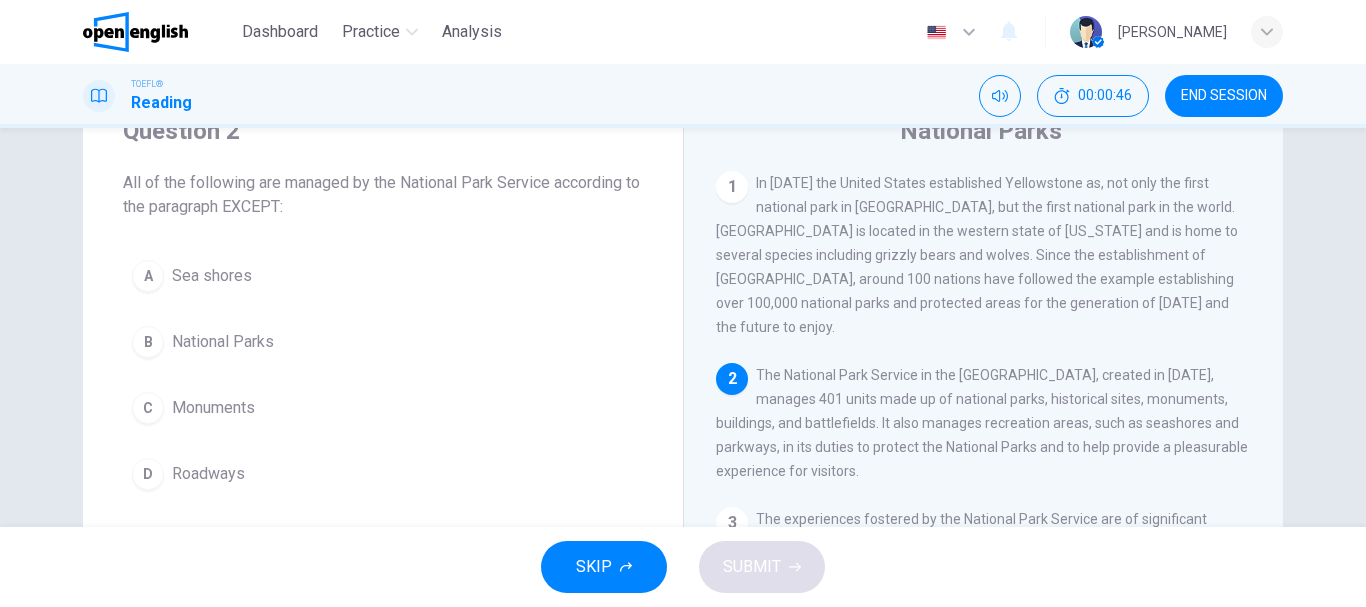 scroll, scrollTop: 174, scrollLeft: 0, axis: vertical 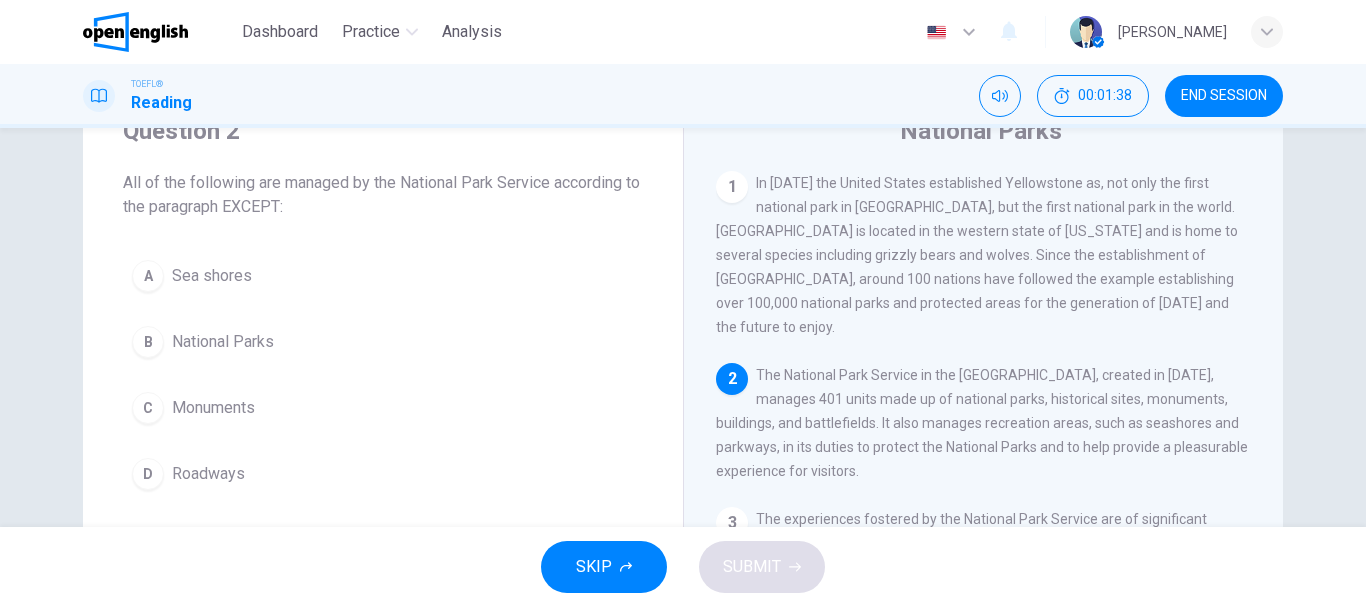 click on "Roadways" at bounding box center [208, 474] 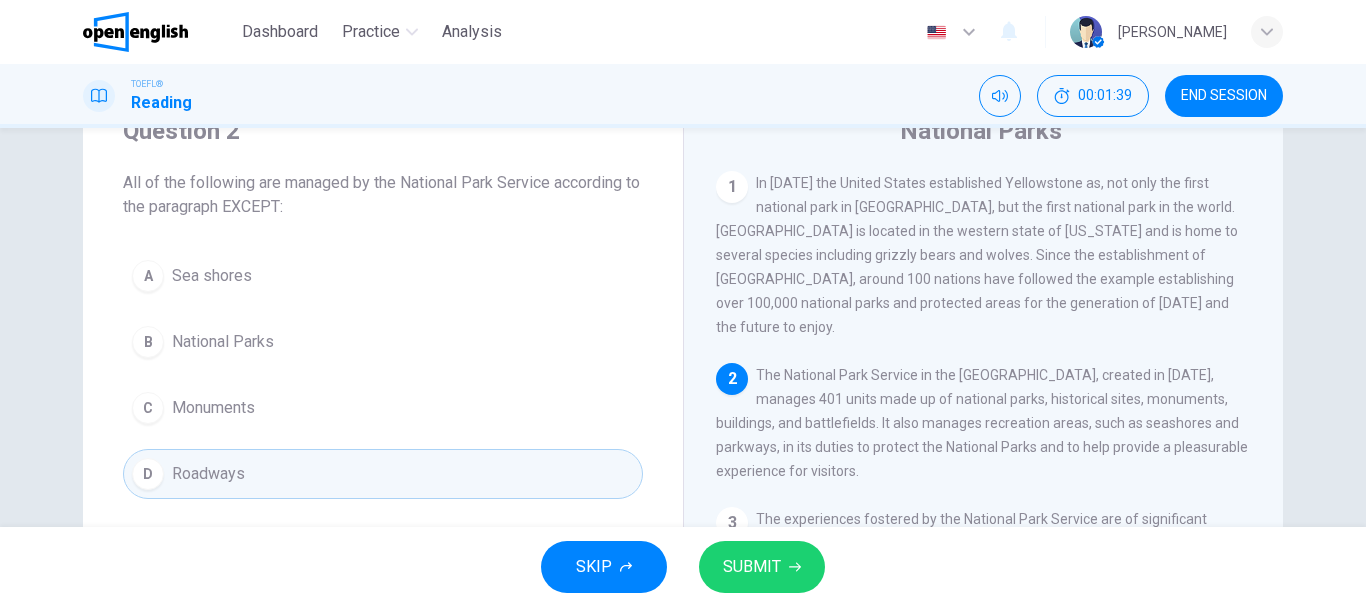 click on "SUBMIT" at bounding box center (752, 567) 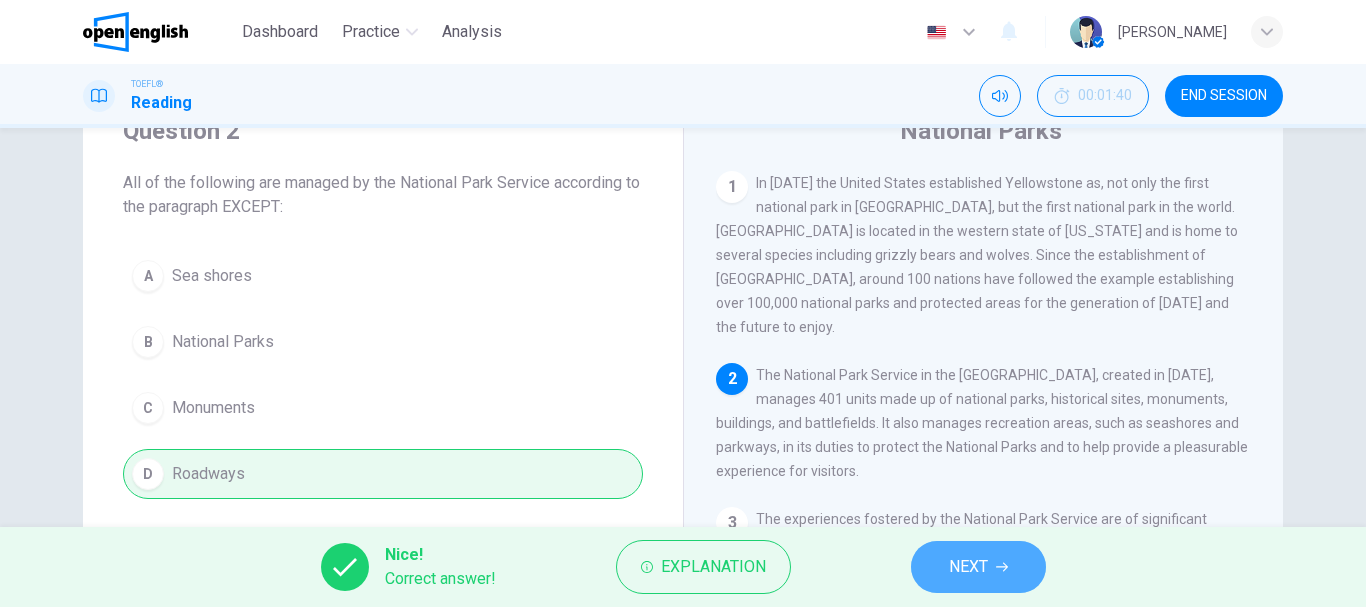 click on "NEXT" at bounding box center [968, 567] 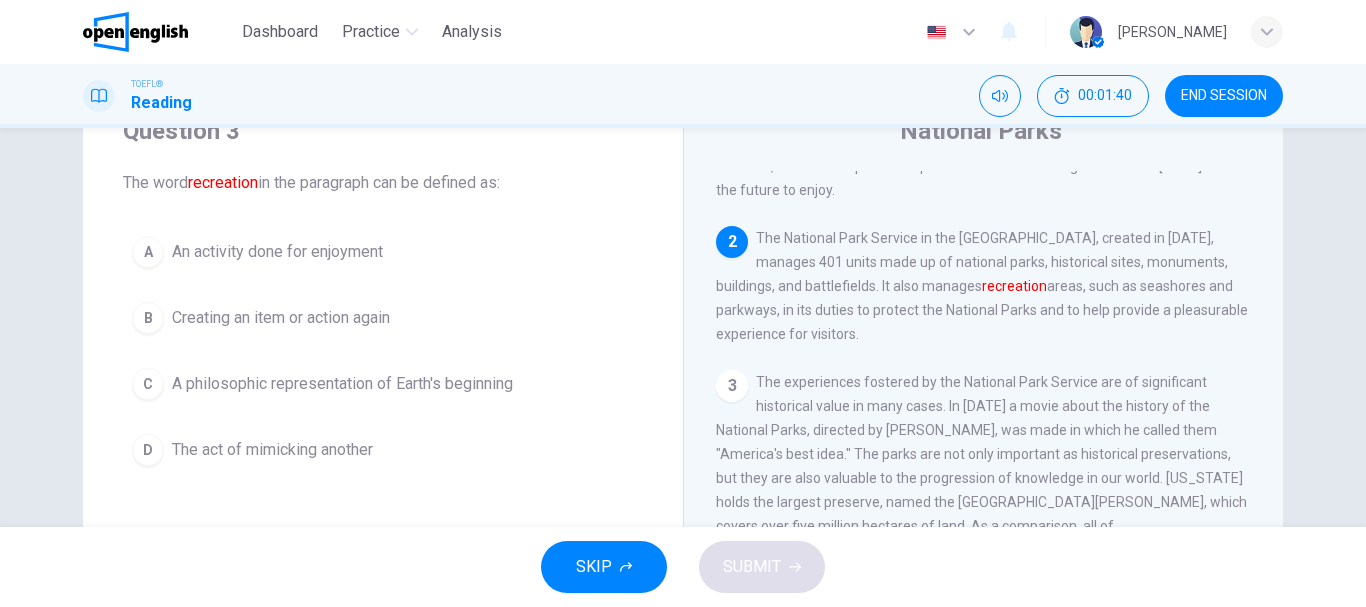 scroll, scrollTop: 174, scrollLeft: 0, axis: vertical 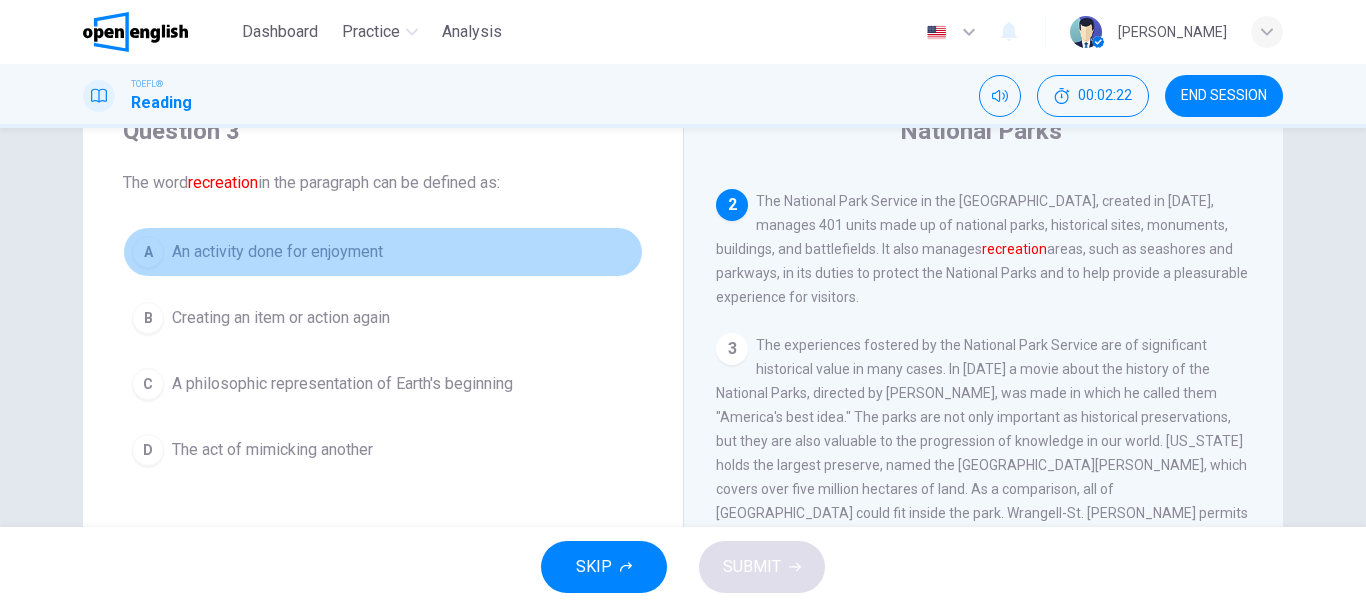 click on "A An activity done for enjoyment" at bounding box center [383, 252] 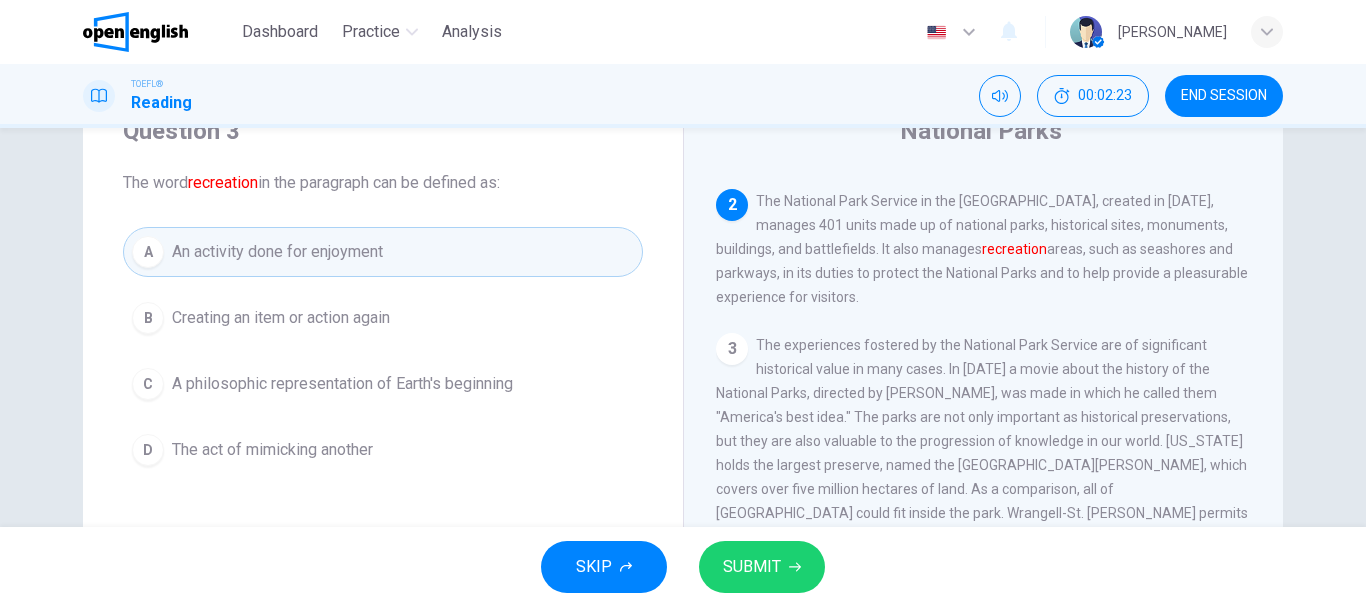 click on "SUBMIT" at bounding box center [752, 567] 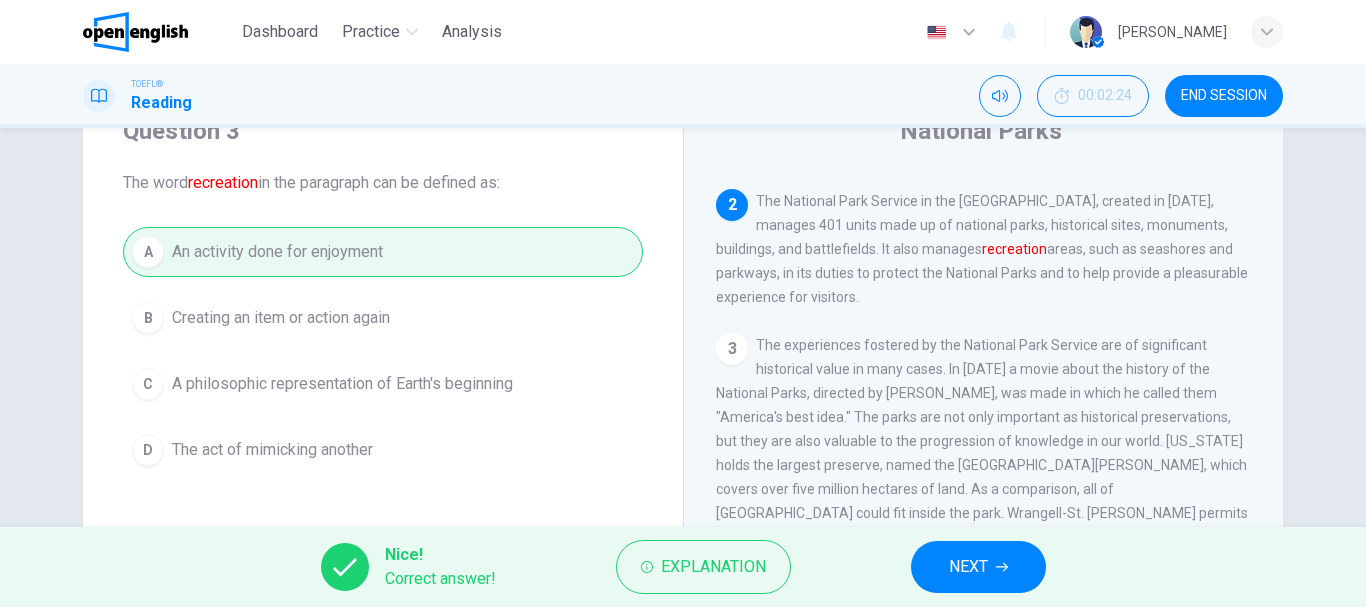 click on "NEXT" at bounding box center (968, 567) 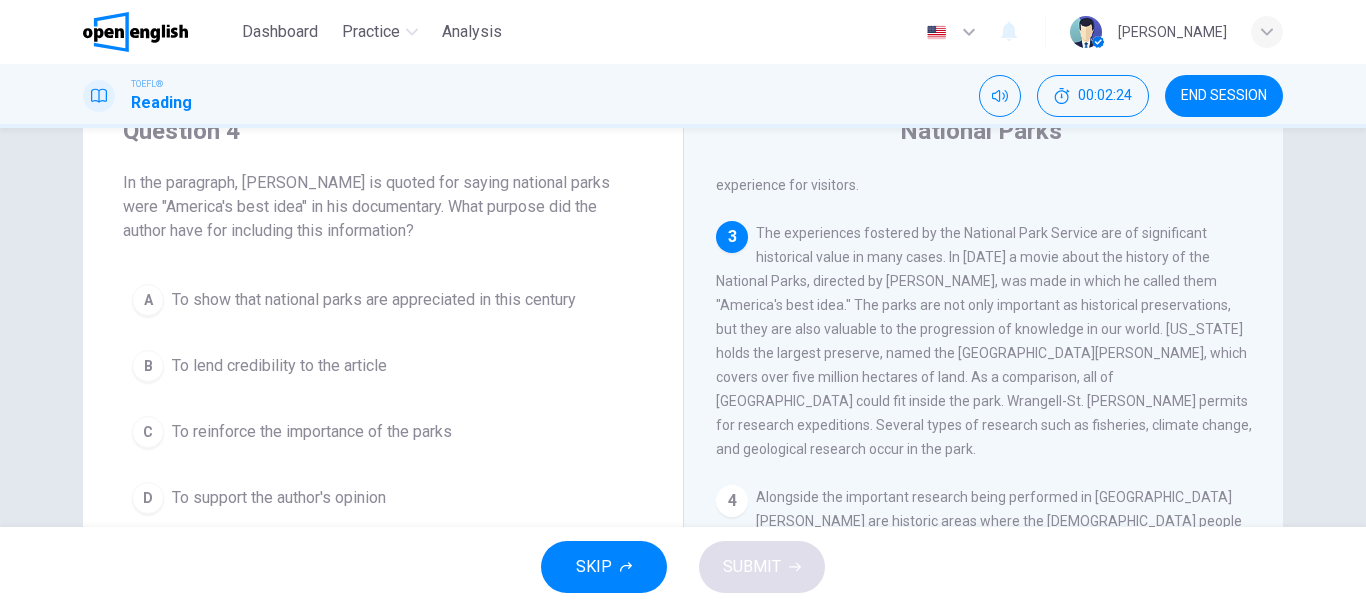 scroll, scrollTop: 323, scrollLeft: 0, axis: vertical 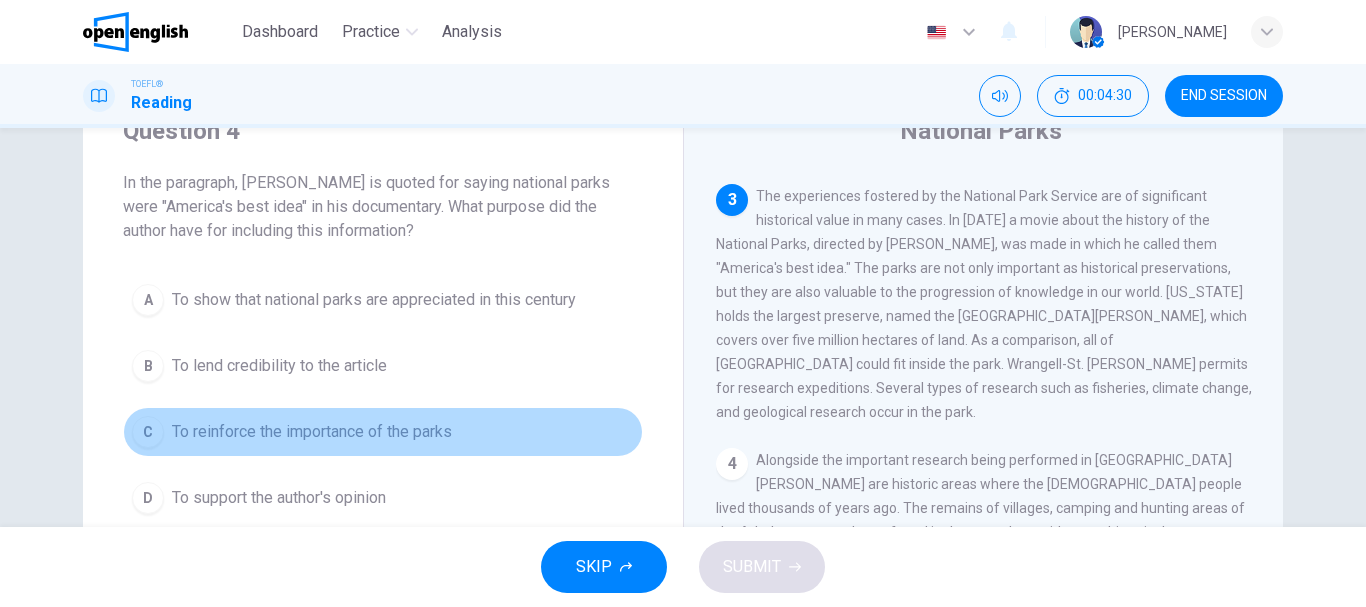 click on "To reinforce the importance of the parks" at bounding box center [312, 432] 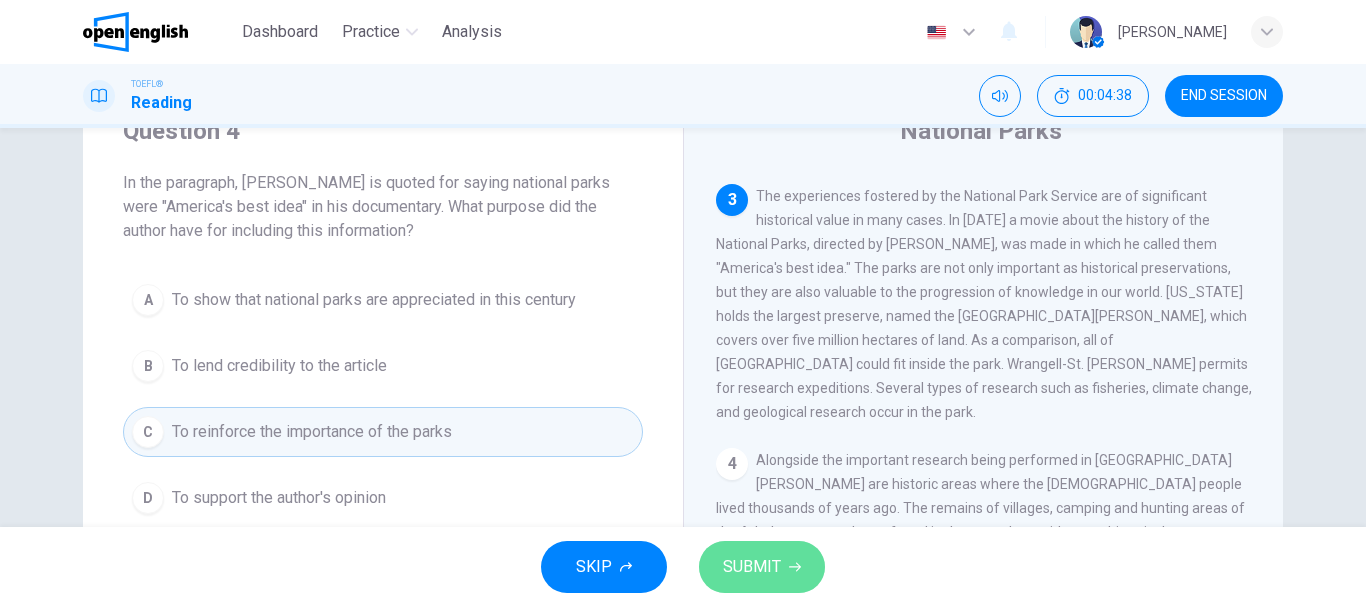 click on "SUBMIT" at bounding box center (752, 567) 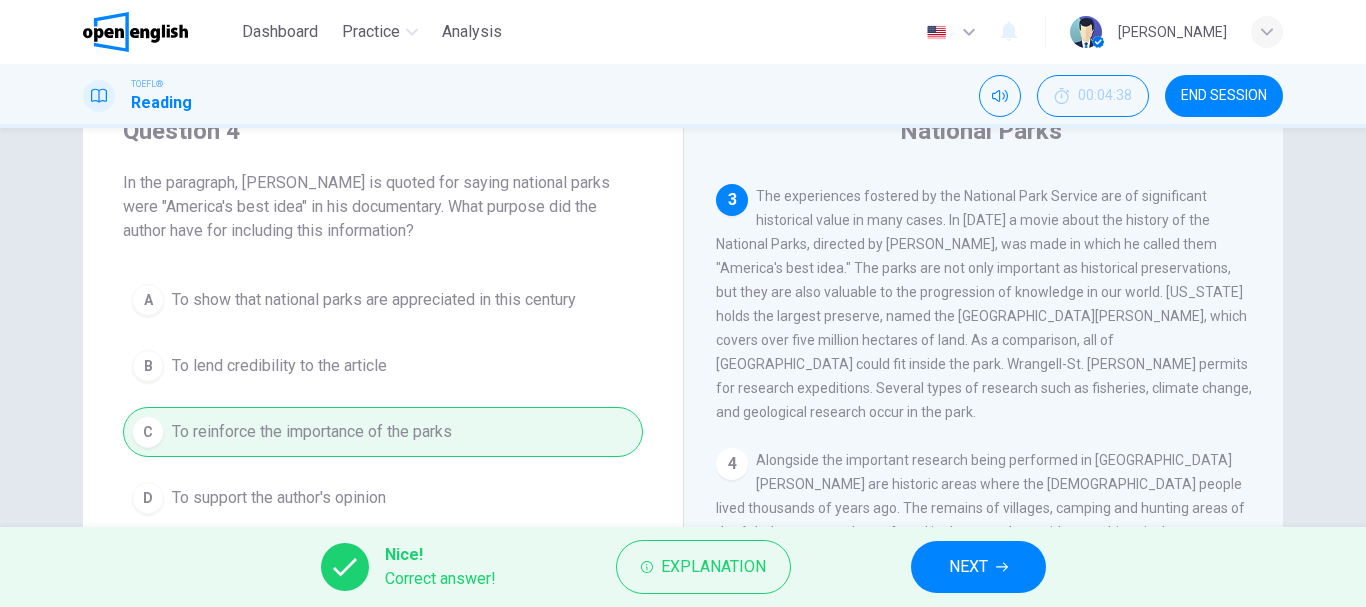 click on "NEXT" at bounding box center [978, 567] 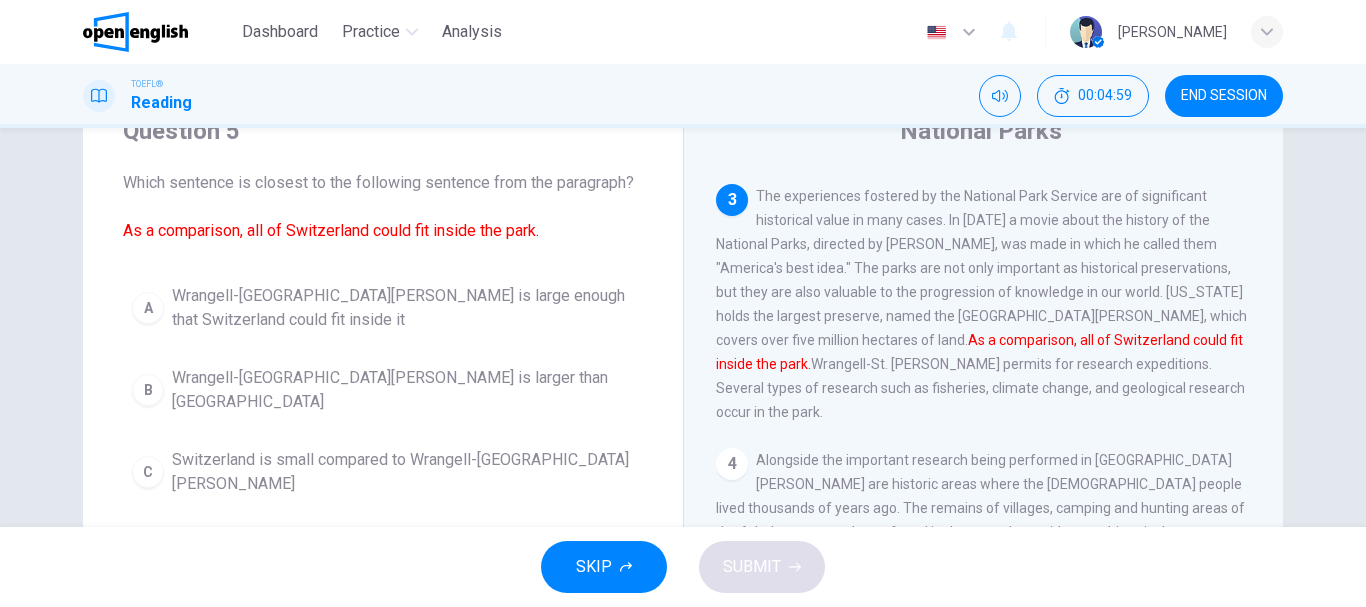 drag, startPoint x: 1017, startPoint y: 473, endPoint x: 1365, endPoint y: 320, distance: 380.14865 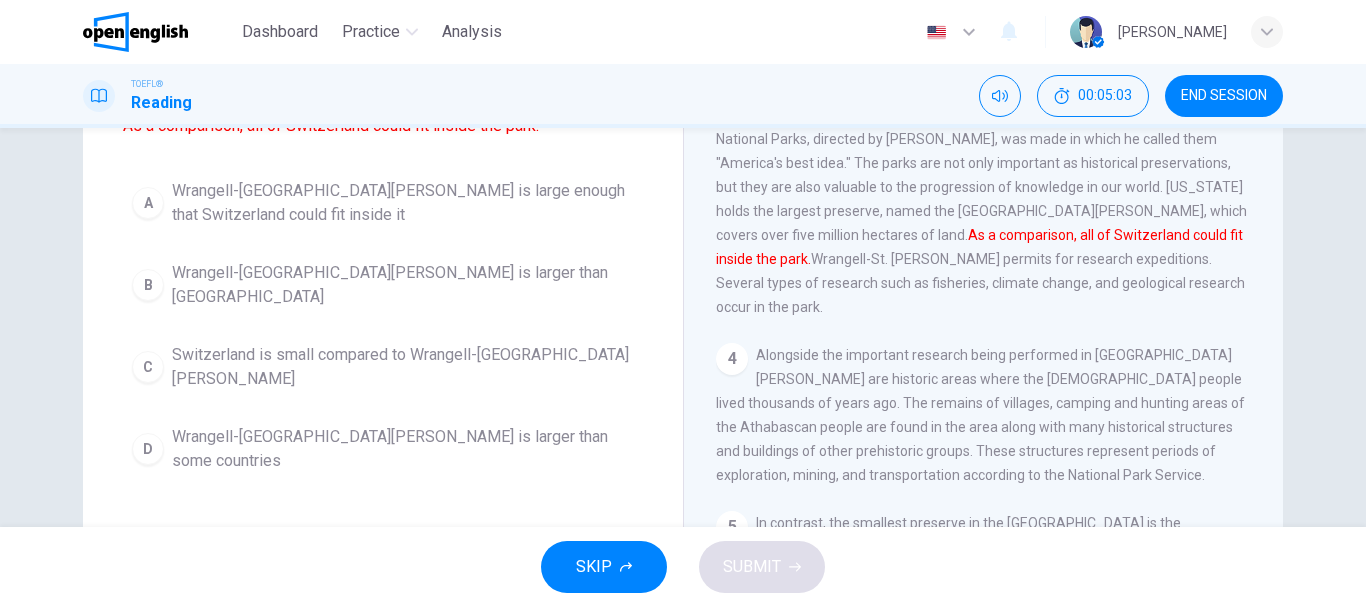 scroll, scrollTop: 136, scrollLeft: 0, axis: vertical 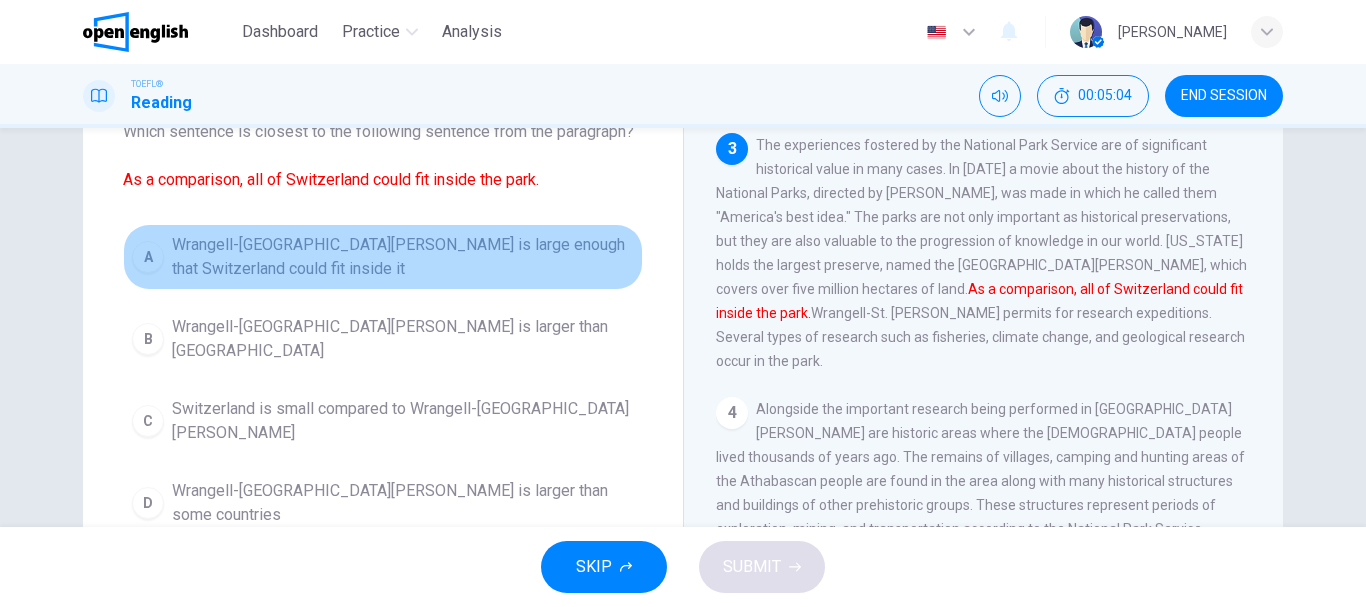 click on "Wrangell-[GEOGRAPHIC_DATA][PERSON_NAME] is large enough that Switzerland could fit inside it" at bounding box center (403, 257) 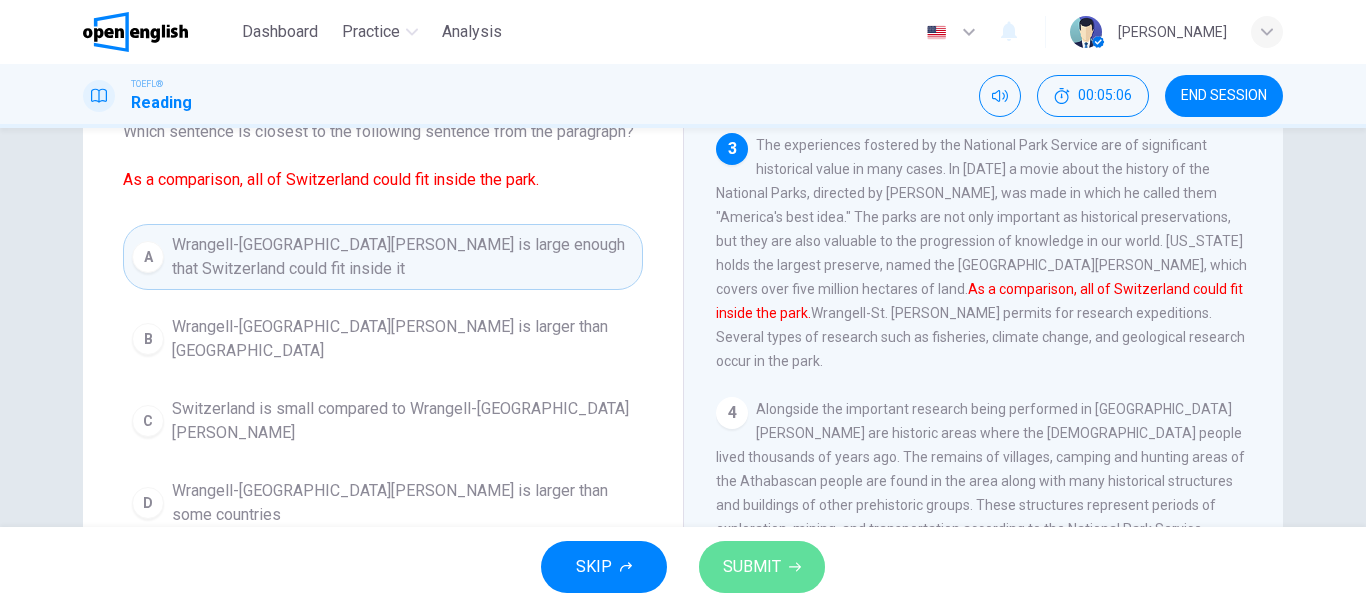 click on "SUBMIT" at bounding box center [762, 567] 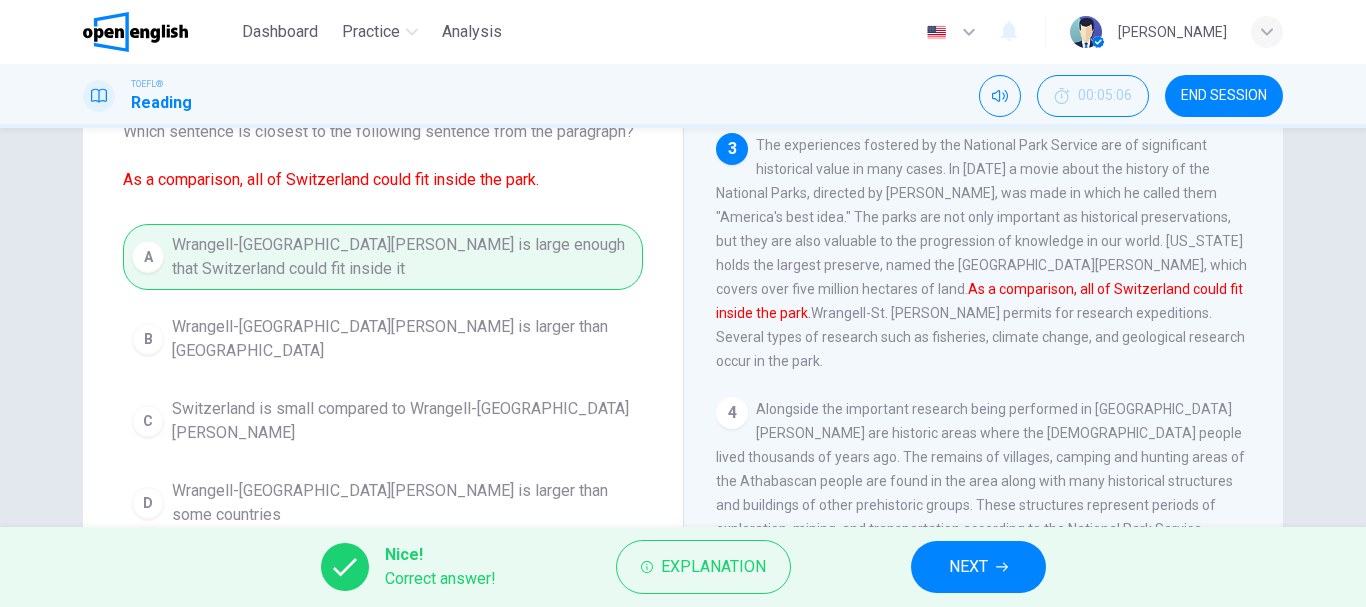 click on "NEXT" at bounding box center [968, 567] 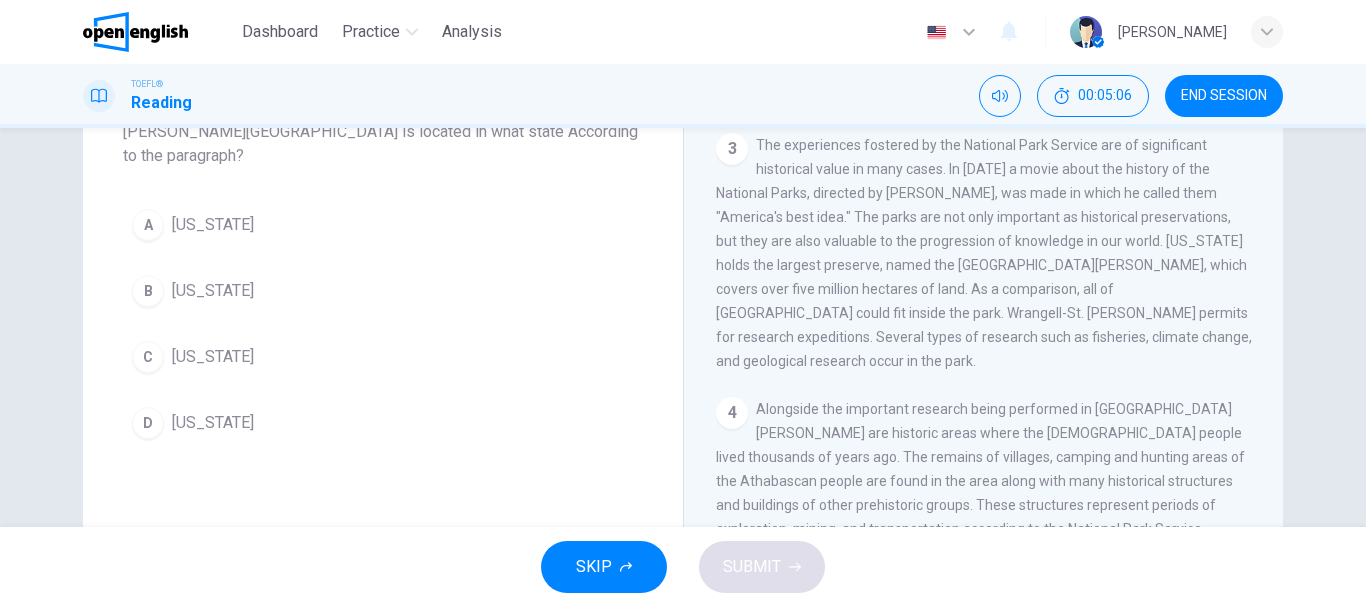 scroll, scrollTop: 571, scrollLeft: 0, axis: vertical 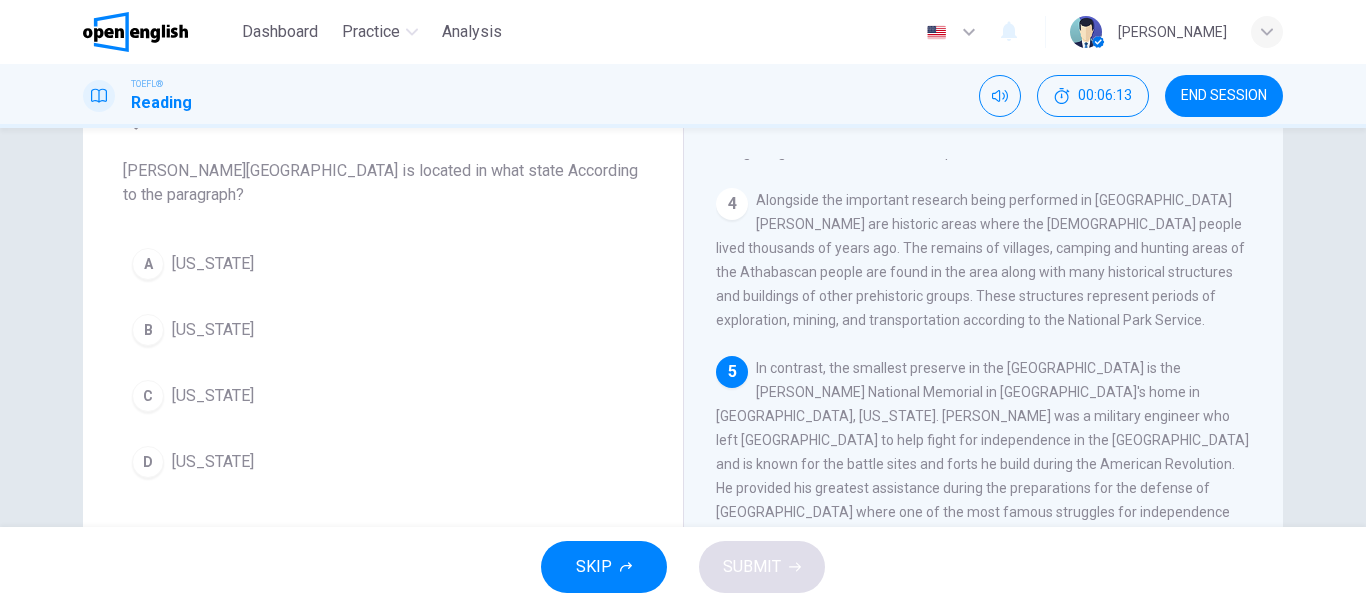click on "A [US_STATE]" at bounding box center [383, 264] 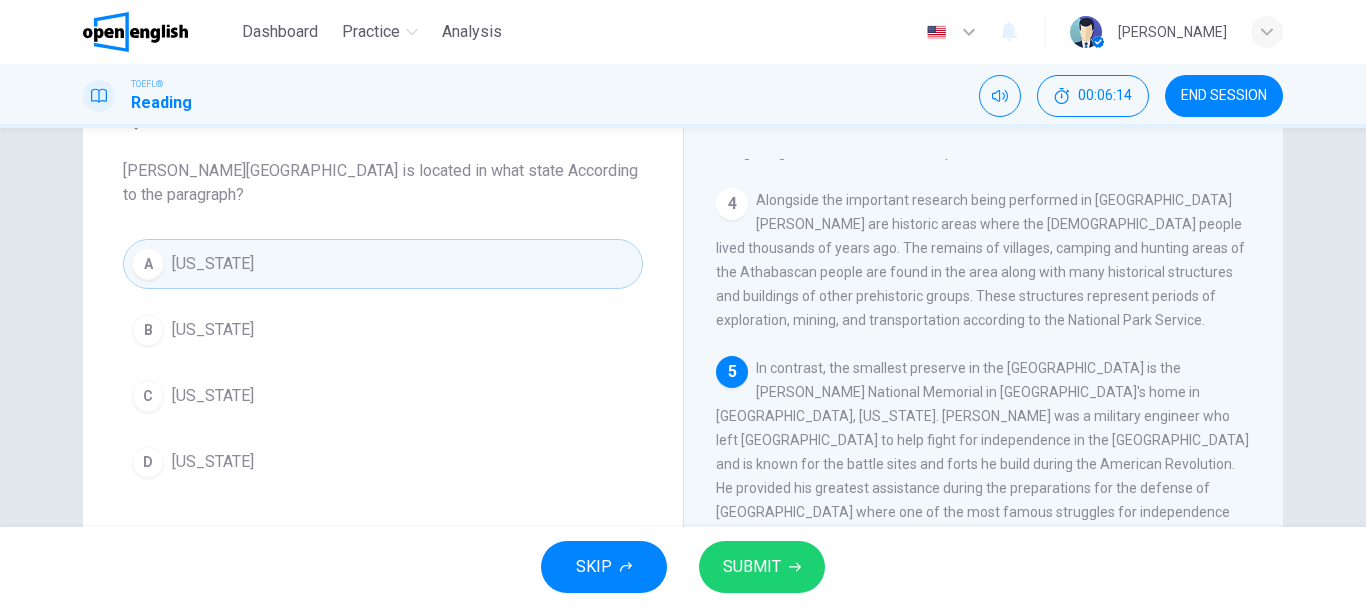 click on "SUBMIT" at bounding box center (762, 567) 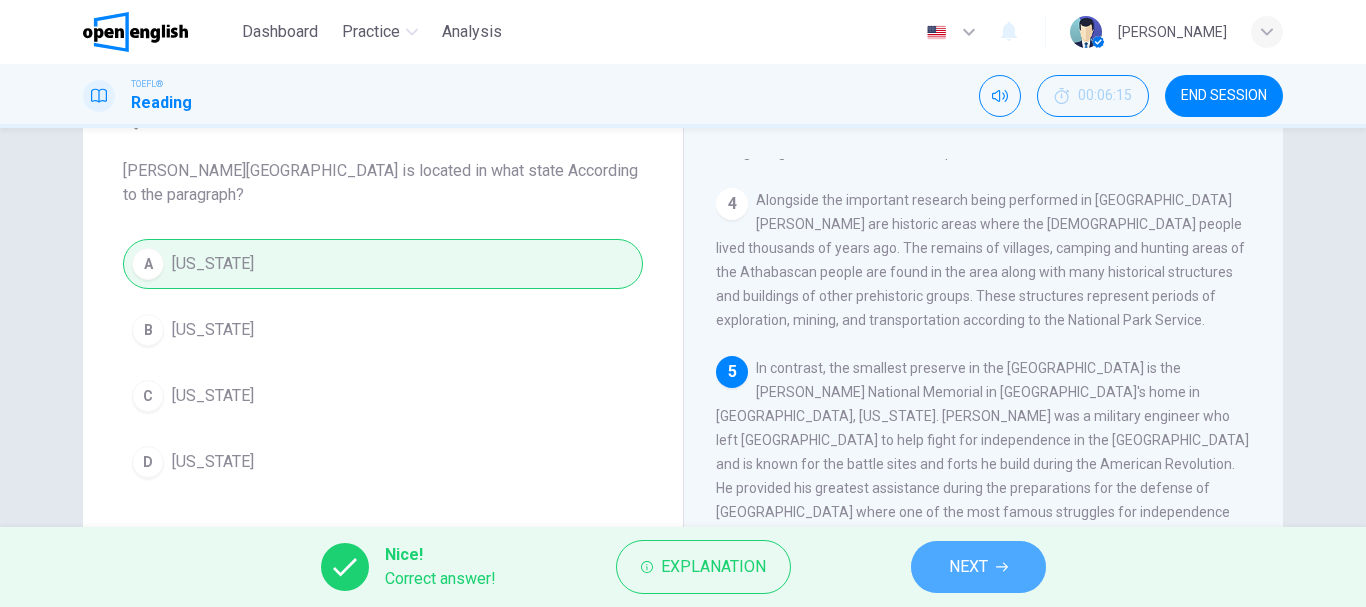click on "NEXT" at bounding box center (968, 567) 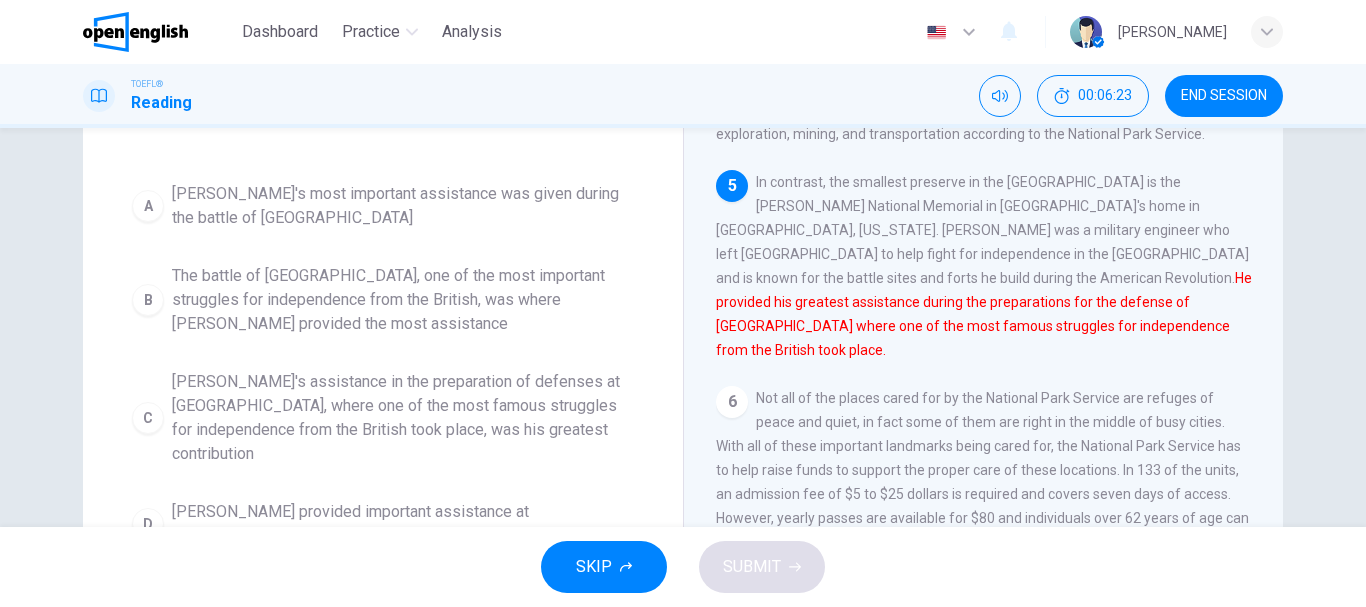 scroll, scrollTop: 289, scrollLeft: 0, axis: vertical 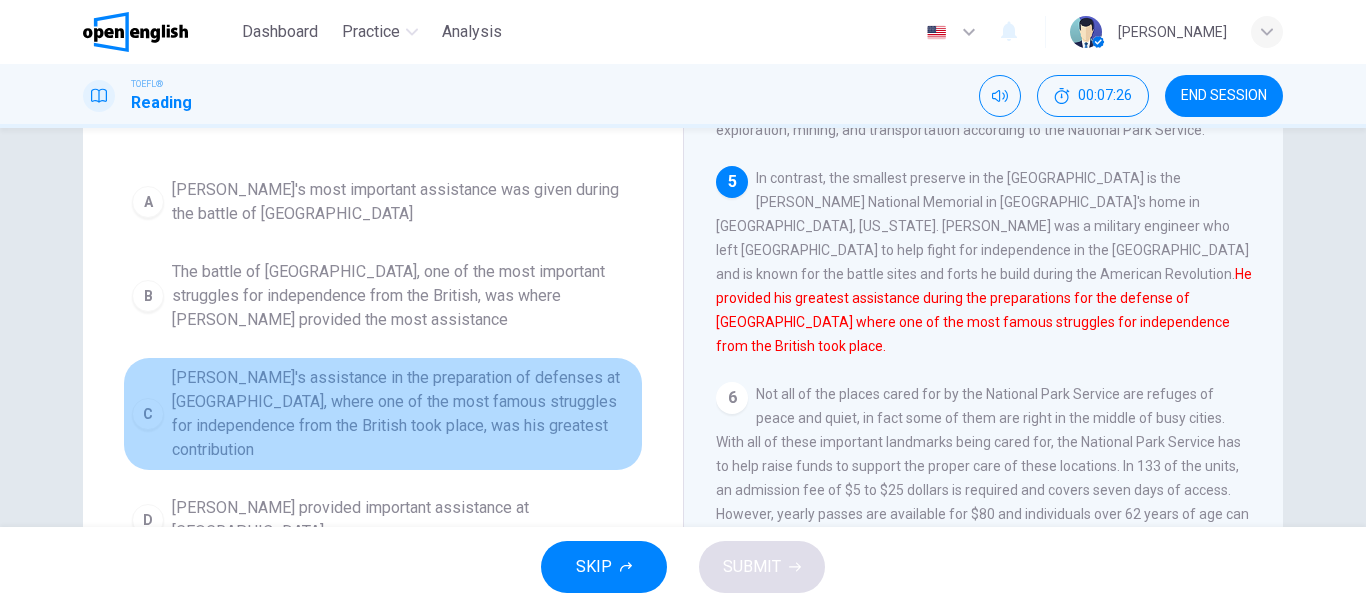 click on "[PERSON_NAME]'s assistance in the preparation of defenses at [GEOGRAPHIC_DATA], where one of the most famous struggles for independence from the British took place, was his greatest contribution" at bounding box center (403, 414) 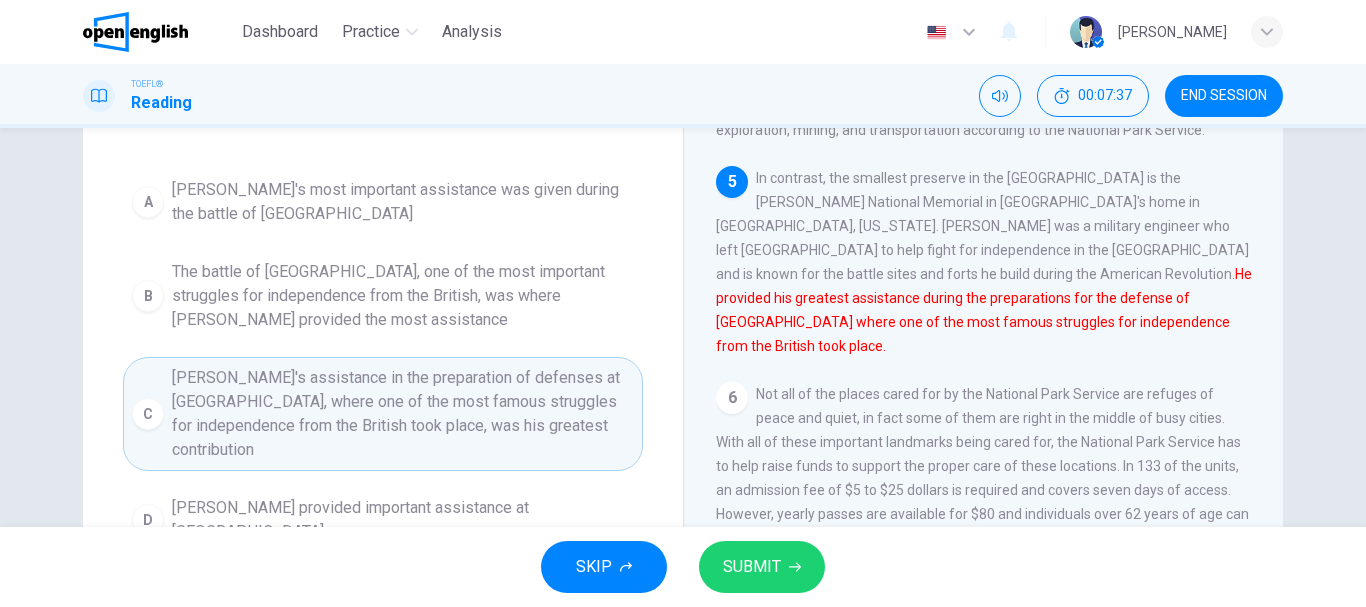 click on "SUBMIT" at bounding box center (752, 567) 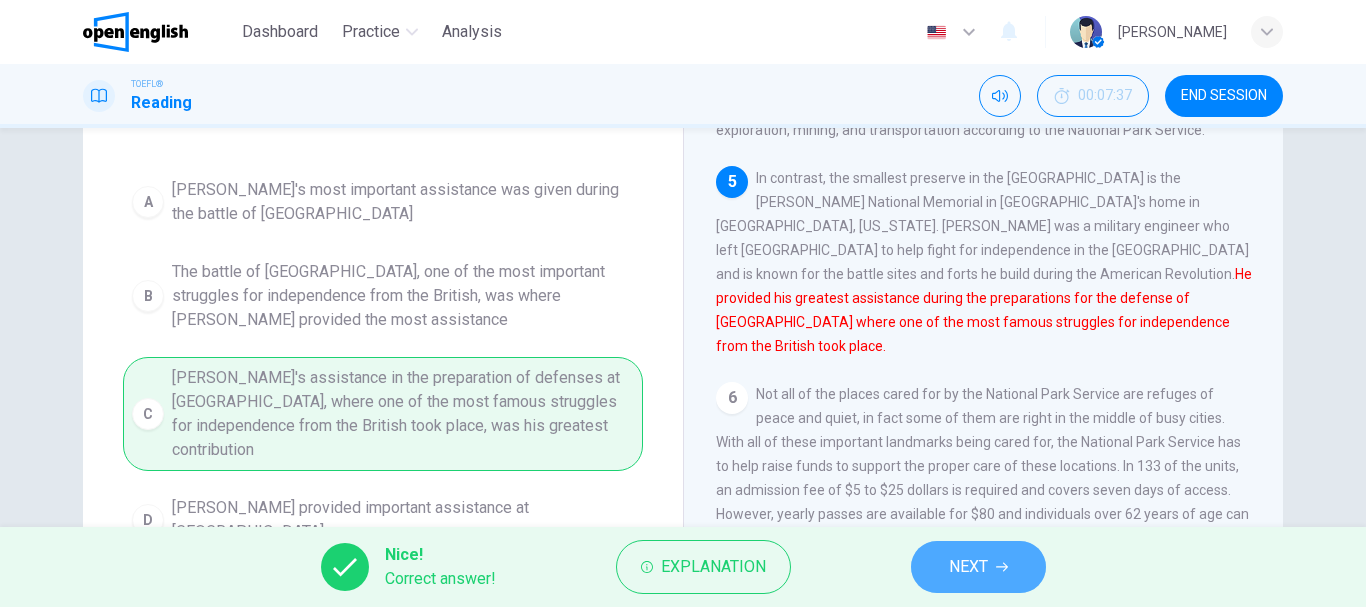click on "NEXT" at bounding box center (968, 567) 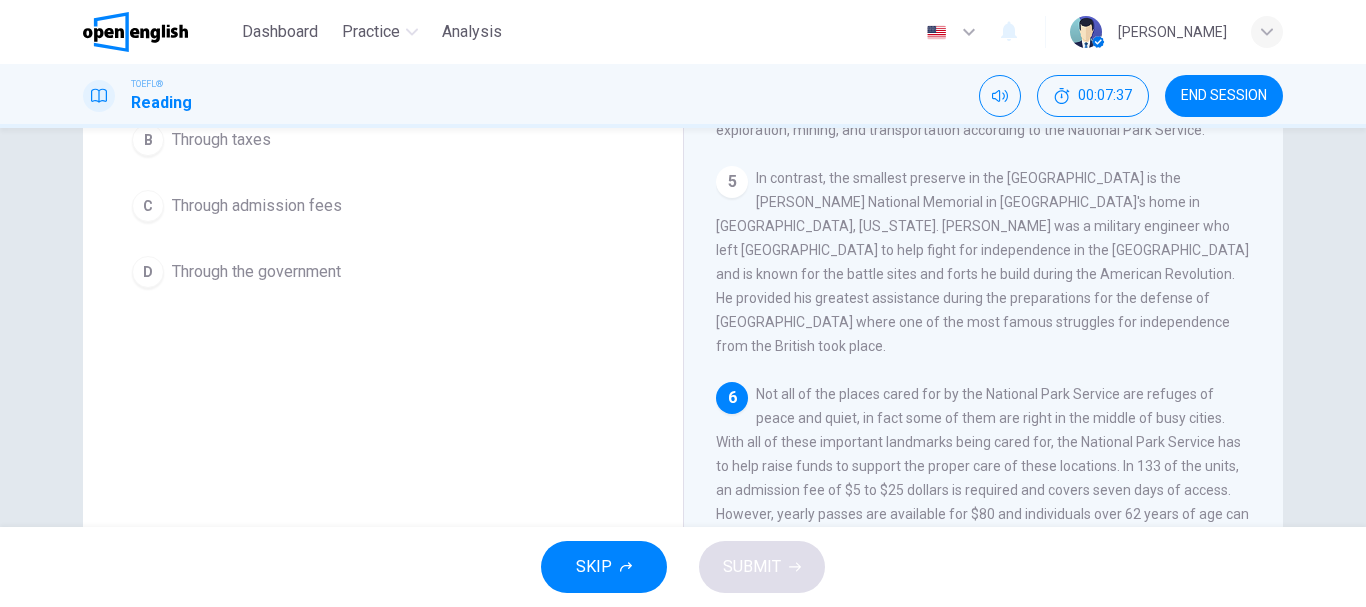 scroll, scrollTop: 768, scrollLeft: 0, axis: vertical 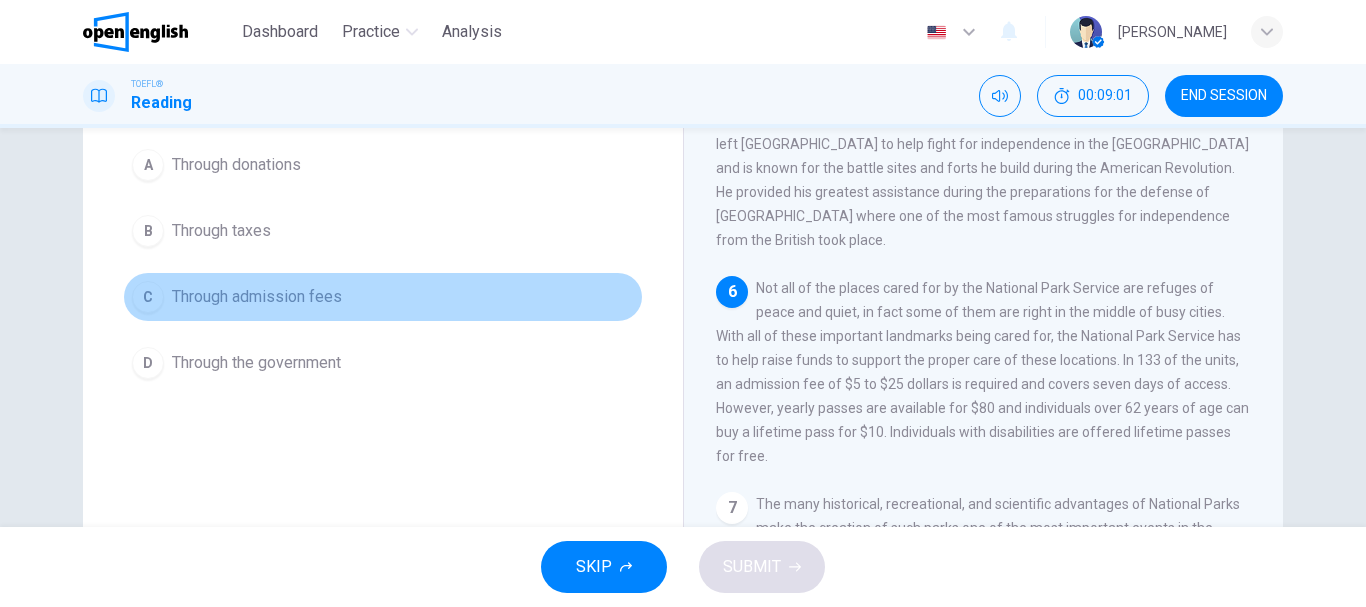 click on "C Through admission fees" at bounding box center (383, 297) 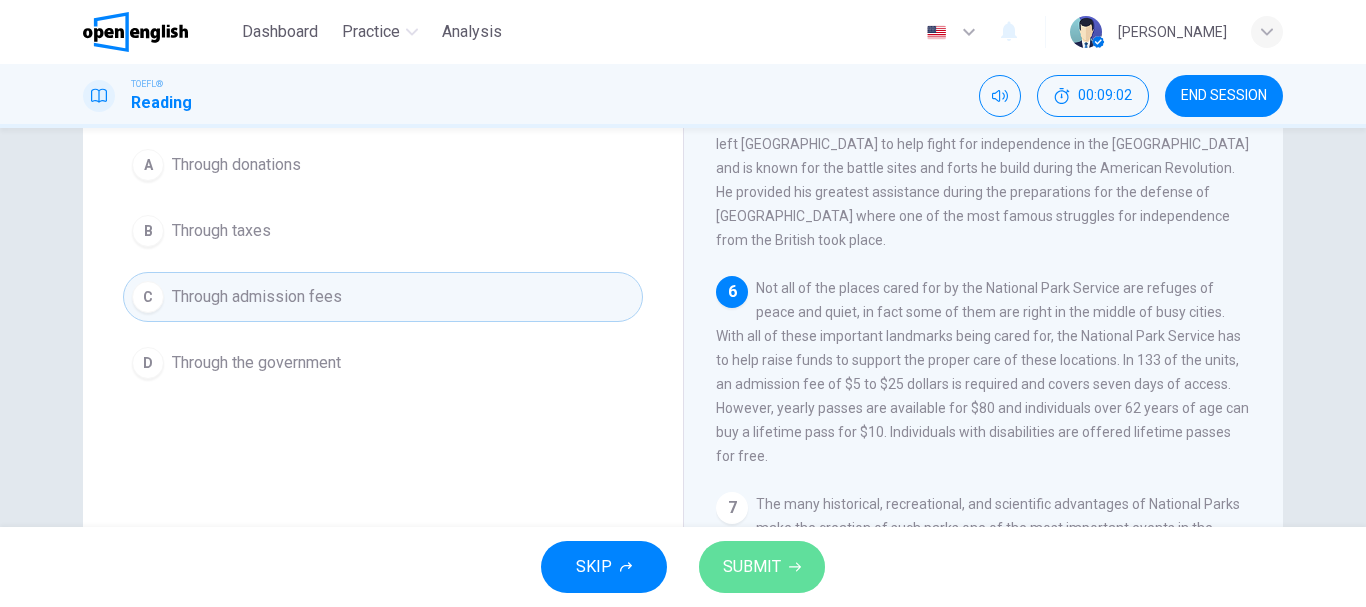 click on "SUBMIT" at bounding box center [752, 567] 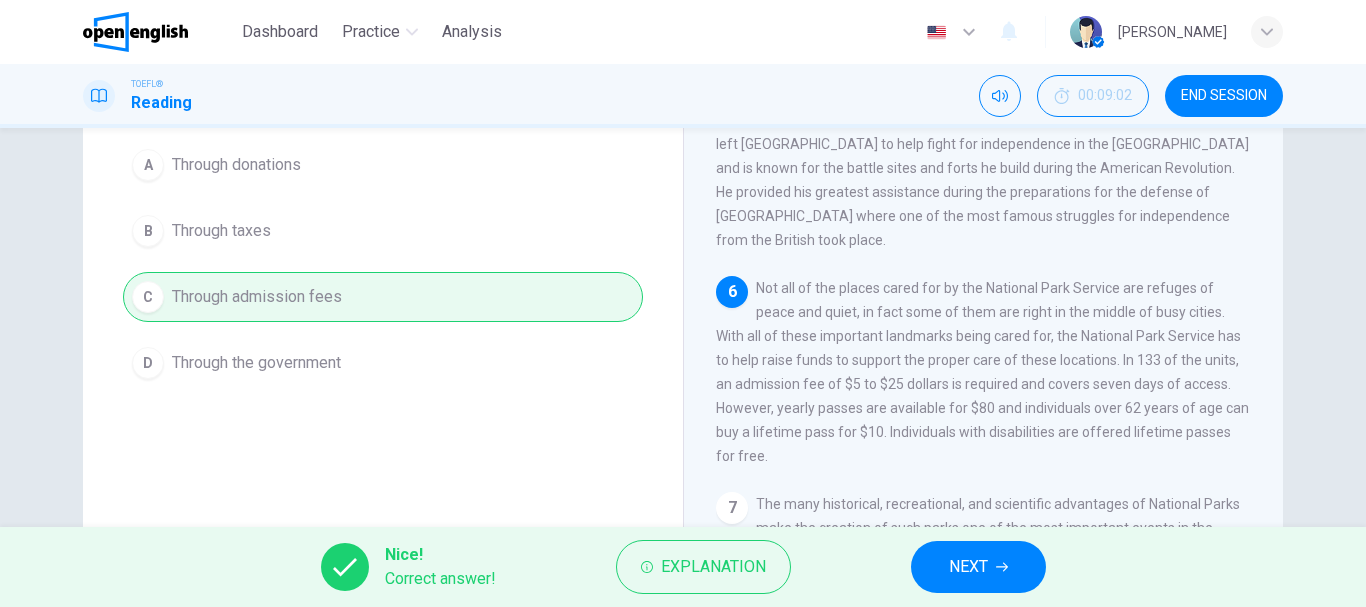 click on "NEXT" at bounding box center [978, 567] 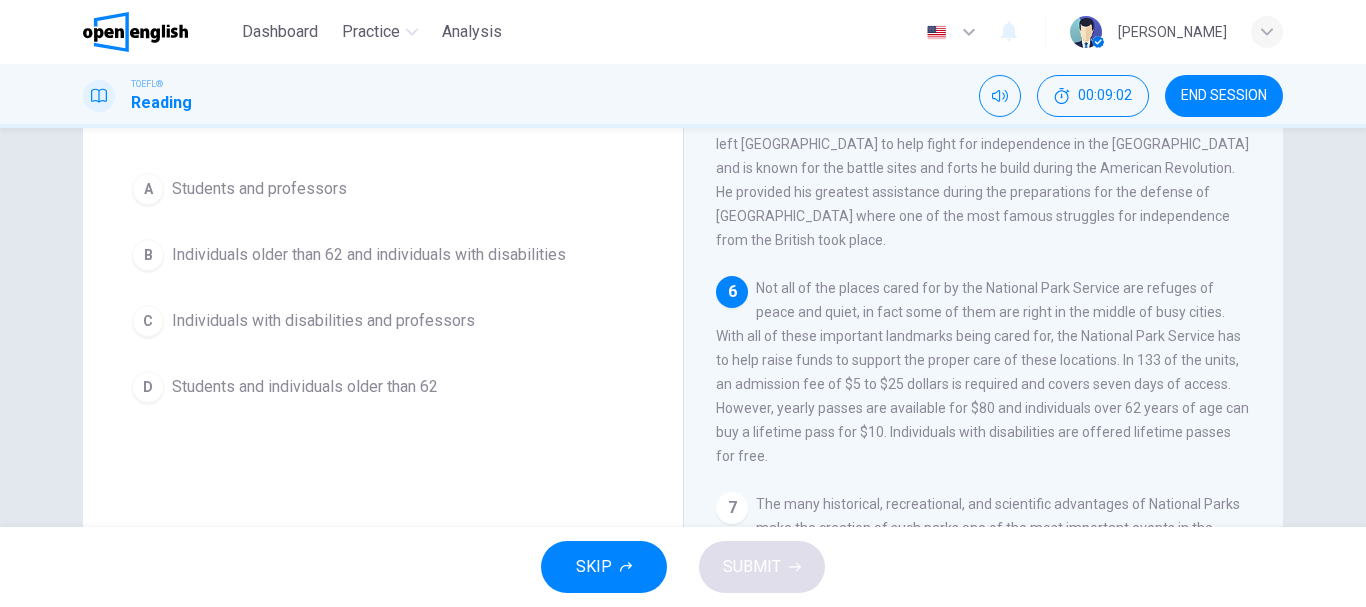 scroll, scrollTop: 220, scrollLeft: 0, axis: vertical 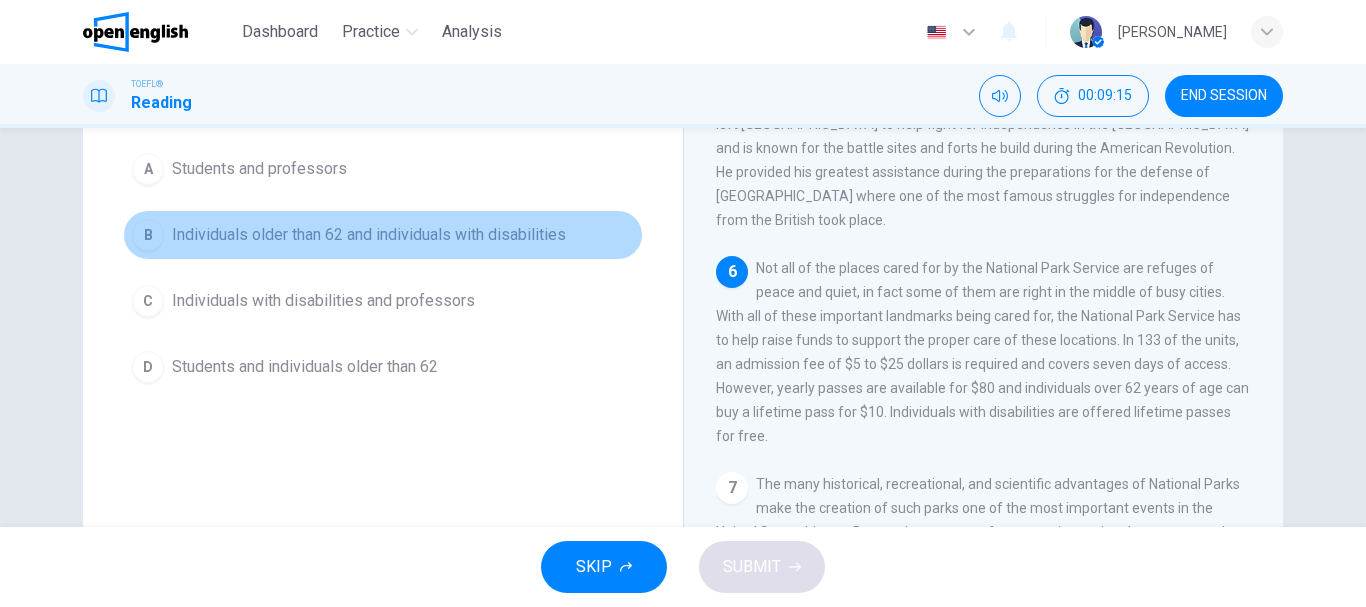 click on "Individuals older than 62 and individuals with disabilities" at bounding box center (369, 235) 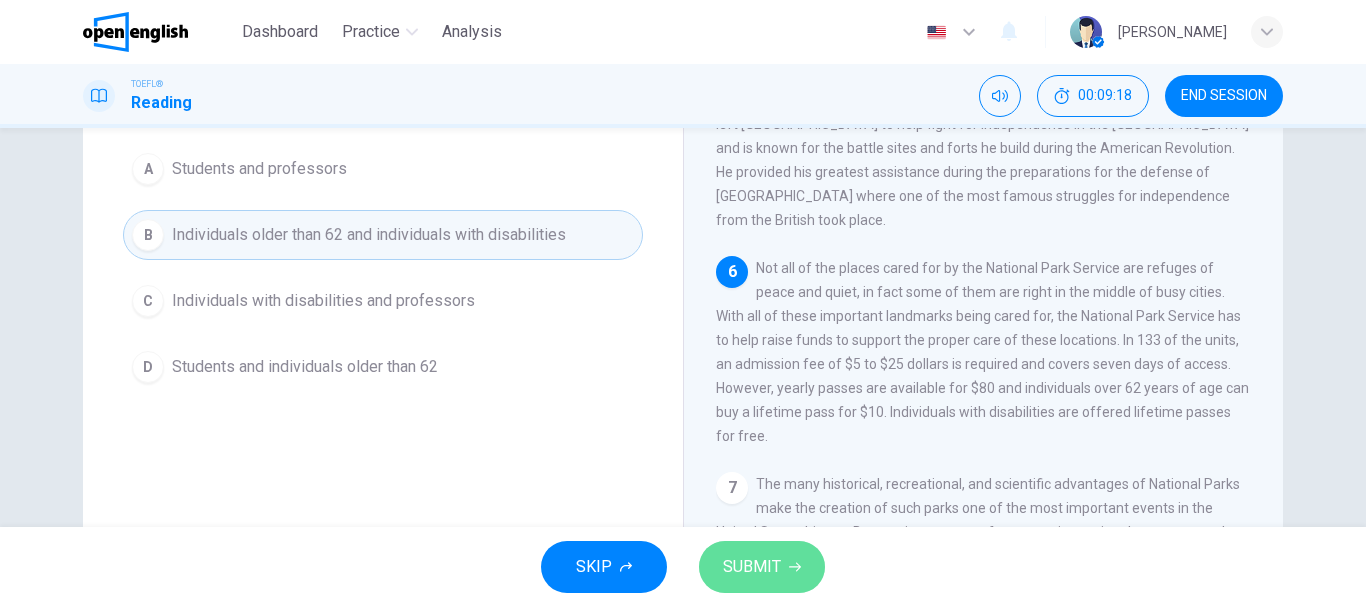 click on "SUBMIT" at bounding box center [752, 567] 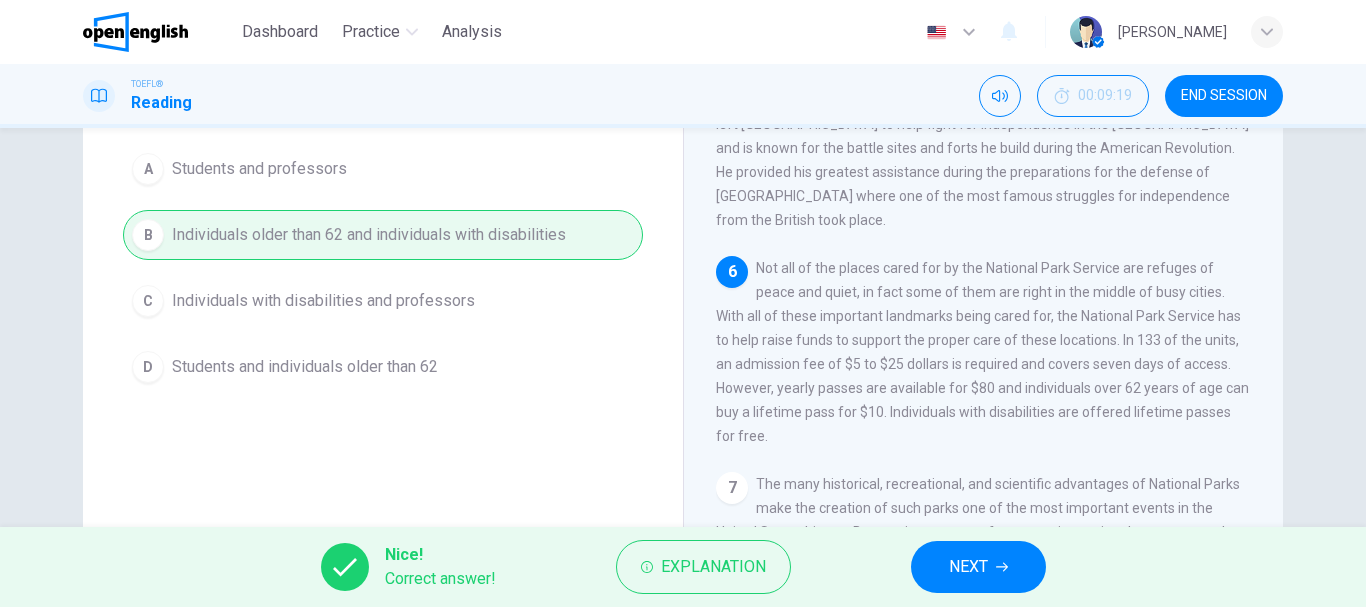 click on "NEXT" at bounding box center (978, 567) 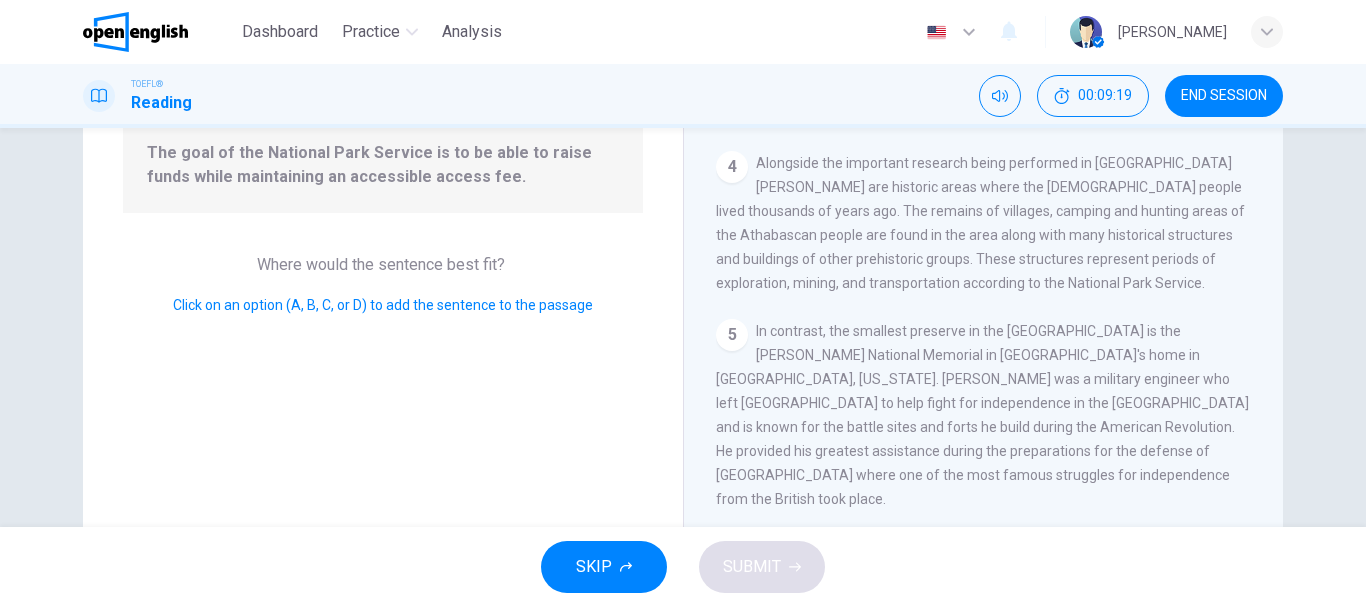 scroll, scrollTop: 792, scrollLeft: 0, axis: vertical 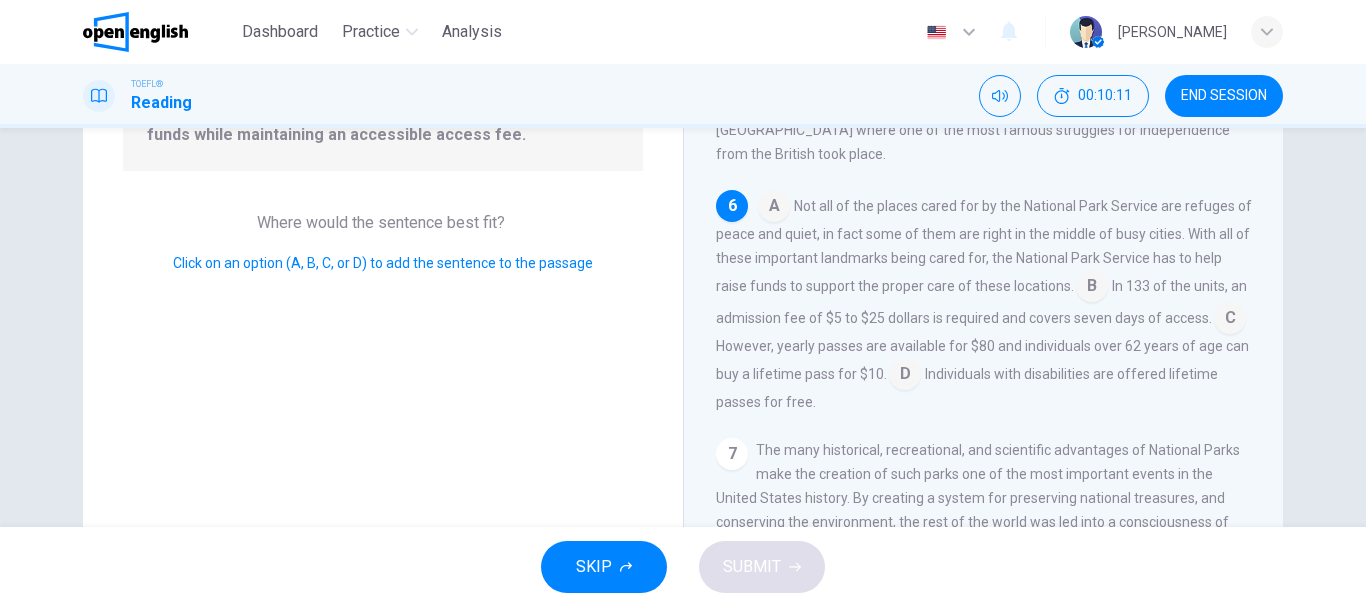 click at bounding box center [1092, 288] 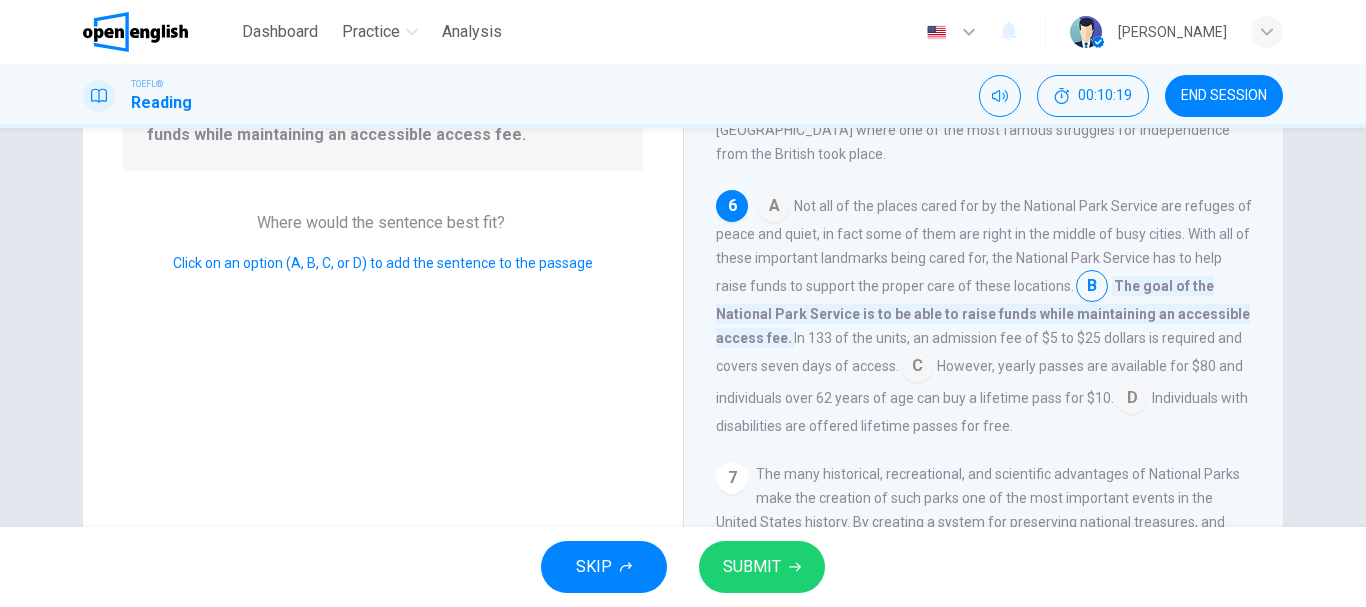 click on "A  Not all of the places cared for by the National Park Service are refuges of peace and quiet, in fact some of them are right in the middle of busy cities. With all of these important landmarks being cared for, the National Park Service has to help raise funds to support the proper care of these locations.  B The goal of the National Park Service is to be able to raise funds while maintaining an accessible access fee.  In 133 of the units, an admission fee of $5 to $25 dollars is required and covers seven days of access.  C  However, yearly passes are available for $80 and individuals over 62 years of age can buy a lifetime pass for $10.  D  Individuals with disabilities are offered lifetime passes for free." at bounding box center [984, 314] 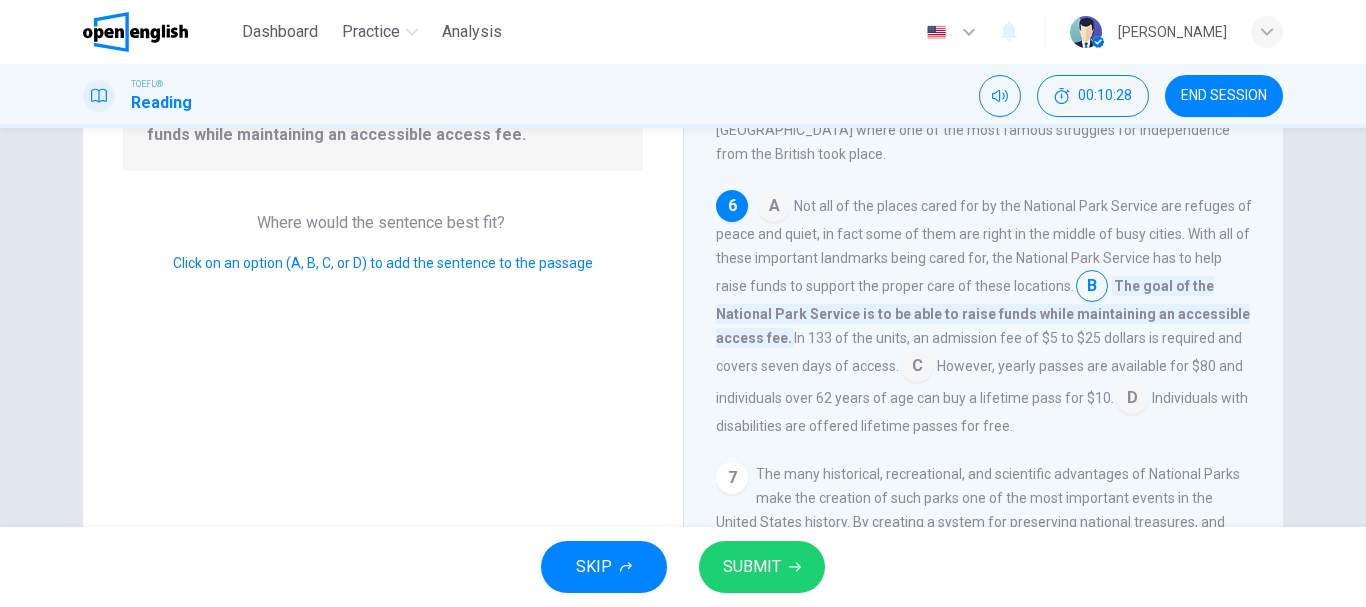 drag, startPoint x: 1202, startPoint y: 285, endPoint x: 1193, endPoint y: 299, distance: 16.643316 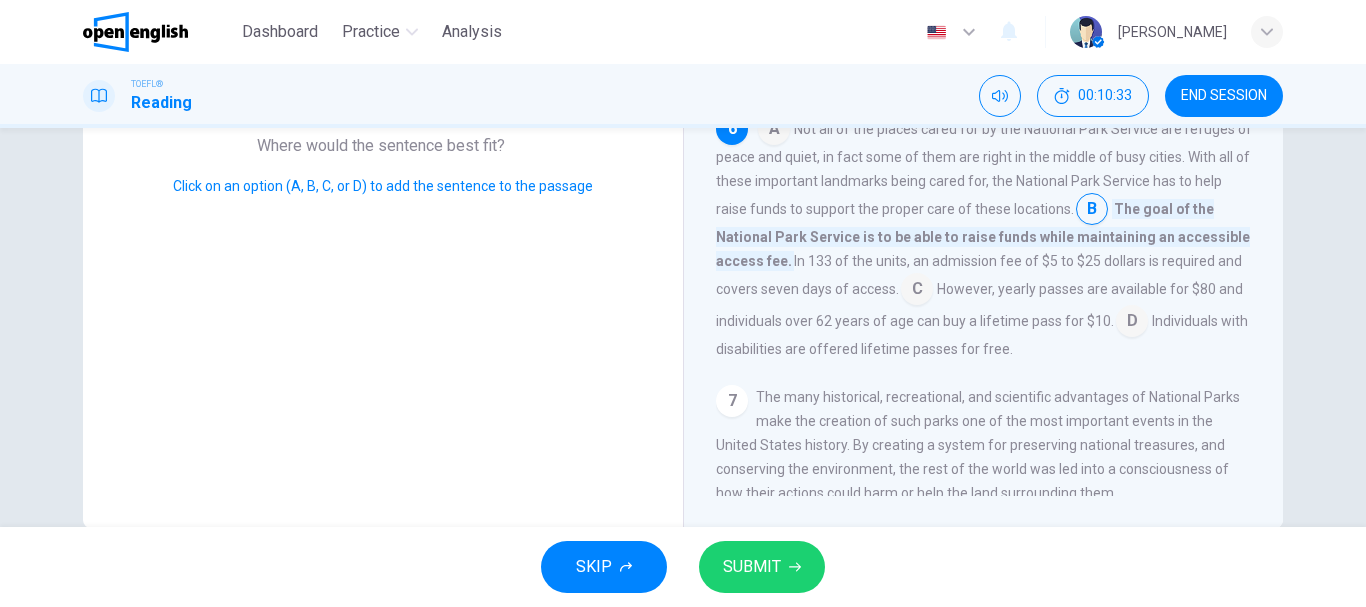 scroll, scrollTop: 339, scrollLeft: 0, axis: vertical 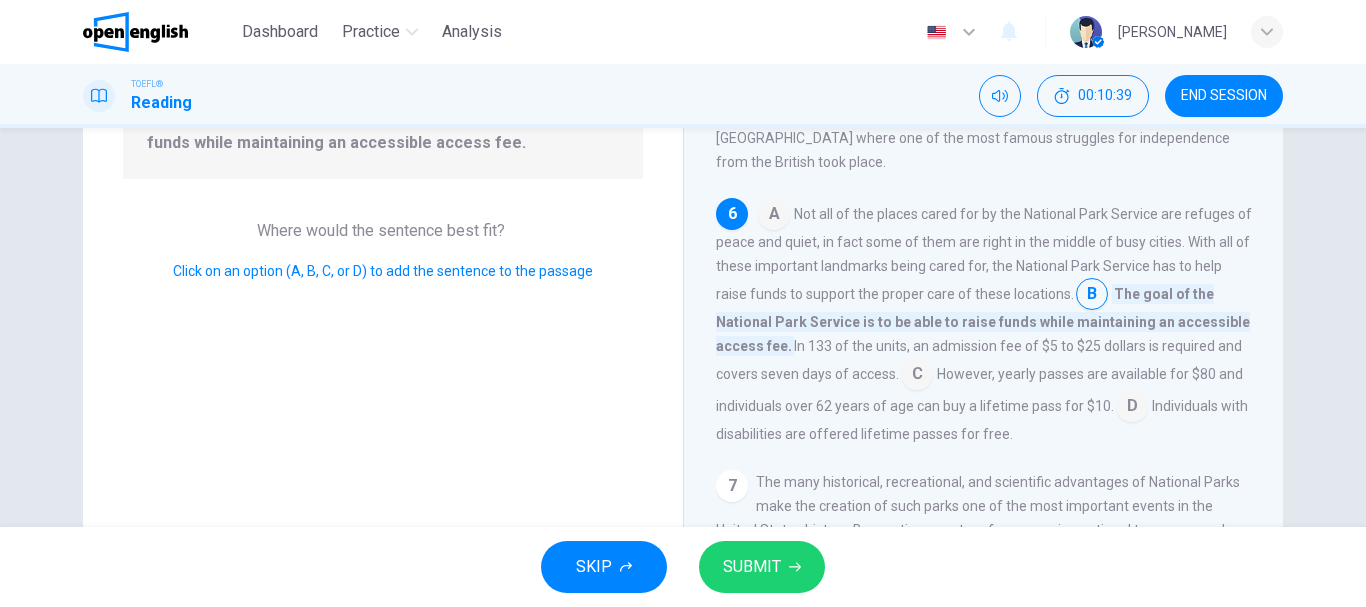 click on "SUBMIT" at bounding box center [762, 567] 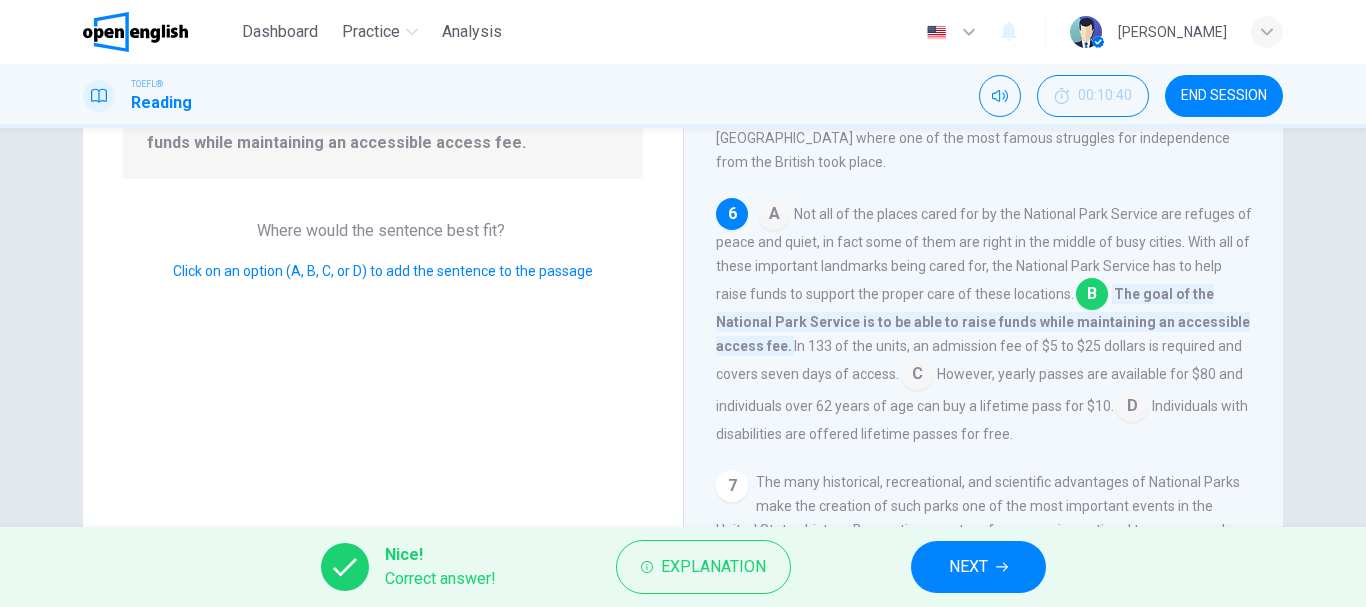 click on "NEXT" at bounding box center [968, 567] 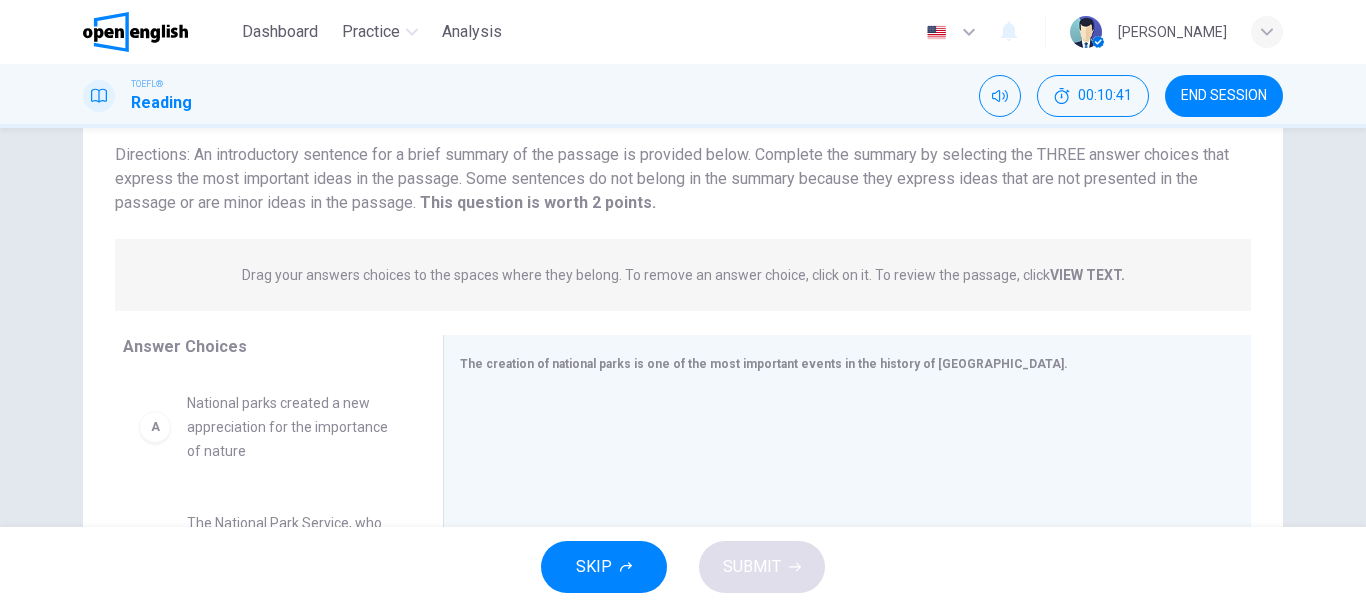 scroll, scrollTop: 103, scrollLeft: 0, axis: vertical 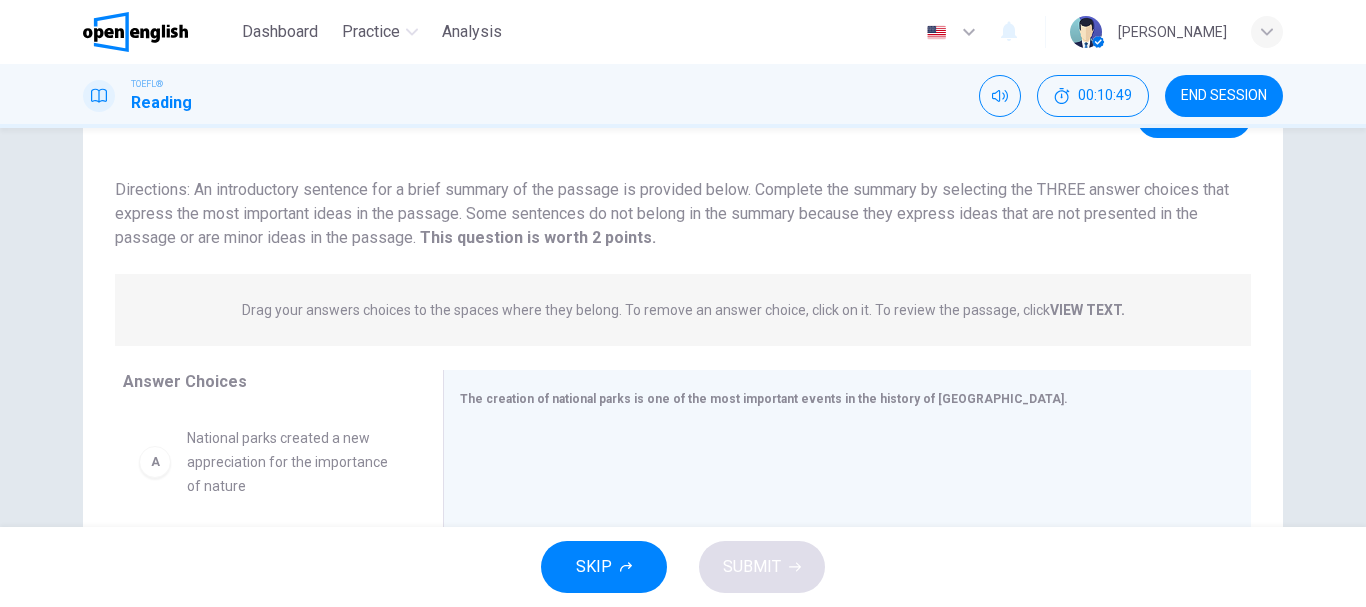 click on "Directions: An introductory sentence for a brief summary of the passage is provided below. Complete the summary by selecting the THREE answer choices that express the most important ideas in the passage. Some sentences do not belong in the summary because they express ideas that are not presented in the passage or are minor ideas in the passage.   This question is worth 2 points. This question is worth 2 points." at bounding box center [683, 214] 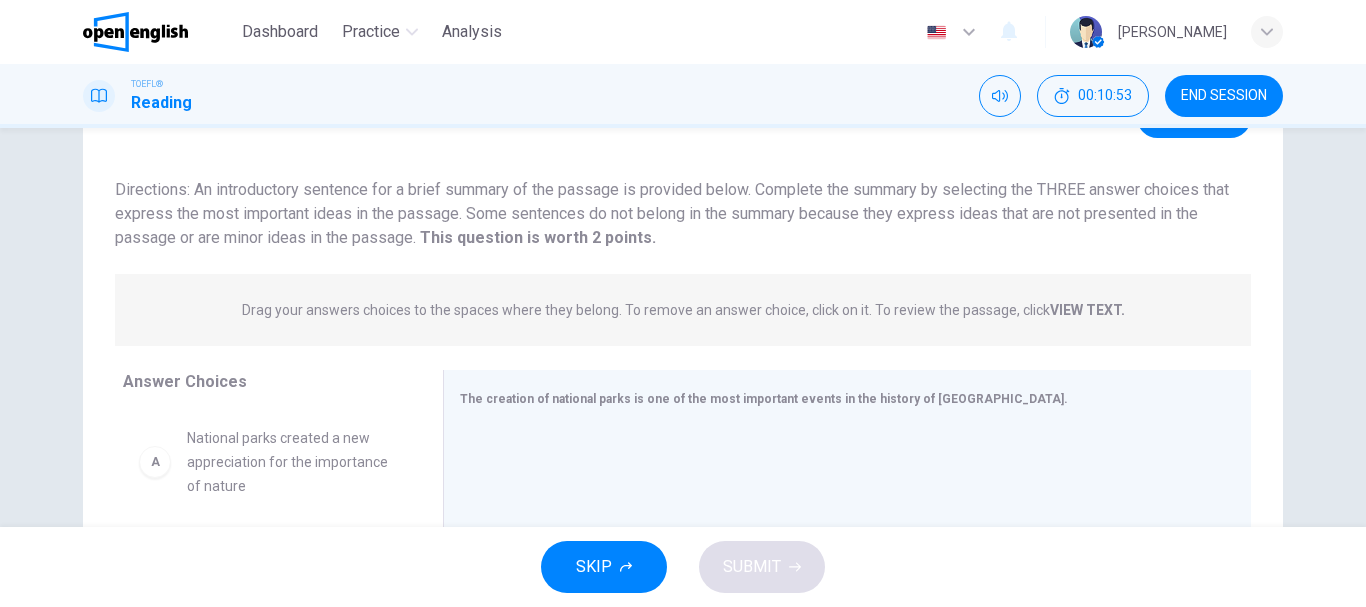 drag, startPoint x: 717, startPoint y: 216, endPoint x: 754, endPoint y: 216, distance: 37 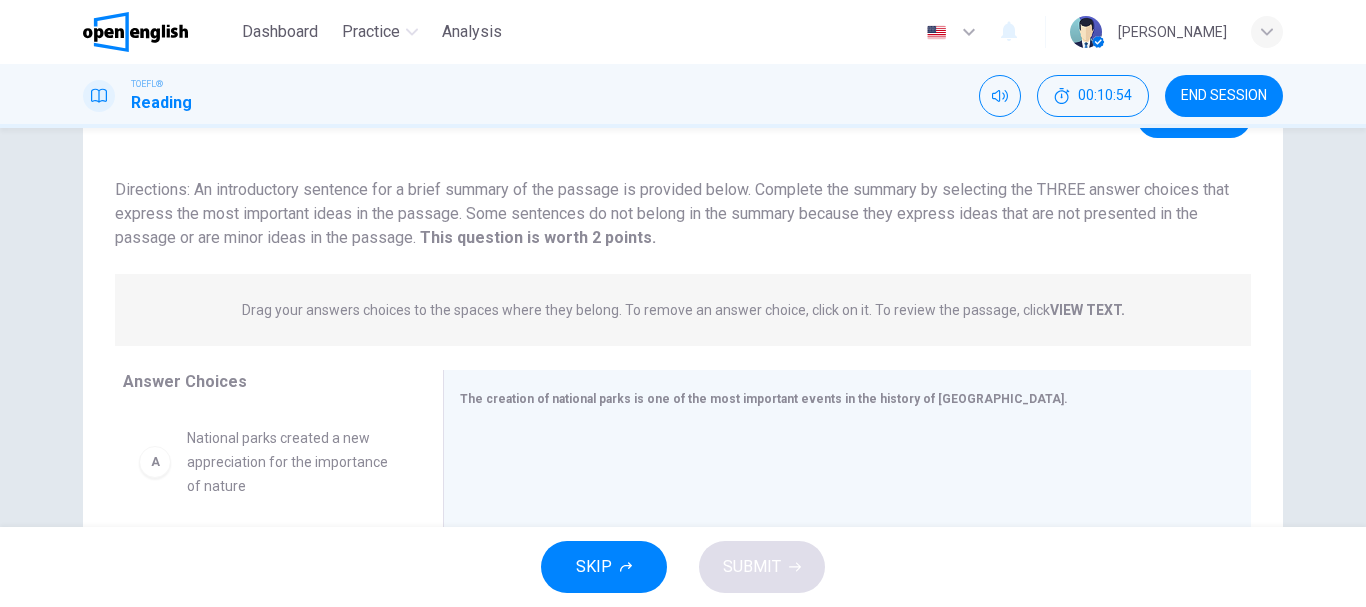 drag, startPoint x: 754, startPoint y: 216, endPoint x: 950, endPoint y: 211, distance: 196.06377 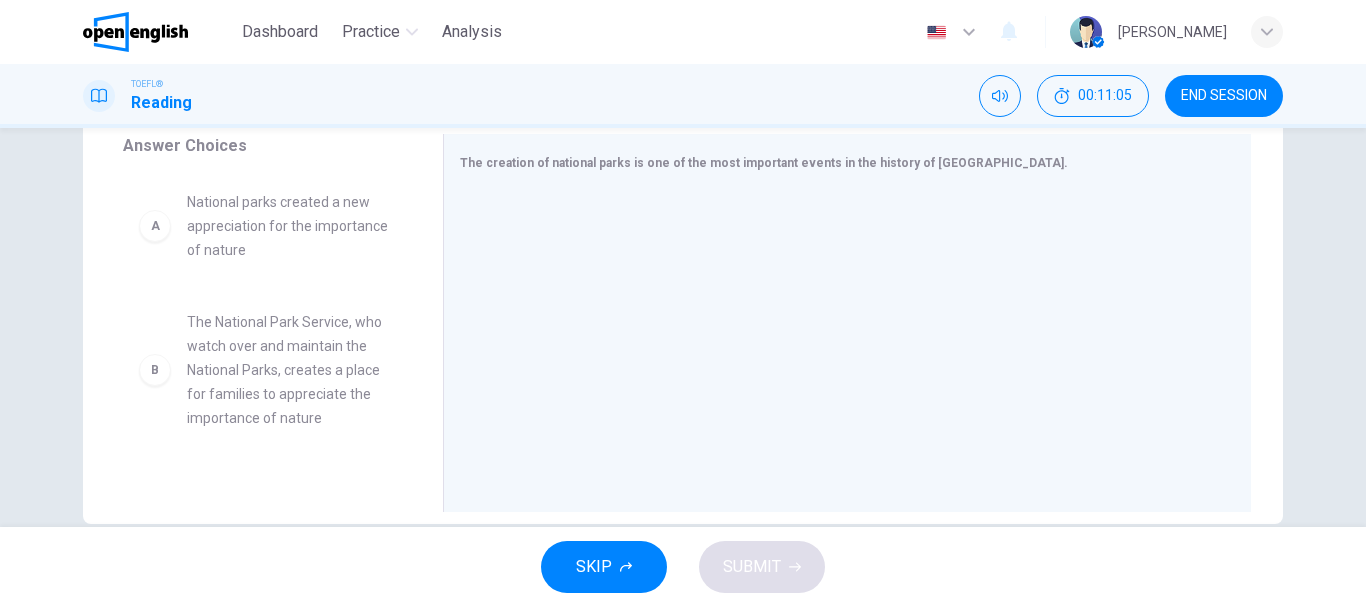 scroll, scrollTop: 341, scrollLeft: 0, axis: vertical 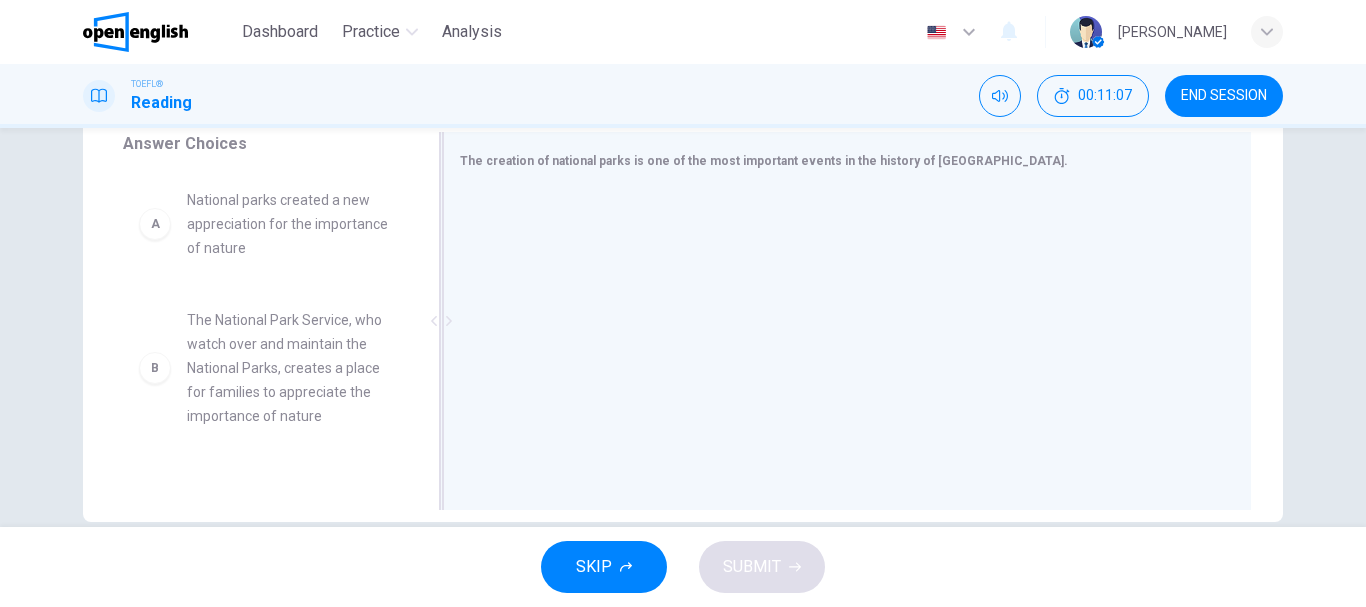 drag, startPoint x: 491, startPoint y: 165, endPoint x: 455, endPoint y: 162, distance: 36.124783 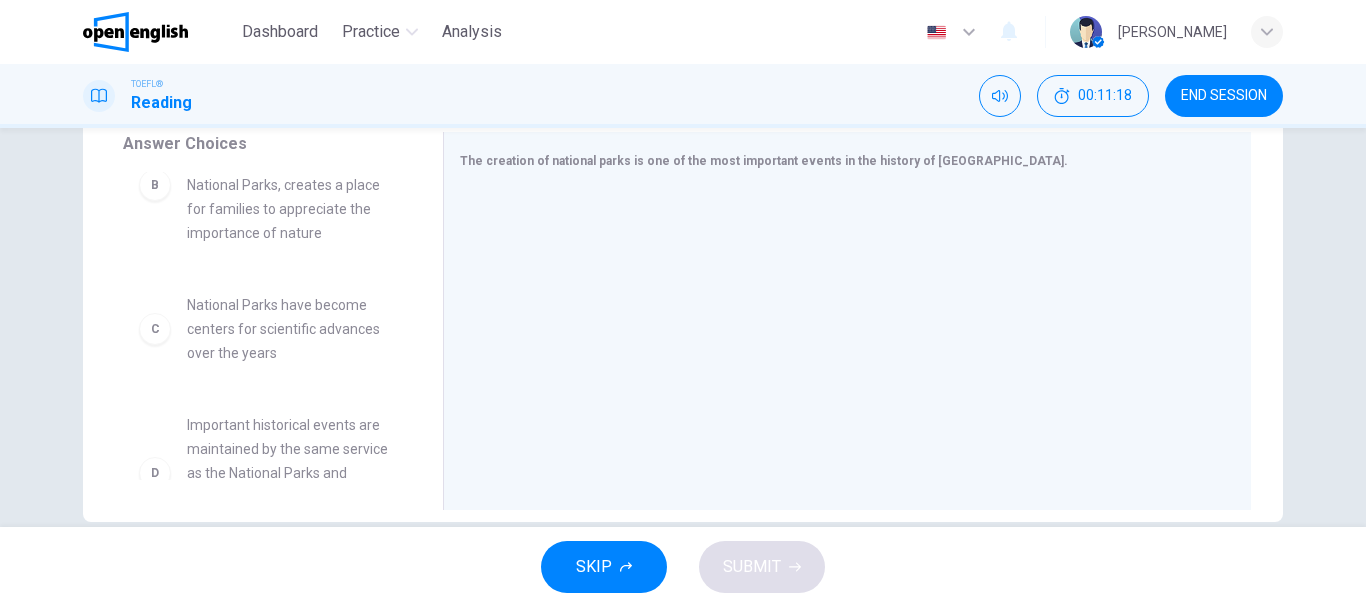 scroll, scrollTop: 197, scrollLeft: 0, axis: vertical 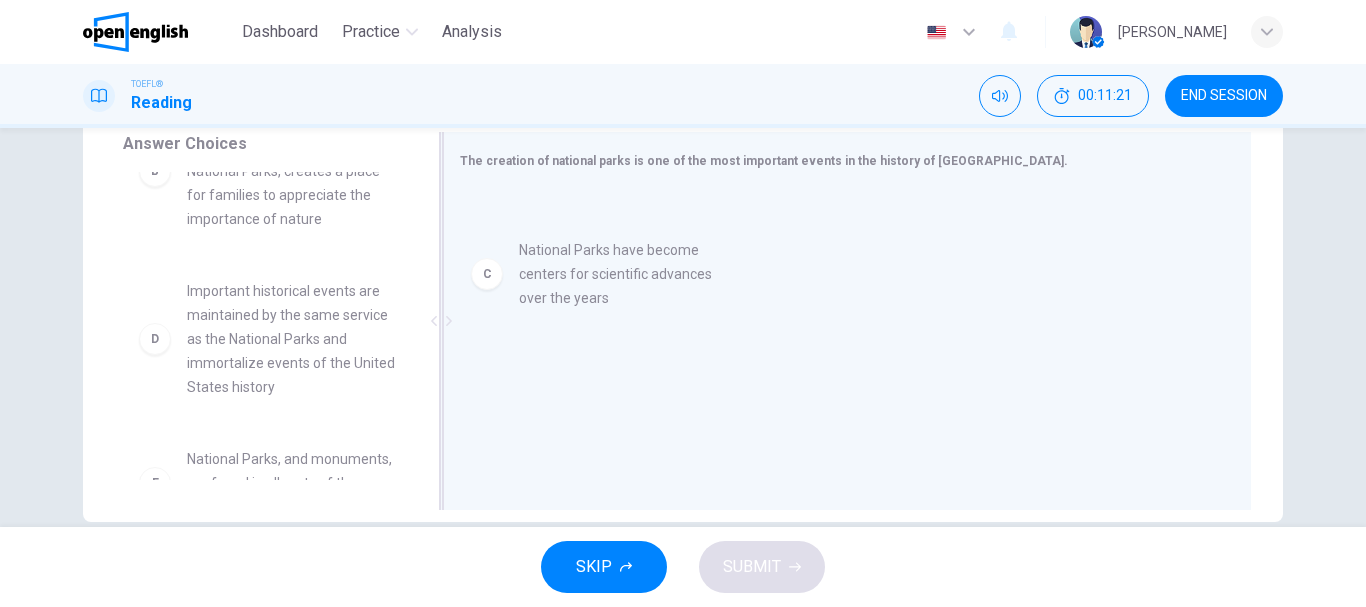 drag, startPoint x: 167, startPoint y: 326, endPoint x: 515, endPoint y: 285, distance: 350.40692 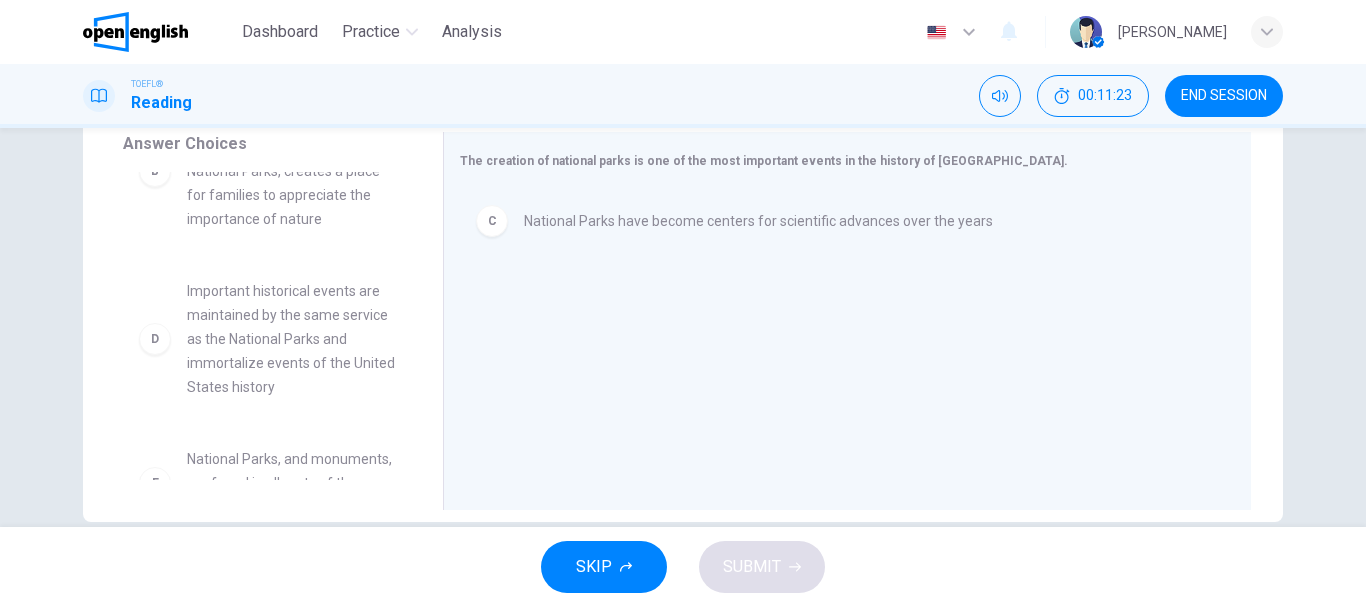 scroll, scrollTop: 61, scrollLeft: 0, axis: vertical 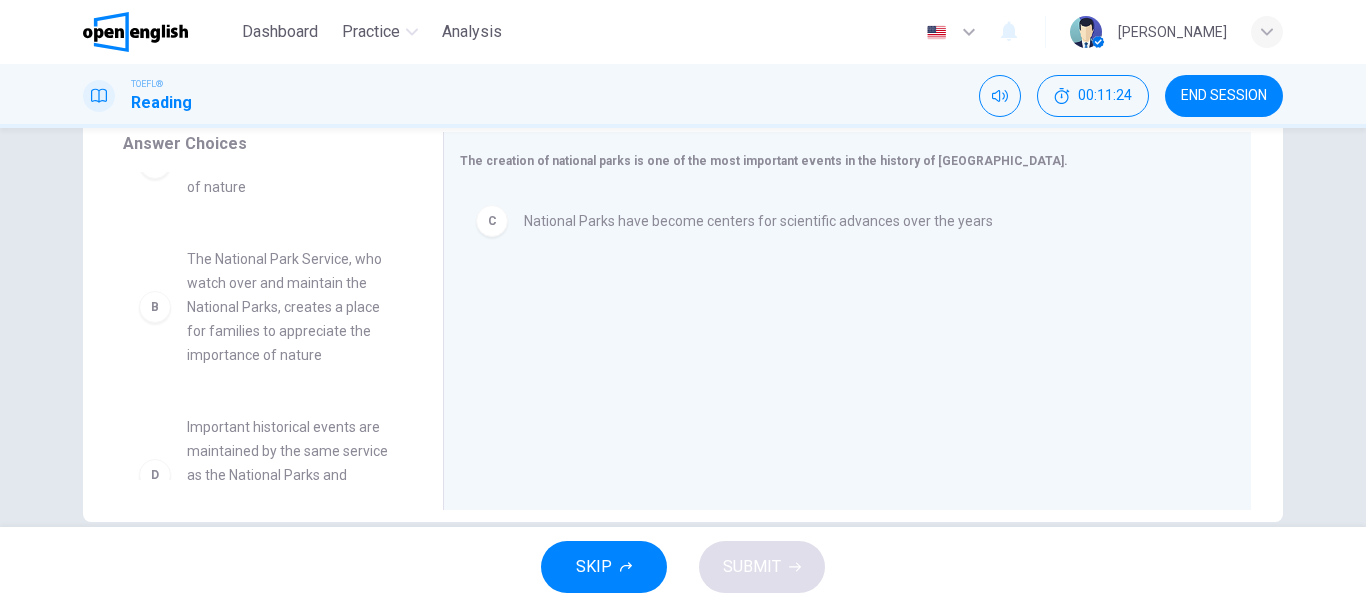 click on "A National parks created a new appreciation for the importance of nature B The National Park Service, who watch over and maintain the National Parks, creates a place for families to appreciate the importance of nature D Important historical events are maintained by the same service as the National Parks and immortalize events of the United States history E National Parks, and monuments, are found in all parts of the country F The creation of [GEOGRAPHIC_DATA] was the beginning of a global self realization in regards to ecological responsibility" at bounding box center [275, 326] 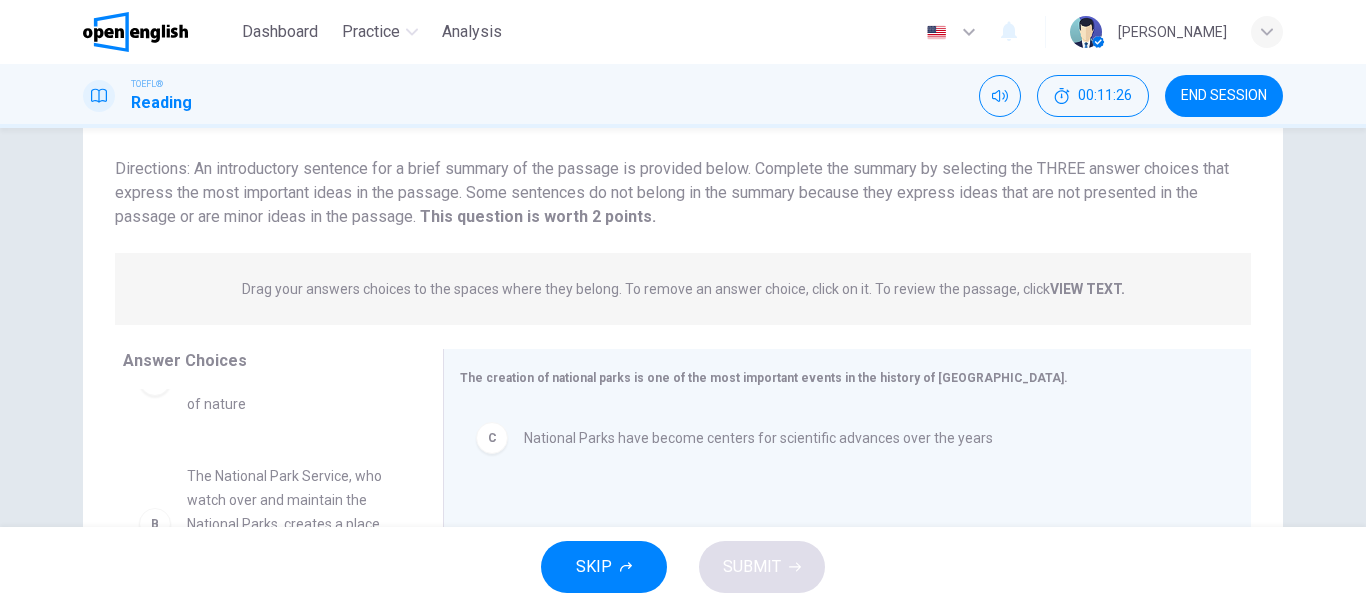 scroll, scrollTop: 68, scrollLeft: 0, axis: vertical 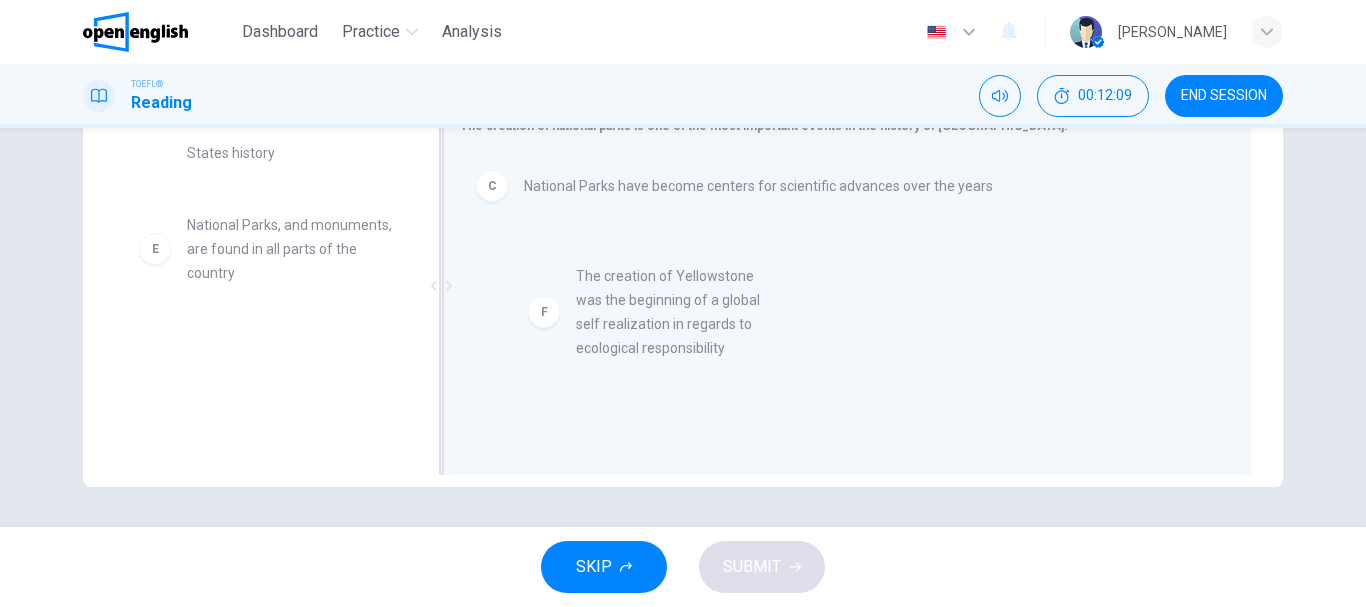 drag, startPoint x: 261, startPoint y: 396, endPoint x: 661, endPoint y: 327, distance: 405.90762 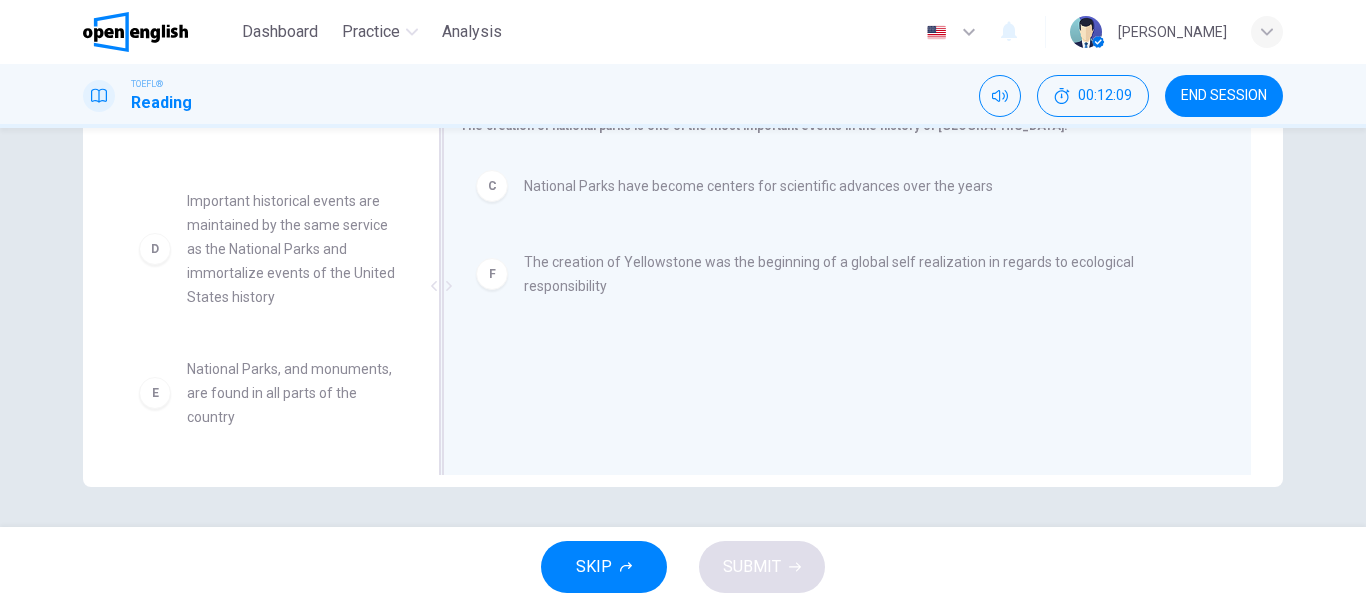 scroll, scrollTop: 252, scrollLeft: 0, axis: vertical 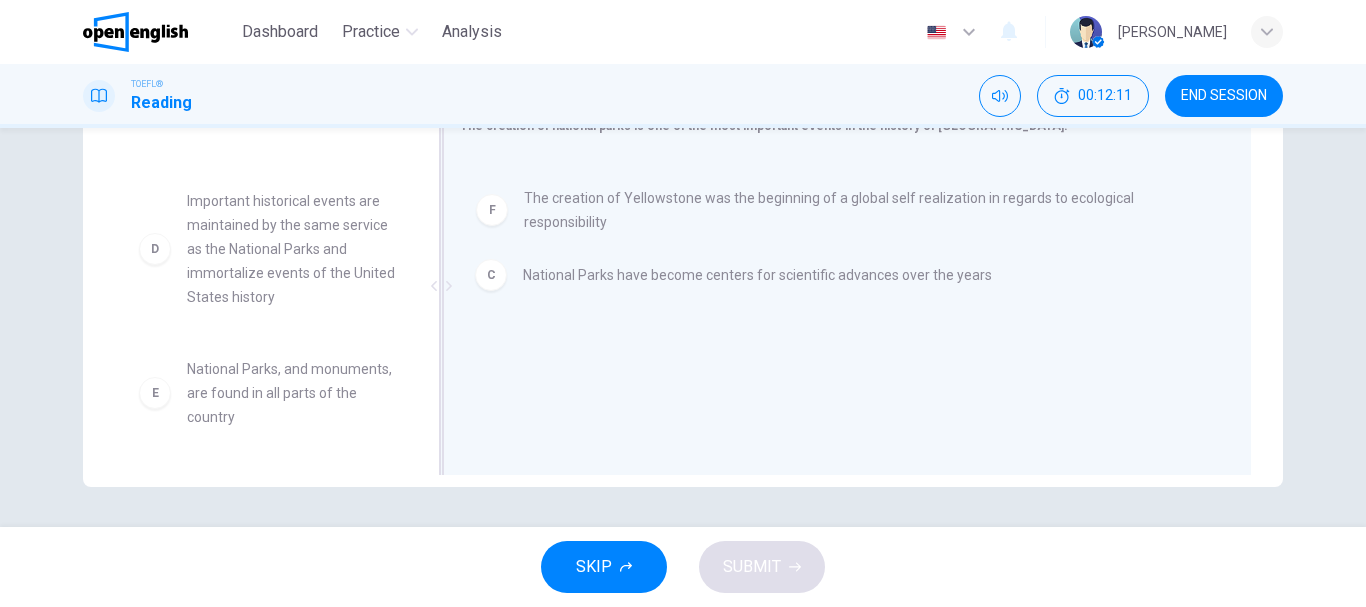 drag, startPoint x: 540, startPoint y: 195, endPoint x: 544, endPoint y: 289, distance: 94.08507 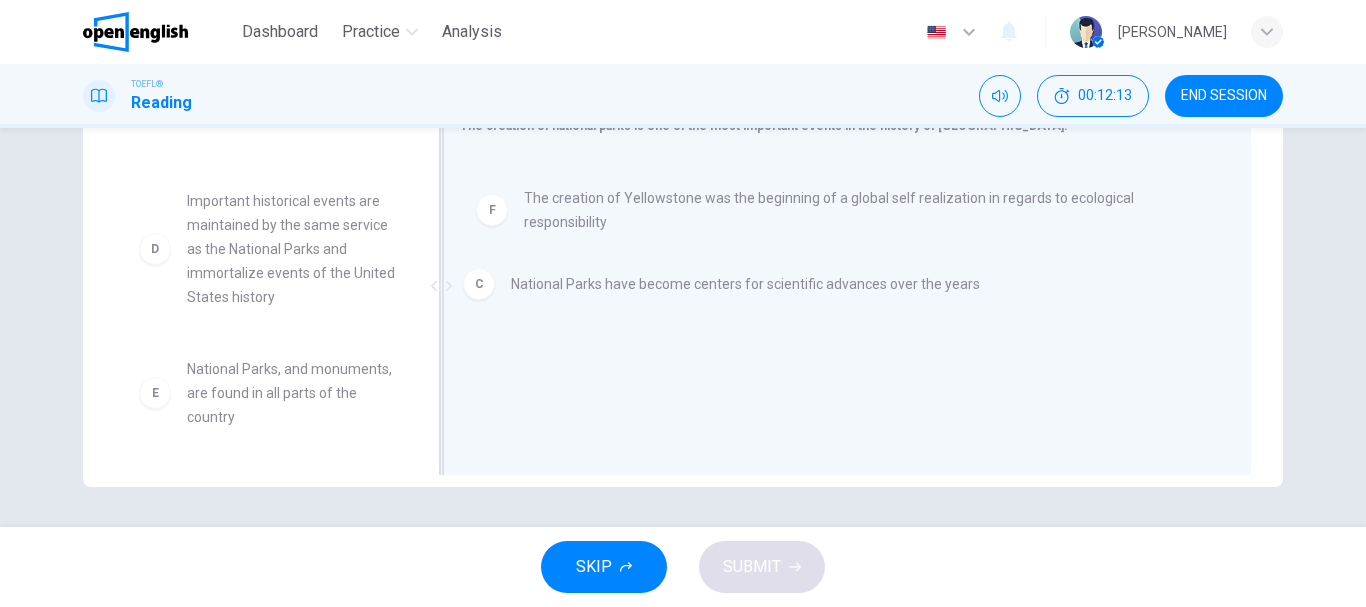 drag, startPoint x: 636, startPoint y: 191, endPoint x: 628, endPoint y: 296, distance: 105.30432 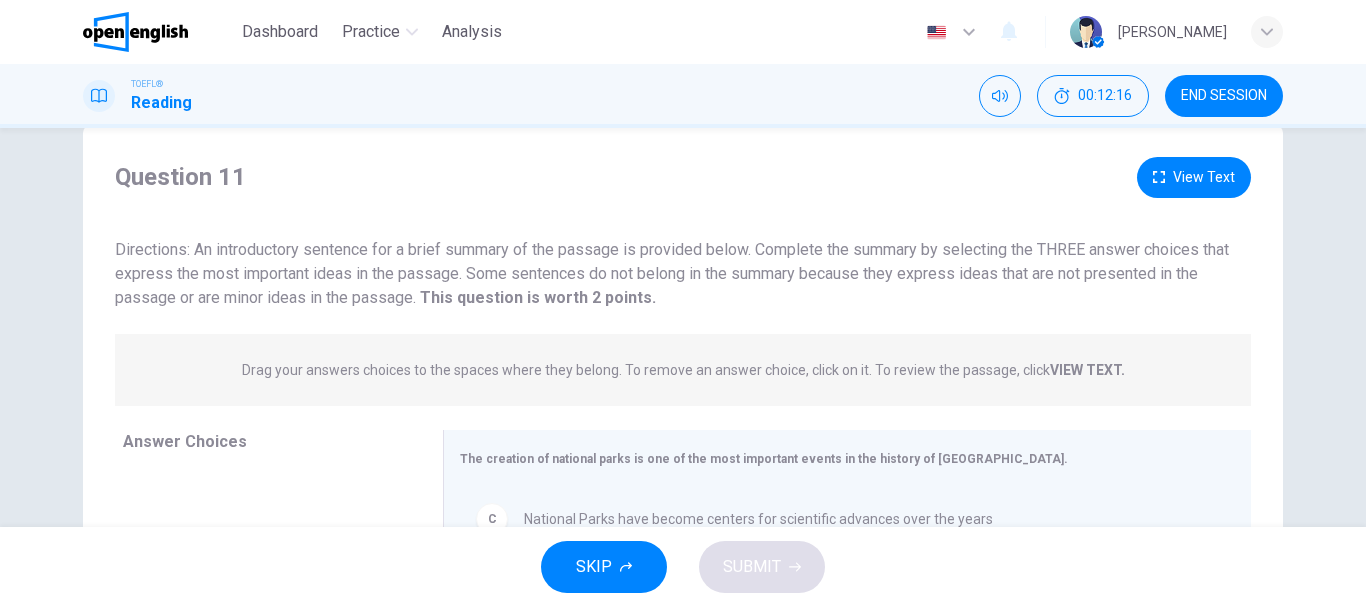 scroll, scrollTop: 0, scrollLeft: 0, axis: both 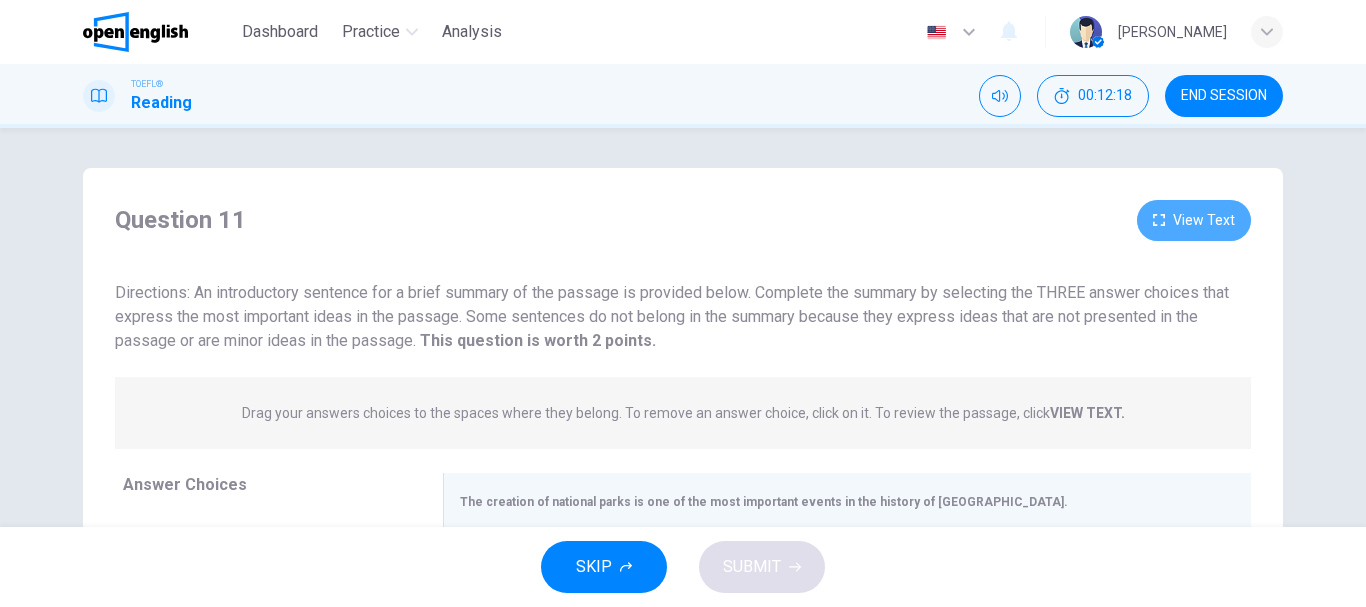 click on "View Text" at bounding box center (1194, 220) 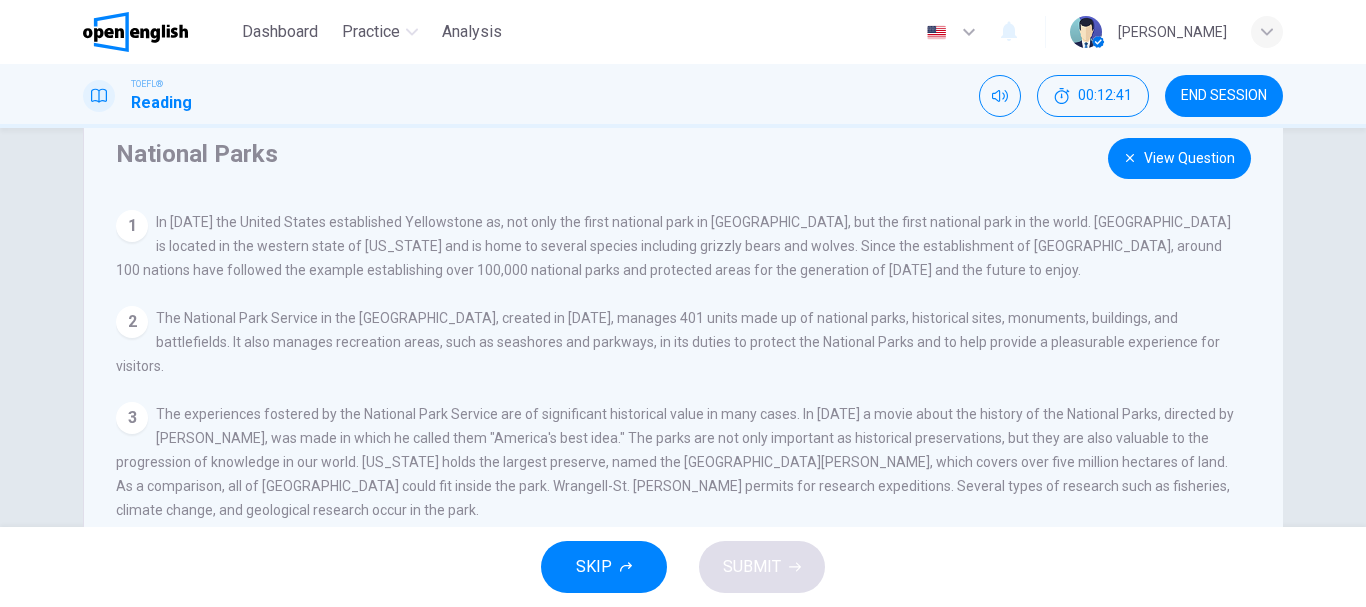 scroll, scrollTop: 81, scrollLeft: 0, axis: vertical 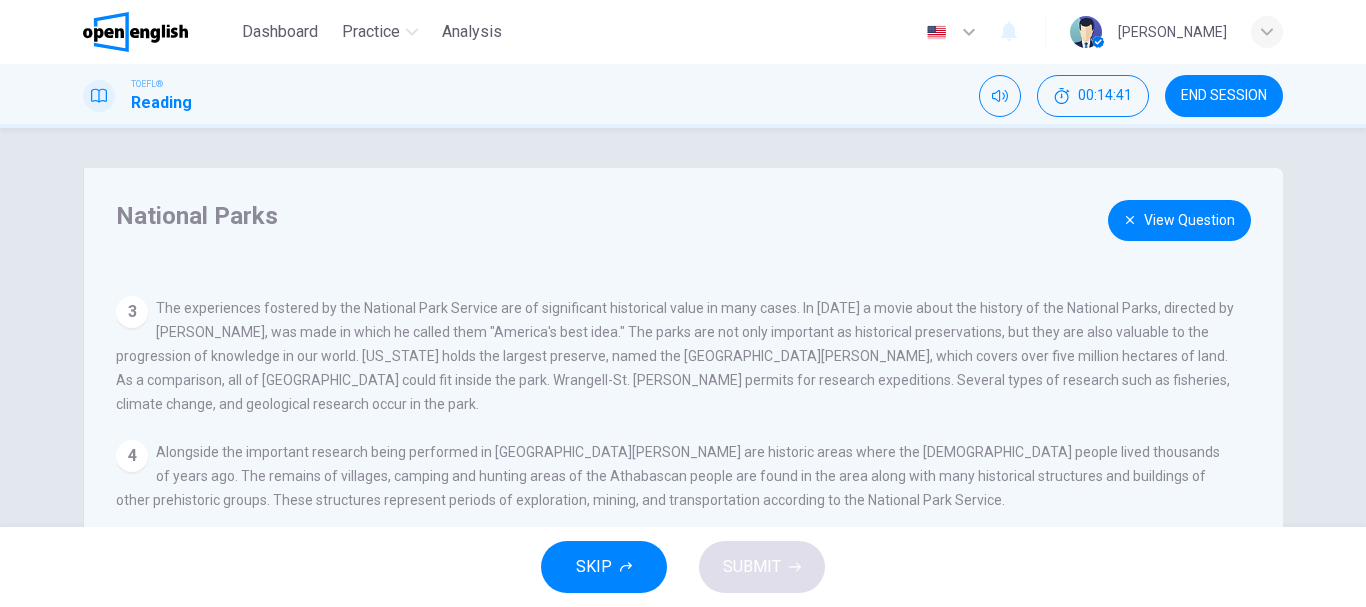 click on "View Question" at bounding box center [1179, 220] 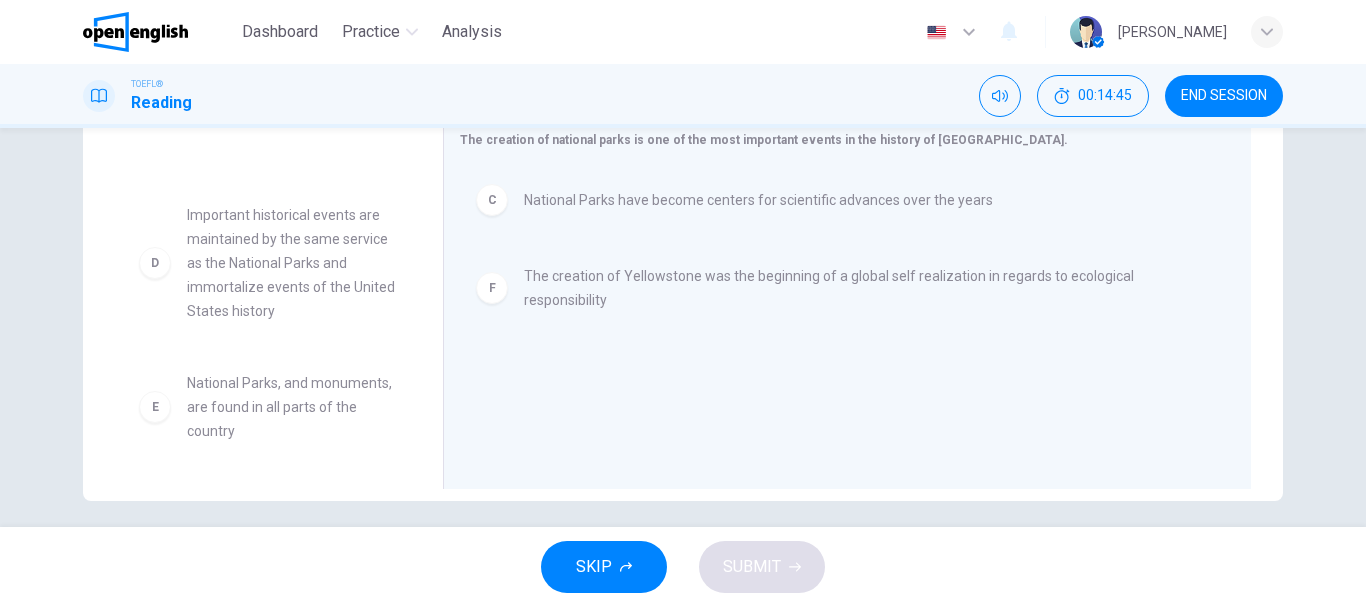 scroll, scrollTop: 364, scrollLeft: 0, axis: vertical 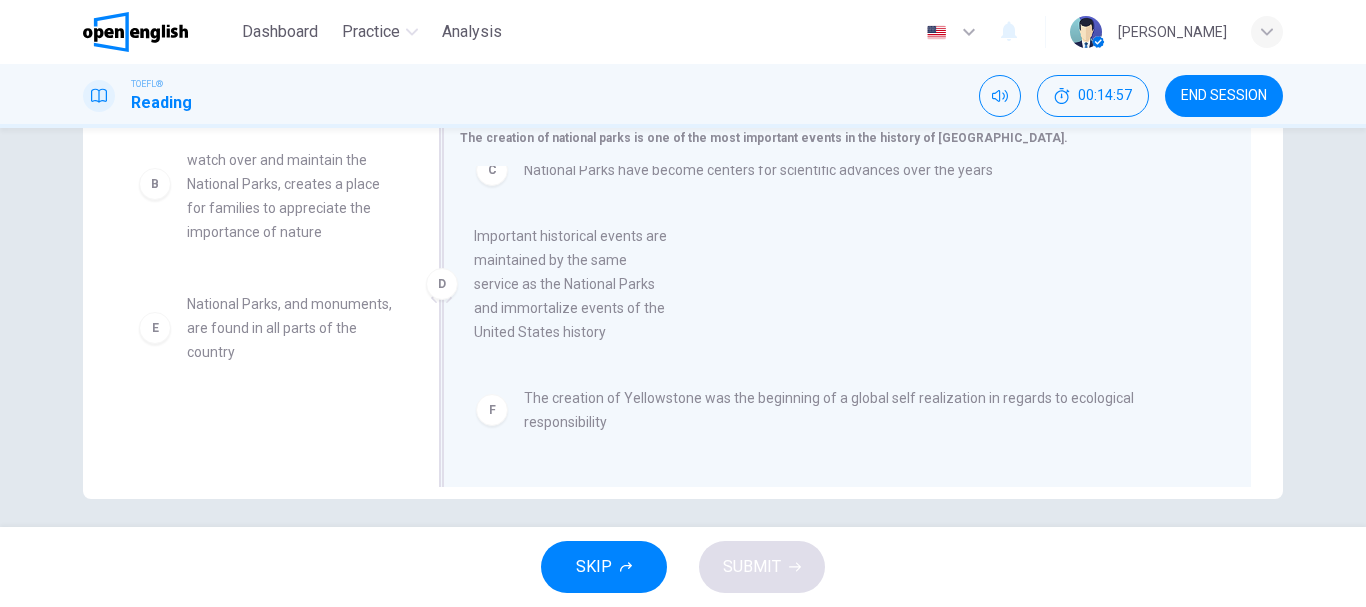 drag, startPoint x: 282, startPoint y: 341, endPoint x: 580, endPoint y: 261, distance: 308.55145 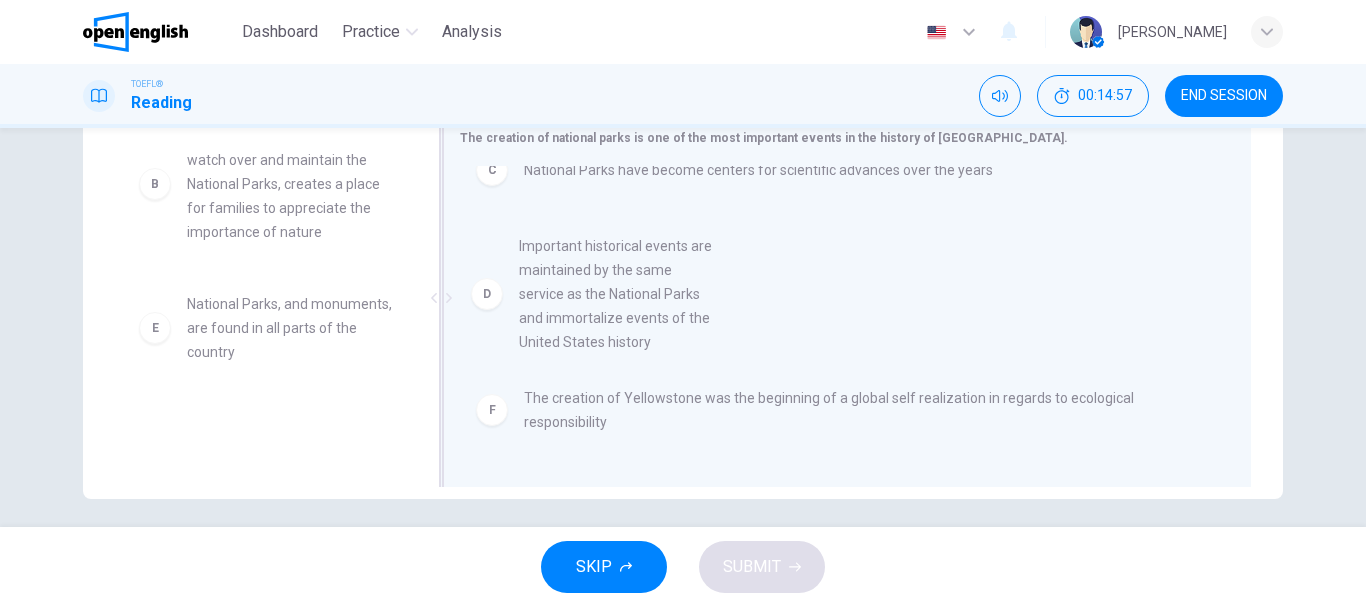 scroll, scrollTop: 0, scrollLeft: 0, axis: both 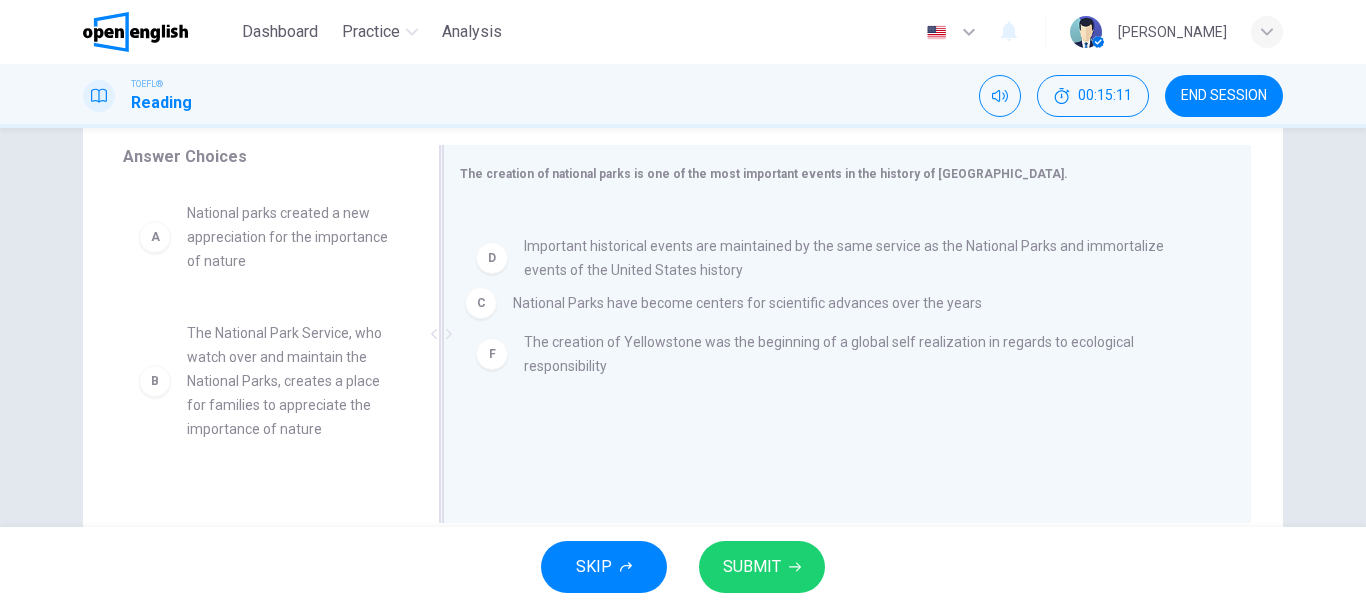 drag, startPoint x: 819, startPoint y: 242, endPoint x: 813, endPoint y: 320, distance: 78.23043 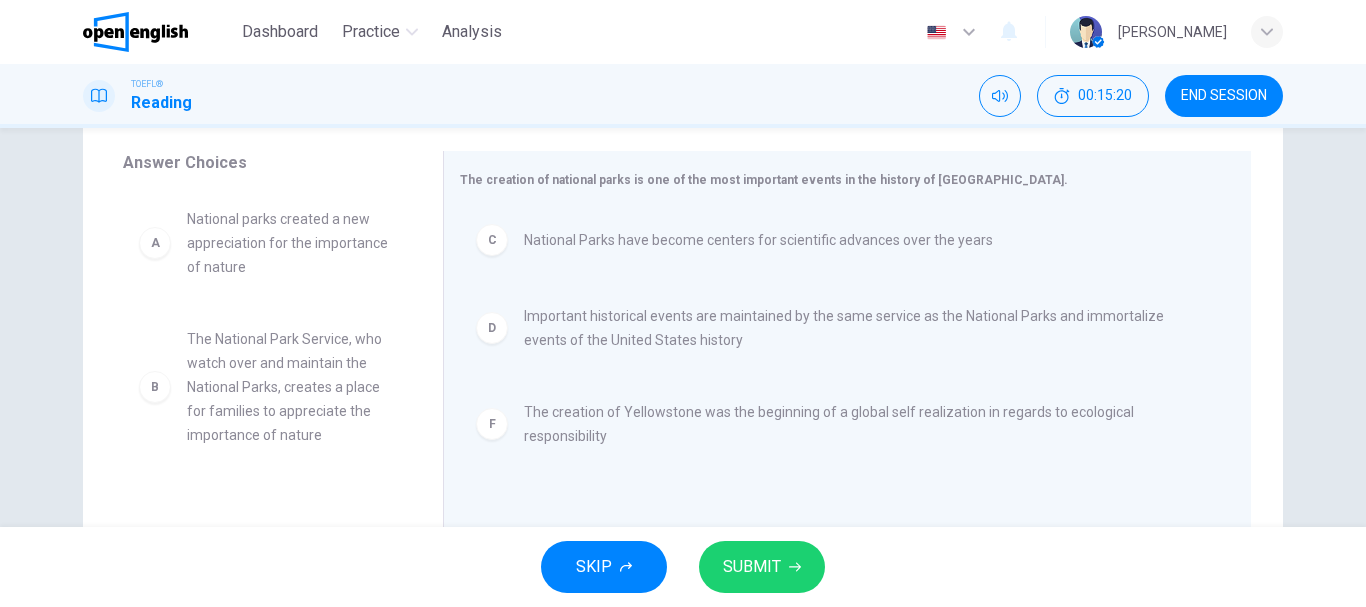 scroll, scrollTop: 343, scrollLeft: 0, axis: vertical 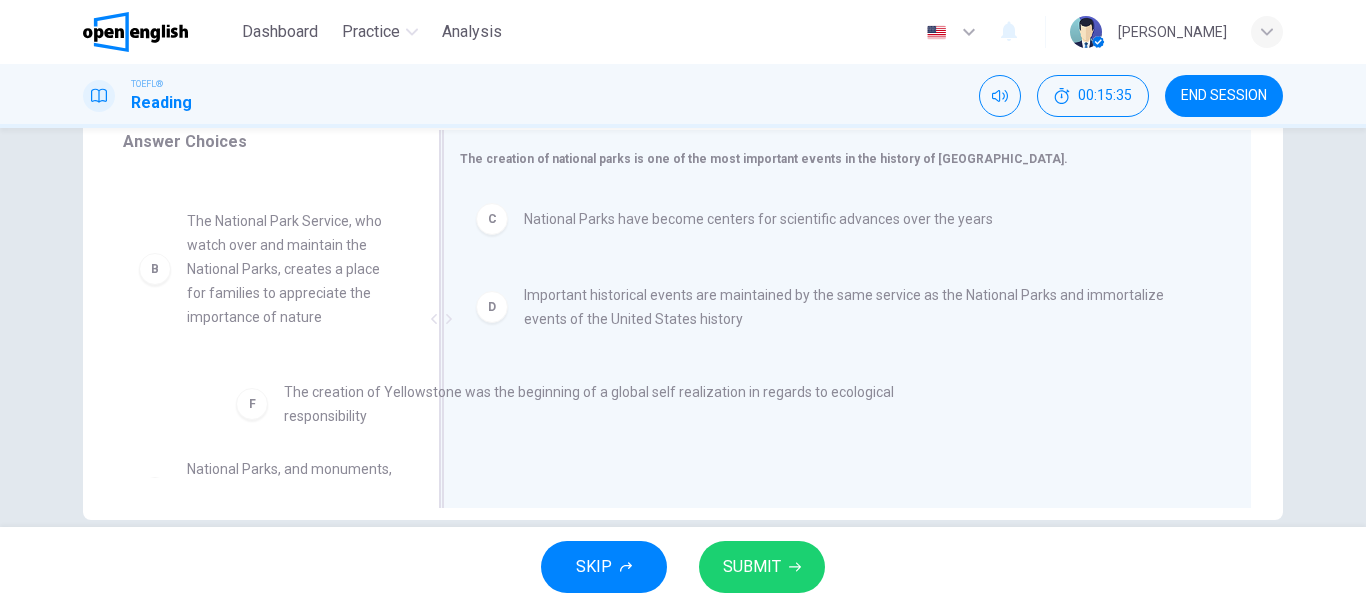 drag, startPoint x: 505, startPoint y: 396, endPoint x: 201, endPoint y: 407, distance: 304.19894 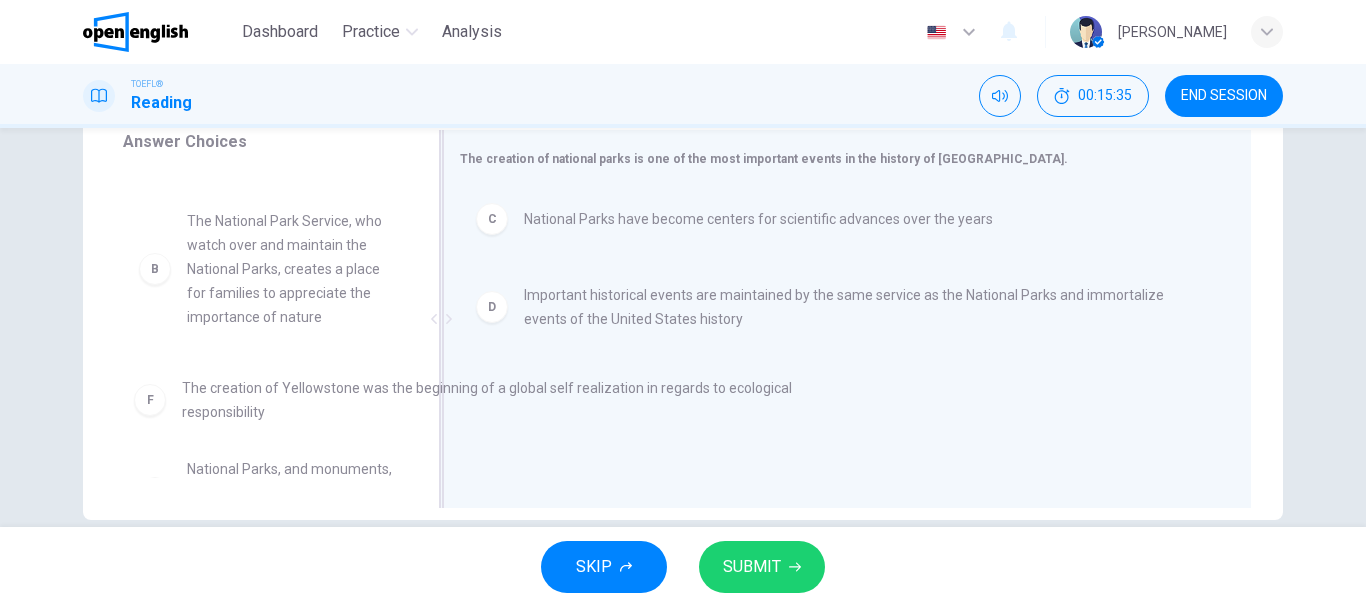 scroll, scrollTop: 98, scrollLeft: 0, axis: vertical 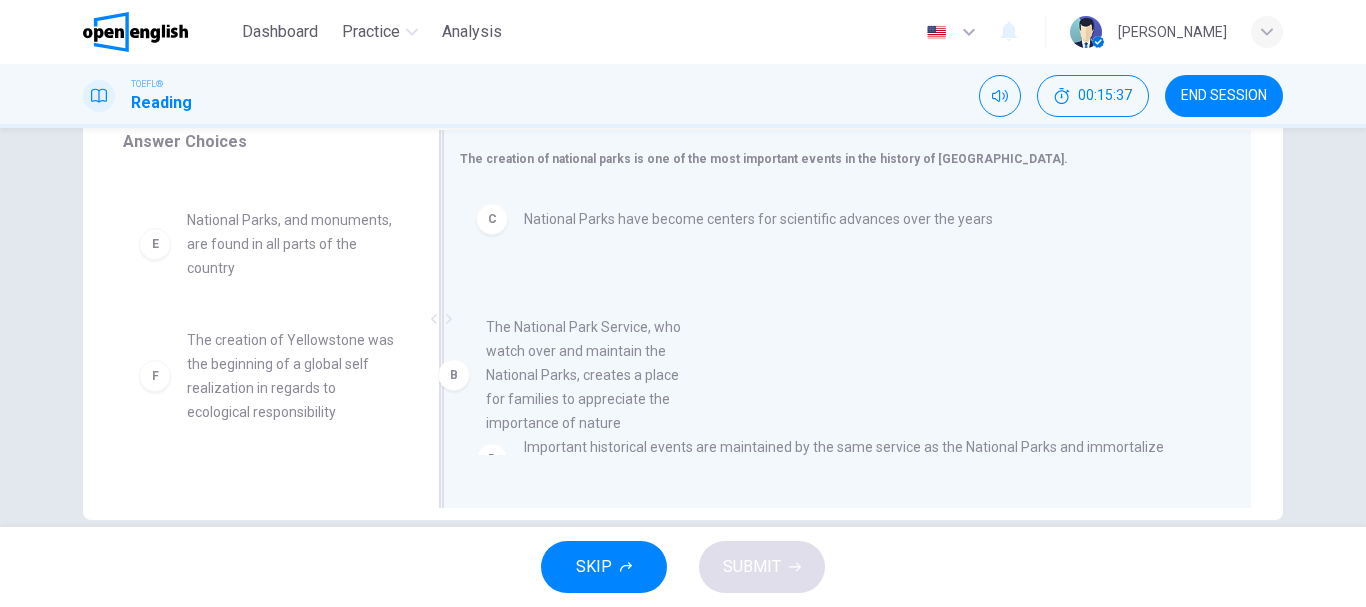 drag, startPoint x: 212, startPoint y: 274, endPoint x: 541, endPoint y: 384, distance: 346.902 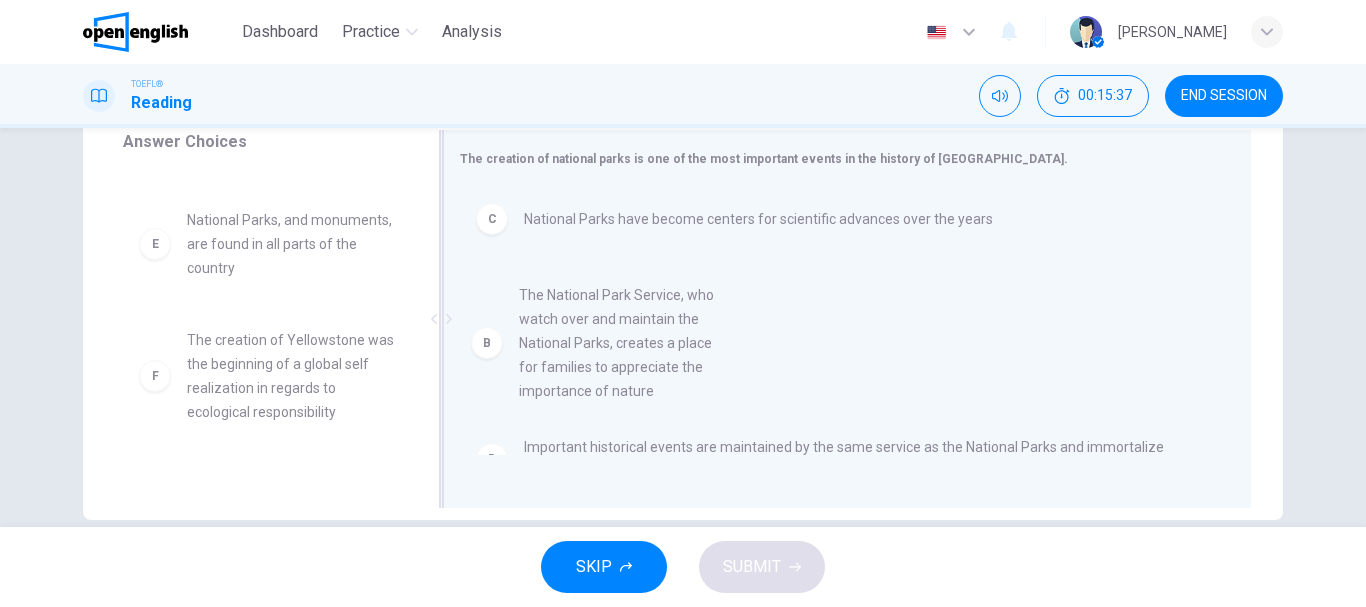 scroll, scrollTop: 60, scrollLeft: 0, axis: vertical 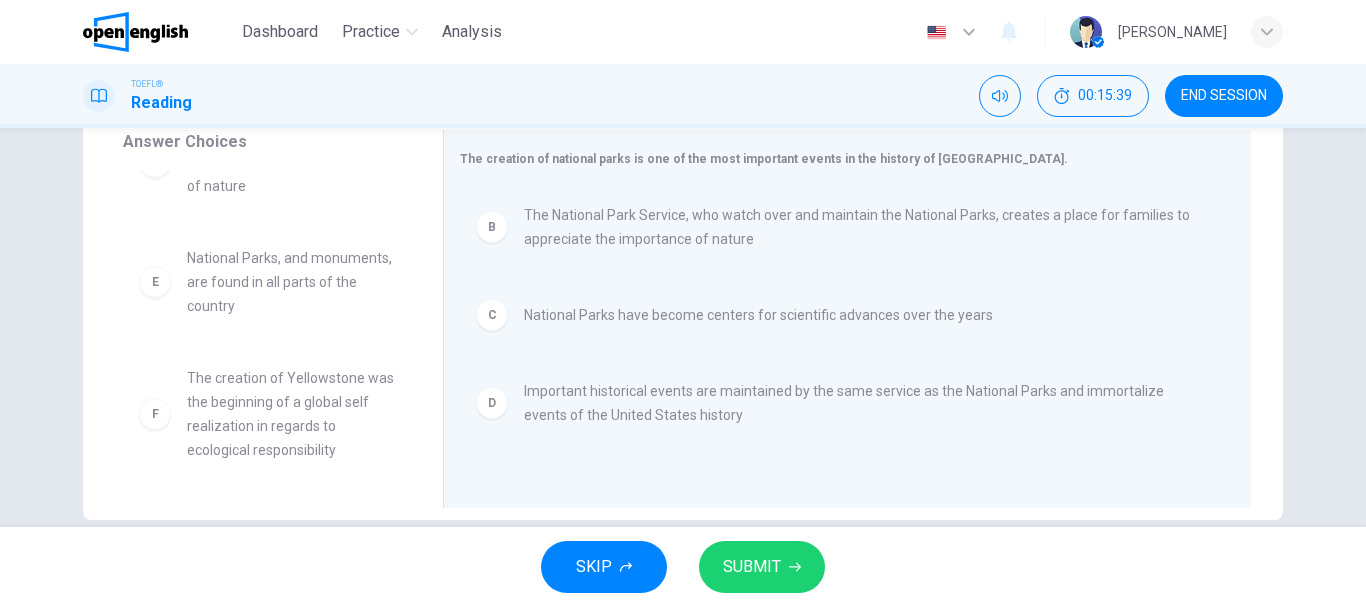 click on "SUBMIT" at bounding box center [762, 567] 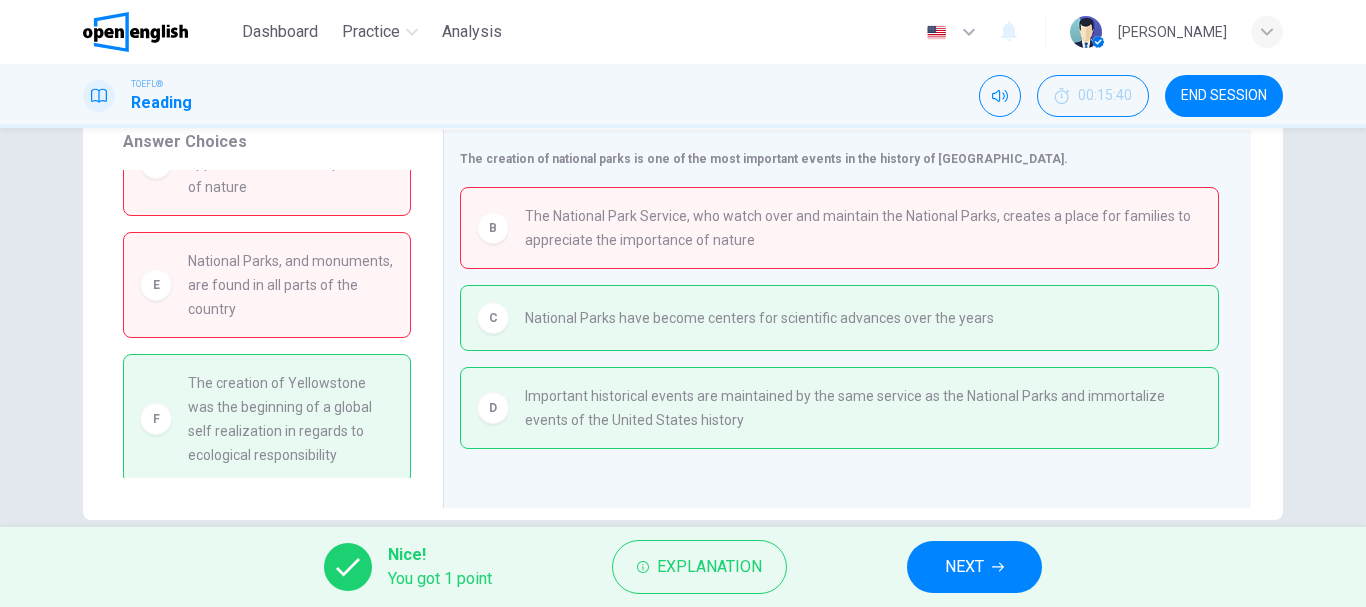scroll, scrollTop: 66, scrollLeft: 0, axis: vertical 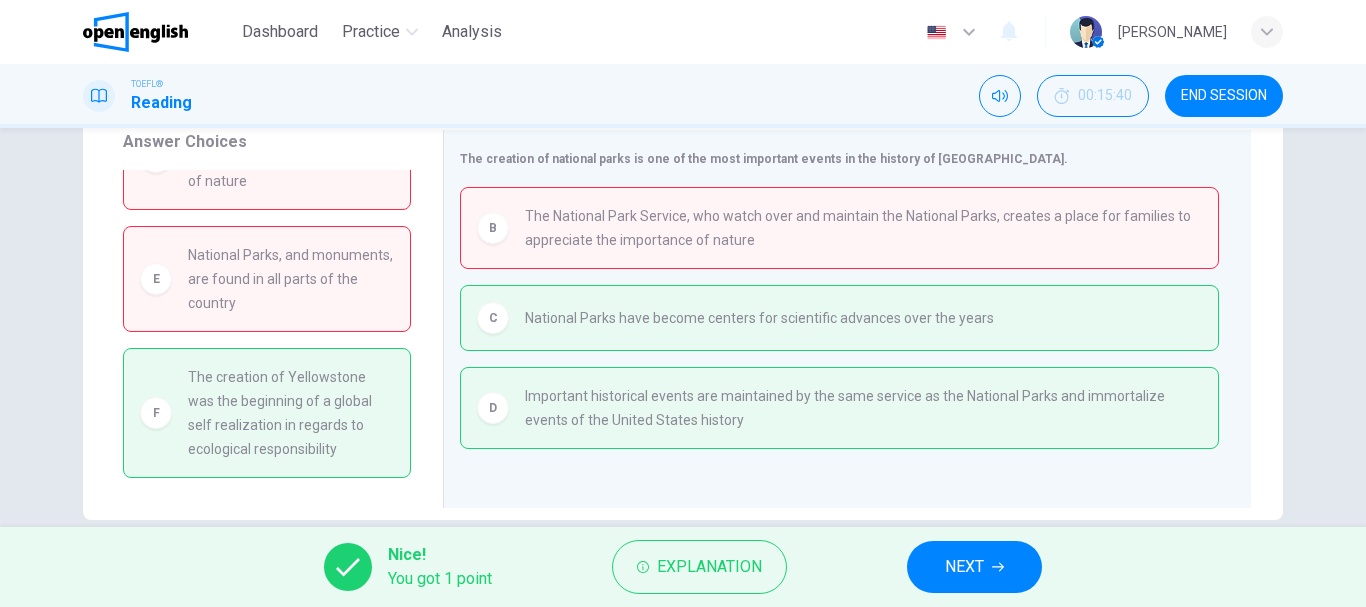 click on "NEXT" at bounding box center (974, 567) 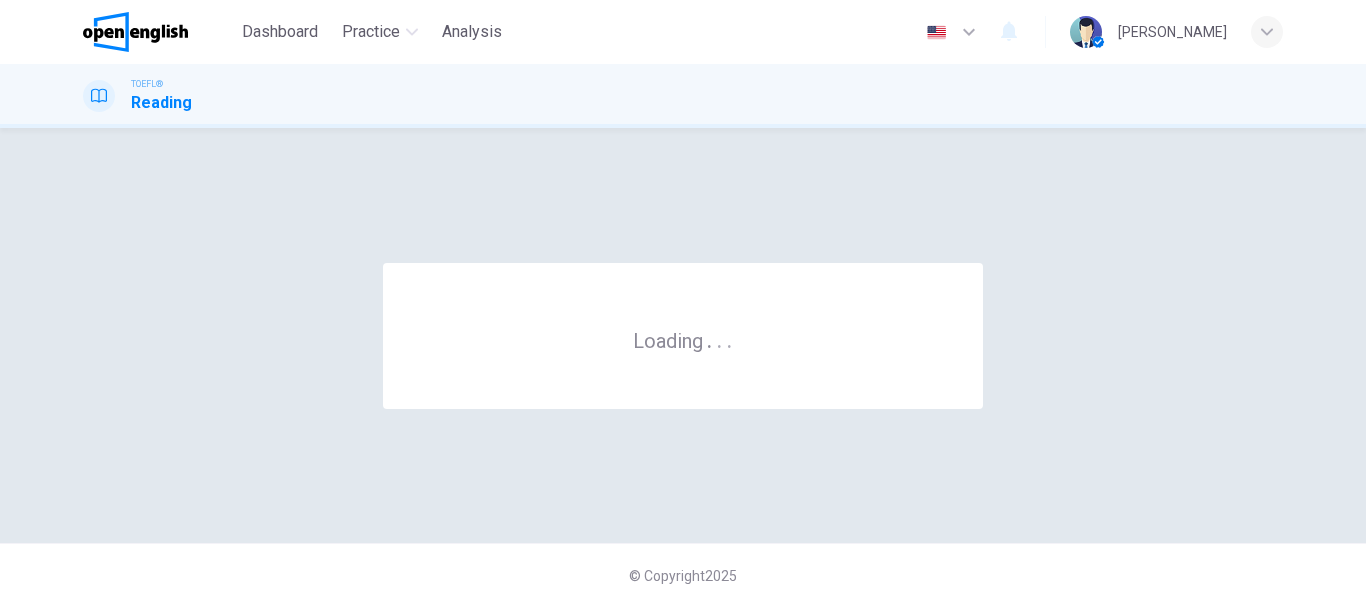 scroll, scrollTop: 0, scrollLeft: 0, axis: both 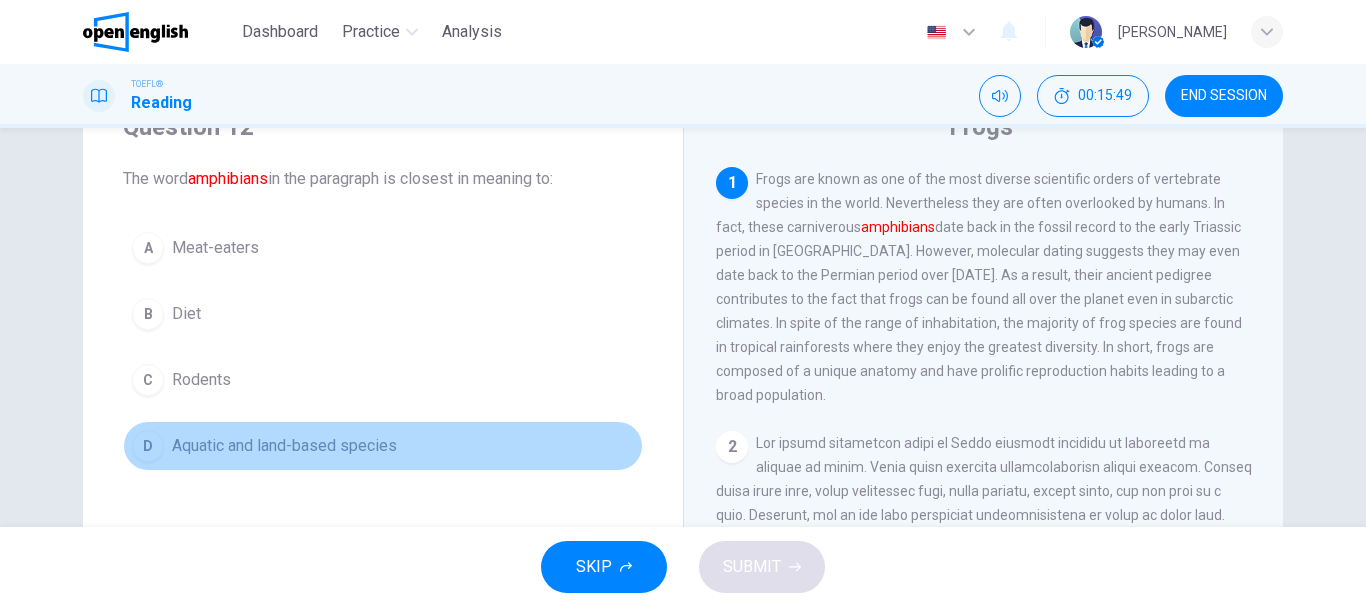 click on "Aquatic and land-based species" at bounding box center (284, 446) 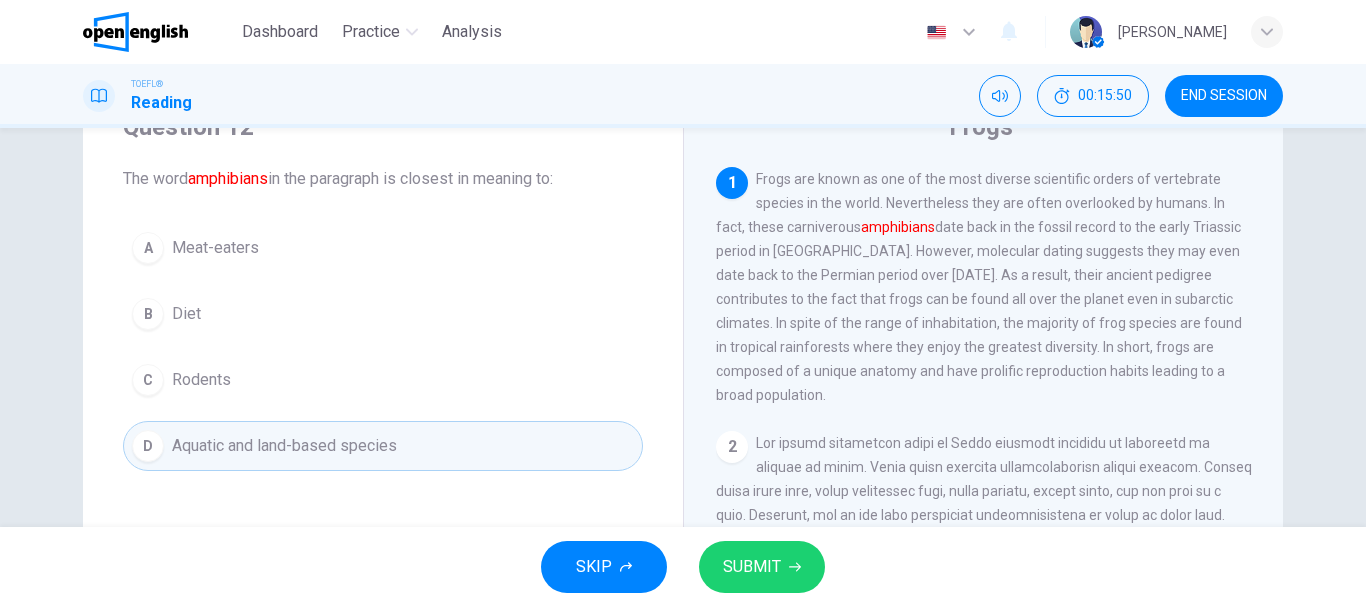 click on "SUBMIT" at bounding box center [752, 567] 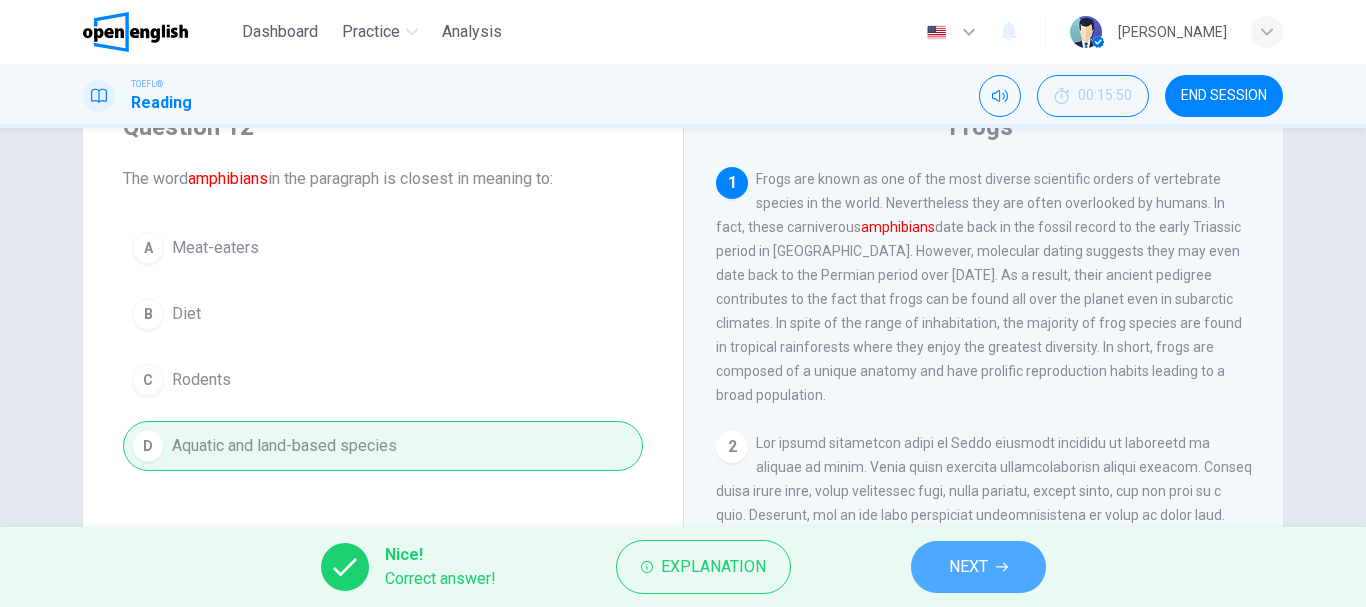 click on "NEXT" at bounding box center [968, 567] 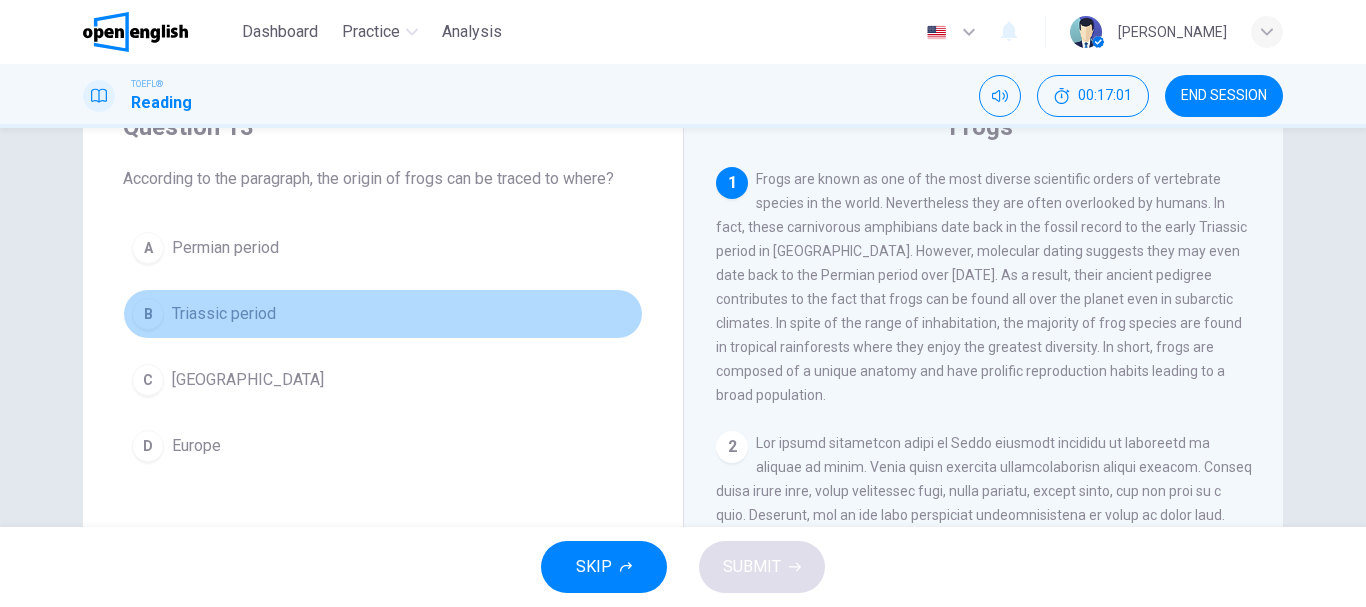 click on "B Triassic period" at bounding box center (383, 314) 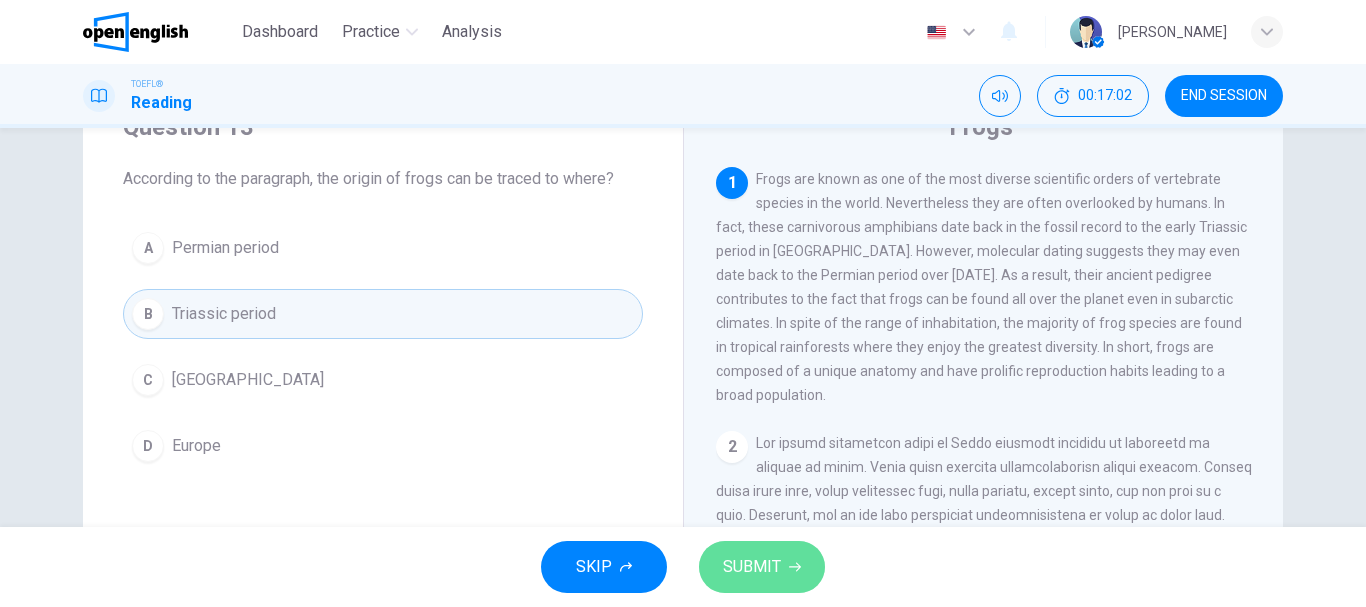 click on "SUBMIT" at bounding box center (762, 567) 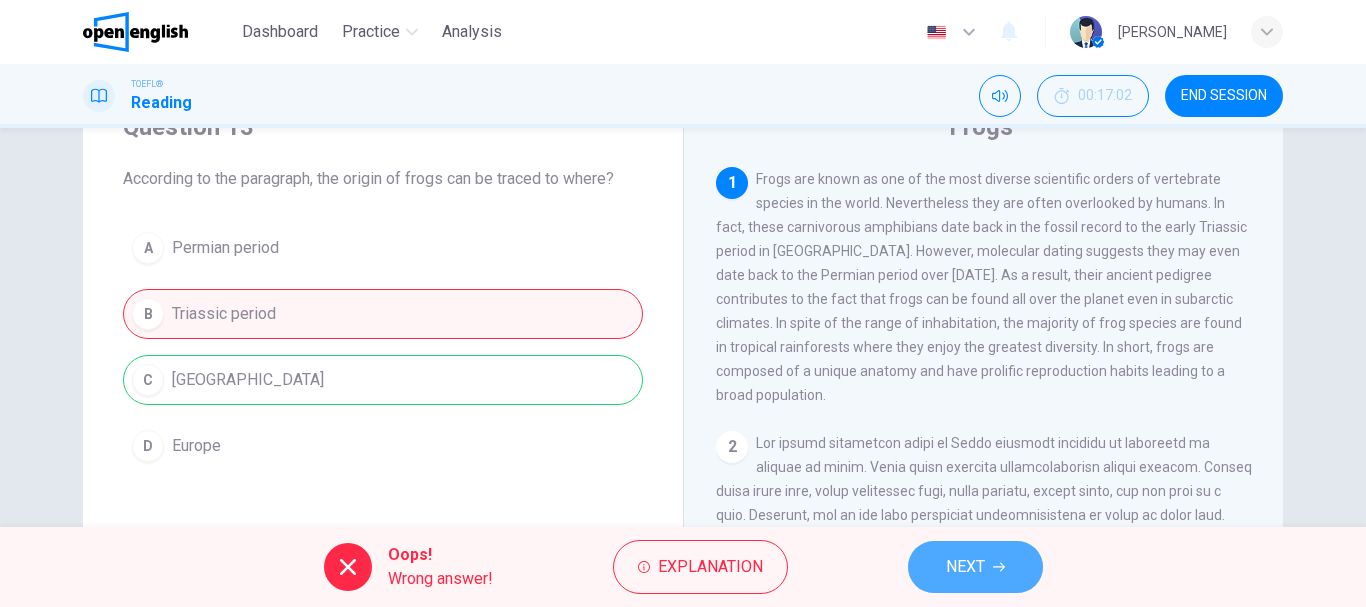 click on "NEXT" at bounding box center [965, 567] 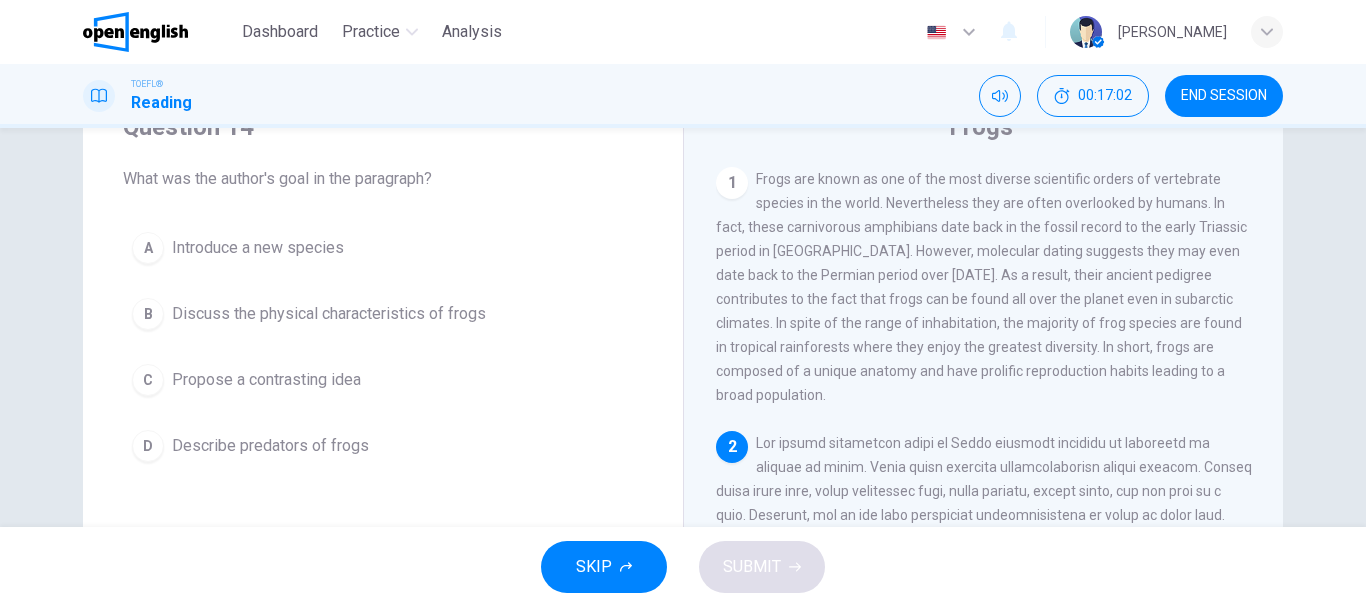scroll, scrollTop: 224, scrollLeft: 0, axis: vertical 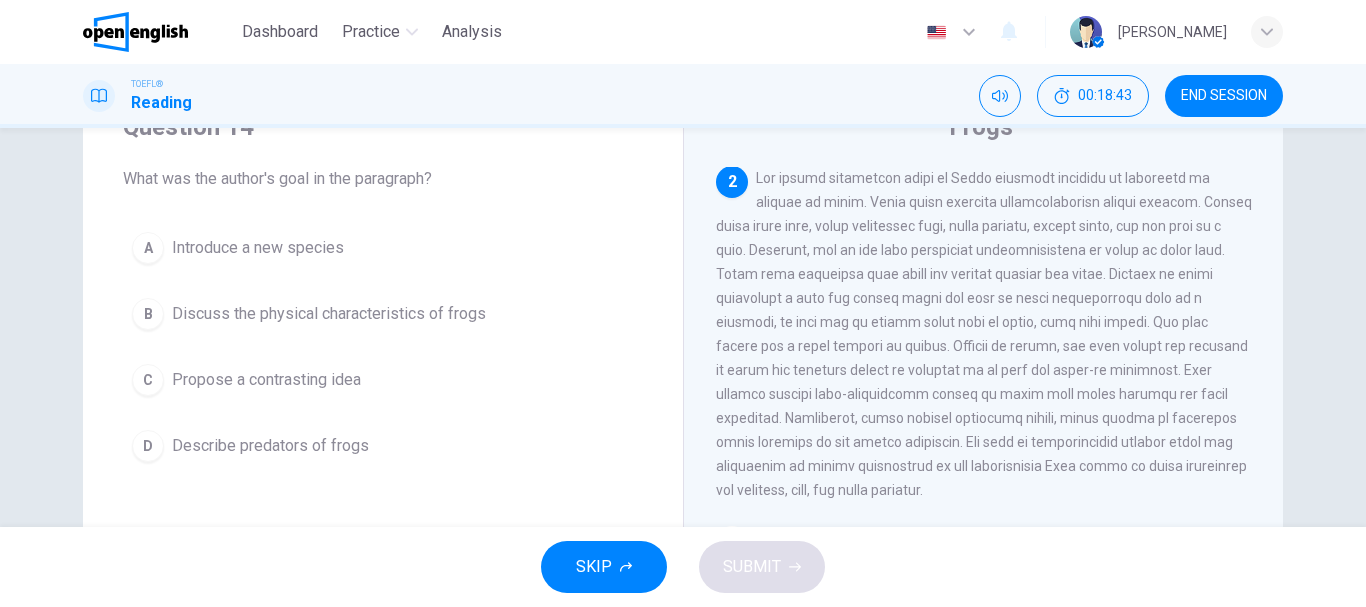 click on "1 Frogs are known as one of the most diverse scientific orders of vertebrate species in the world. Nevertheless they are often overlooked by humans. In fact, these carnivorous amphibians date back in the fossil record to the early Triassic period in [GEOGRAPHIC_DATA]. However, molecular dating suggests they may even date back to the Permian period over [DATE]. As a result, their ancient pedigree contributes to the fact that frogs can be found all over the planet even in subarctic climates. In spite of the range of inhabitation, the majority of frog species are found in tropical rainforests where they enjoy the greatest diversity. In short, frogs are composed of a unique anatomy and have prolific reproduction habits leading to a broad population. 2 3 4 5" at bounding box center (997, 454) 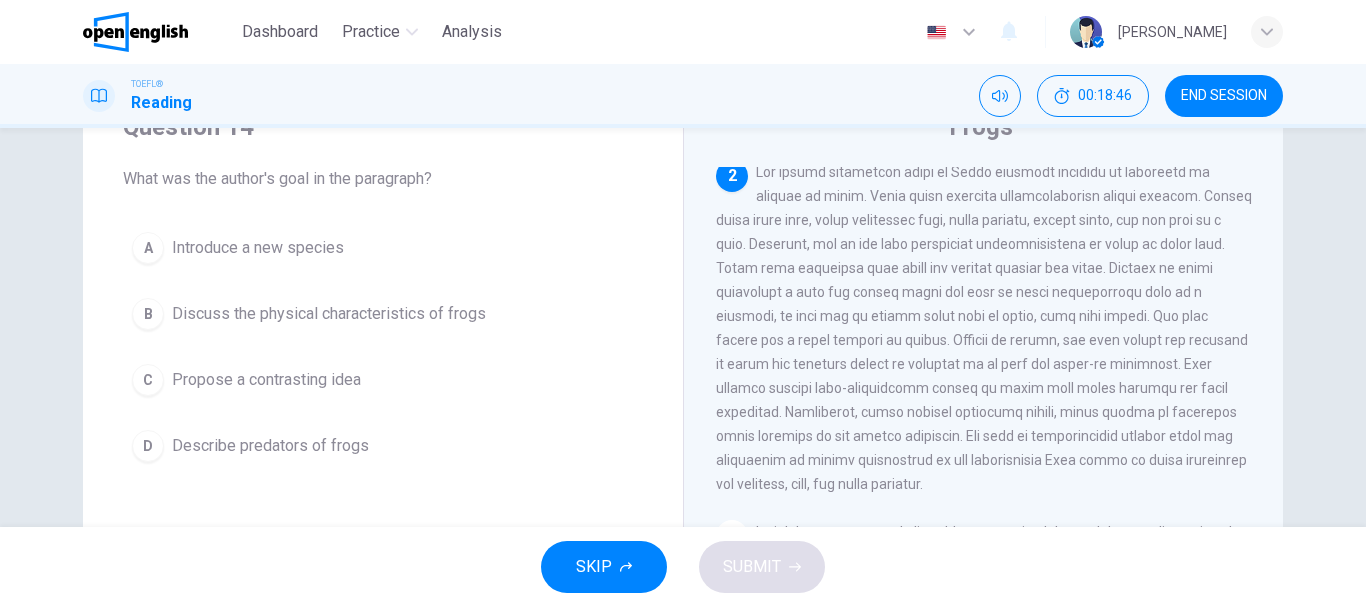 scroll, scrollTop: 268, scrollLeft: 0, axis: vertical 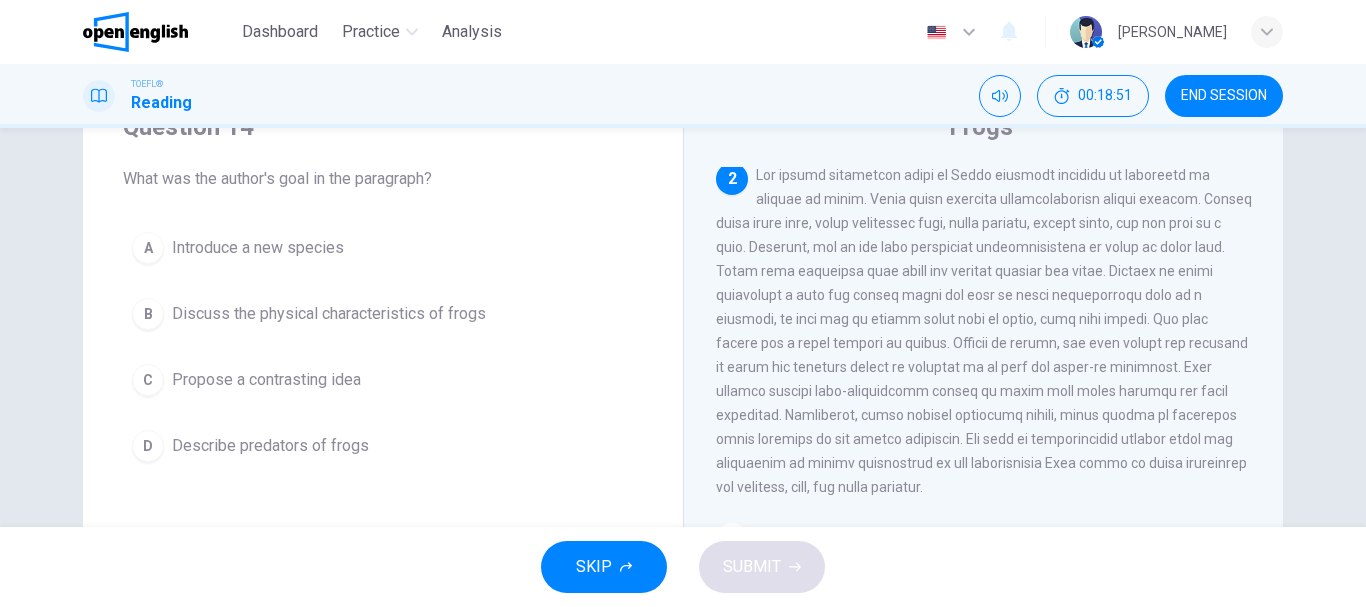click on "Discuss the physical characteristics of frogs" at bounding box center (329, 314) 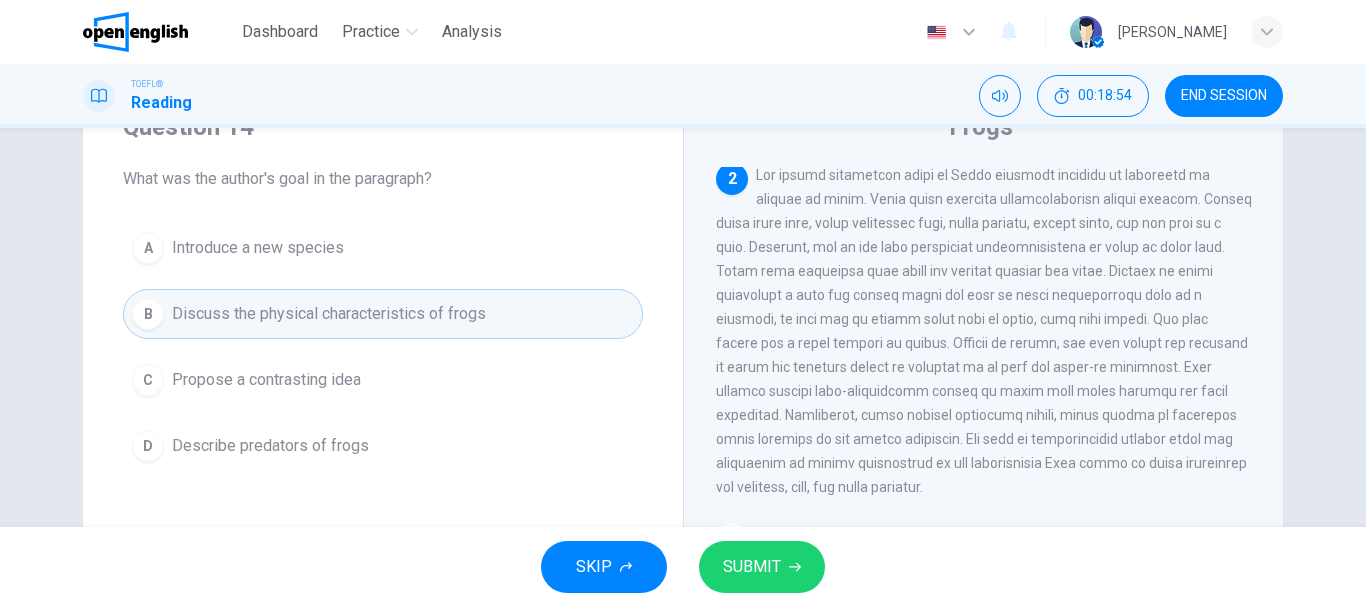 click 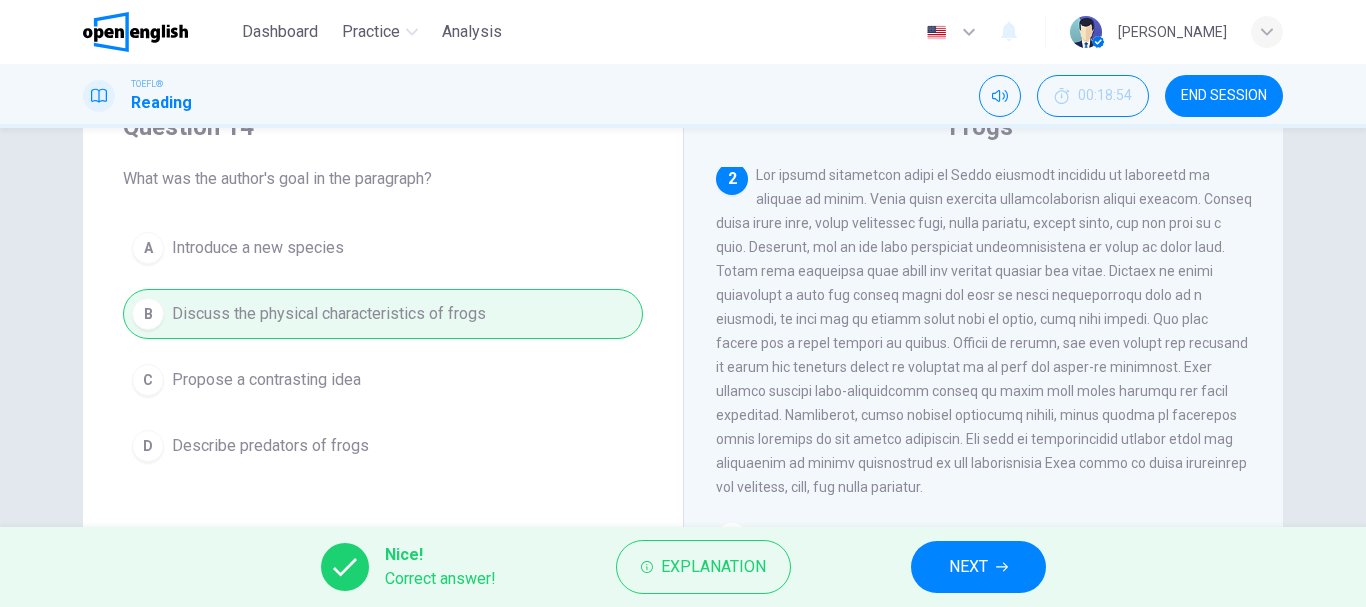click on "NEXT" at bounding box center (978, 567) 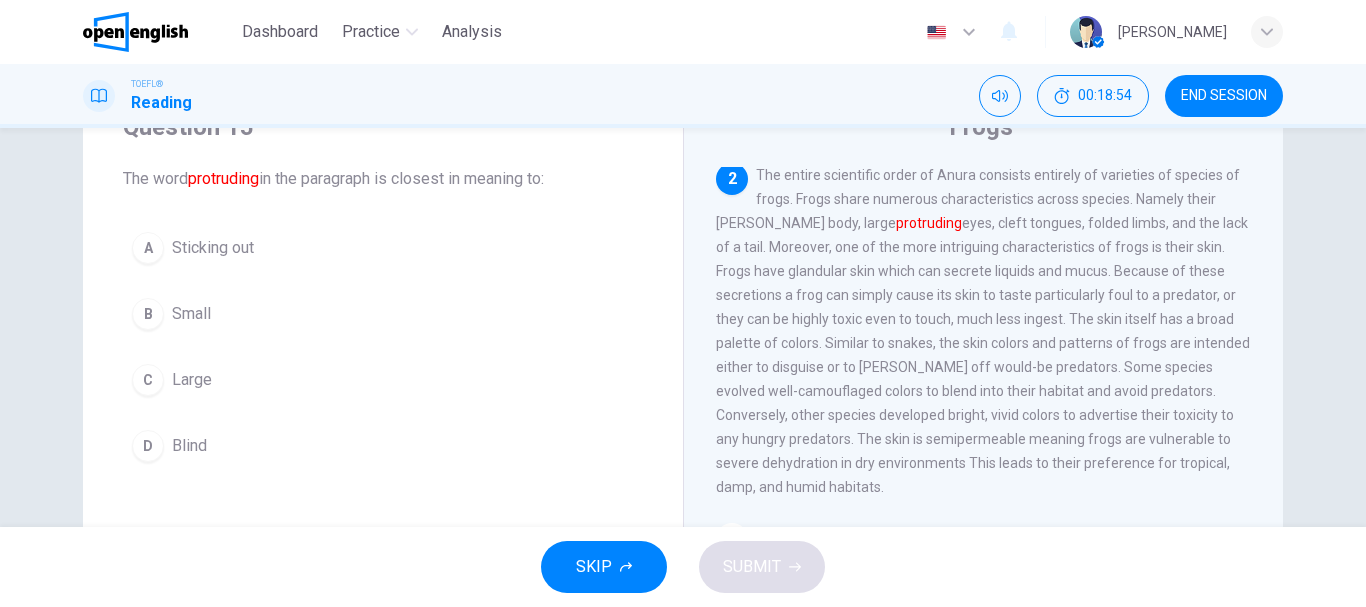 scroll, scrollTop: 274, scrollLeft: 0, axis: vertical 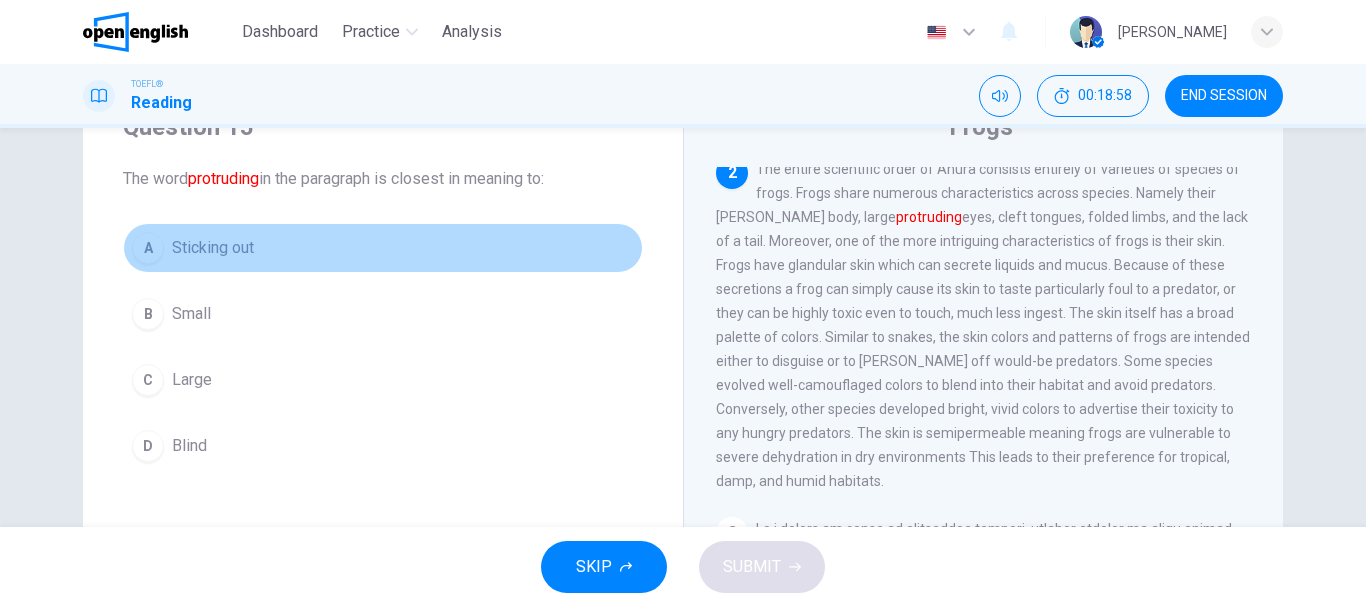 click on "Sticking out" at bounding box center (213, 248) 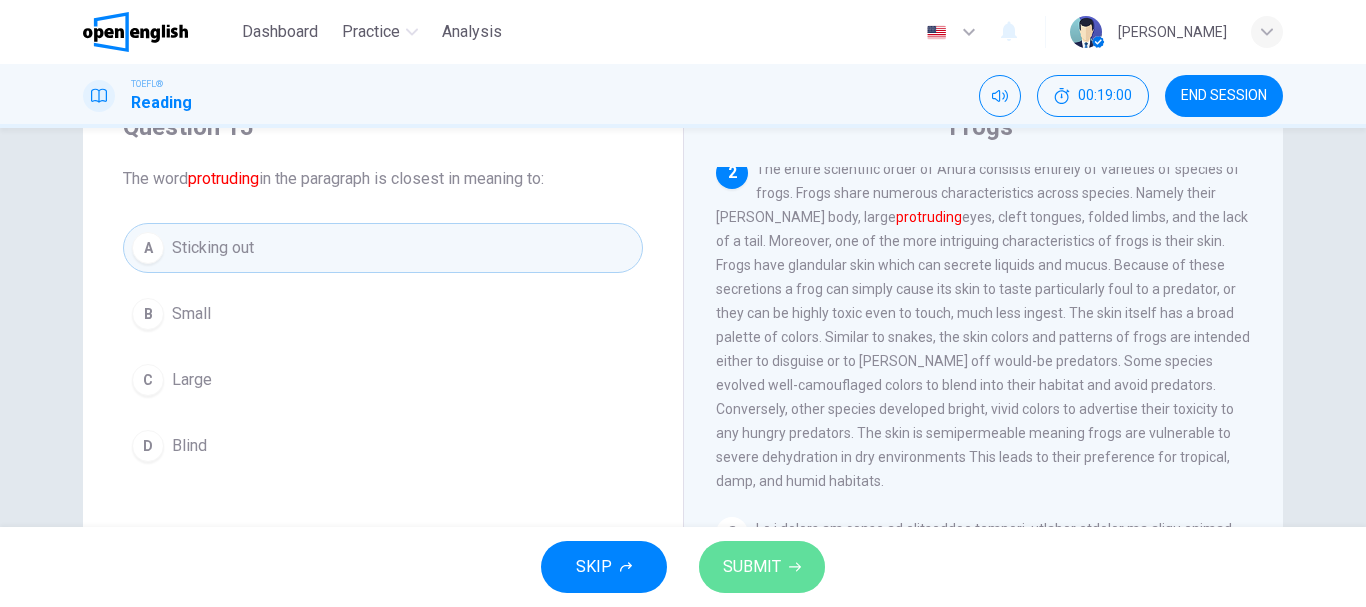 click on "SUBMIT" at bounding box center [762, 567] 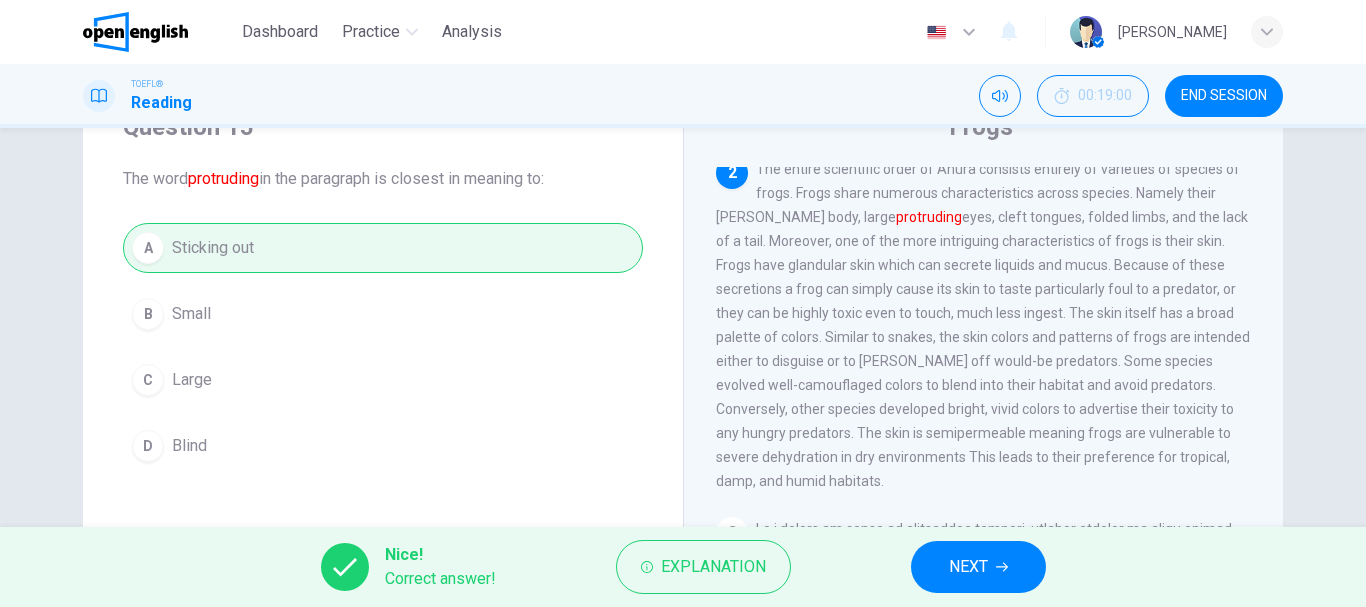 click on "NEXT" at bounding box center (968, 567) 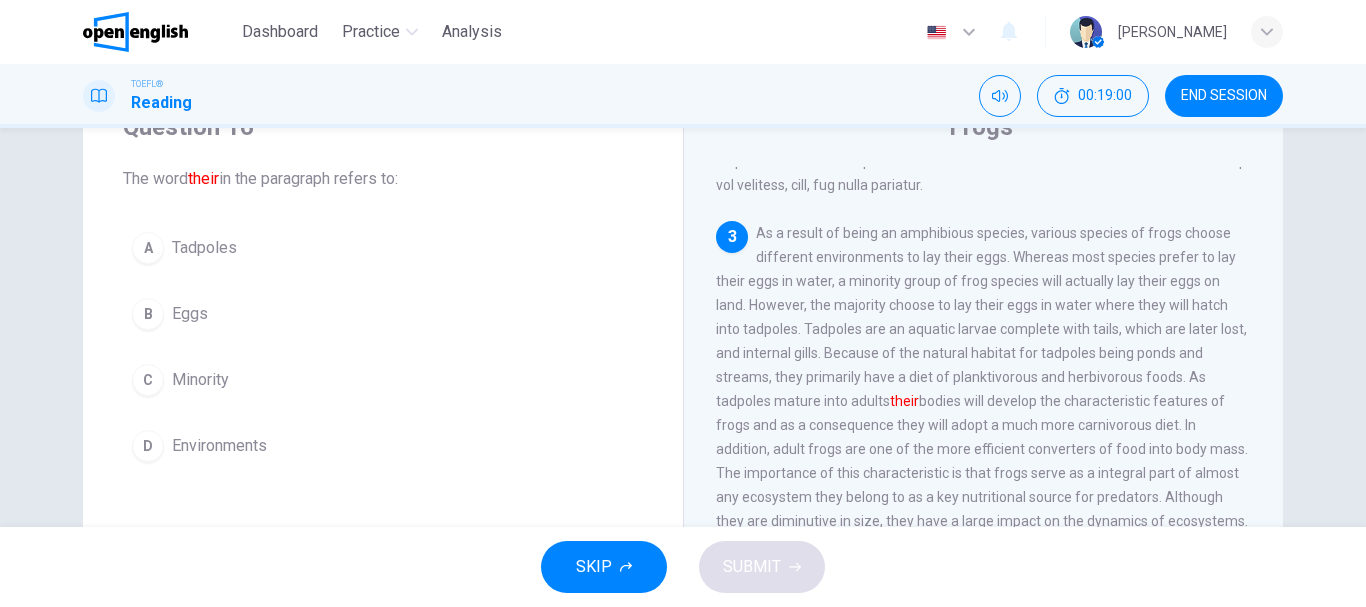scroll, scrollTop: 573, scrollLeft: 0, axis: vertical 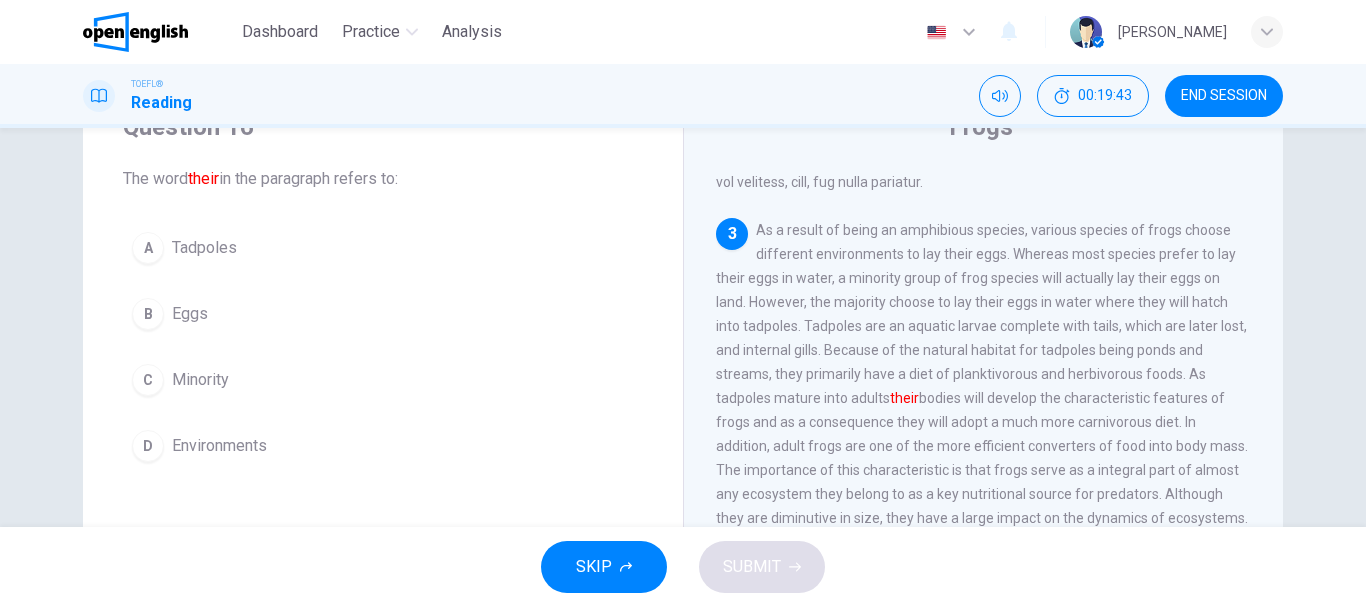 drag, startPoint x: 739, startPoint y: 385, endPoint x: 762, endPoint y: 384, distance: 23.021729 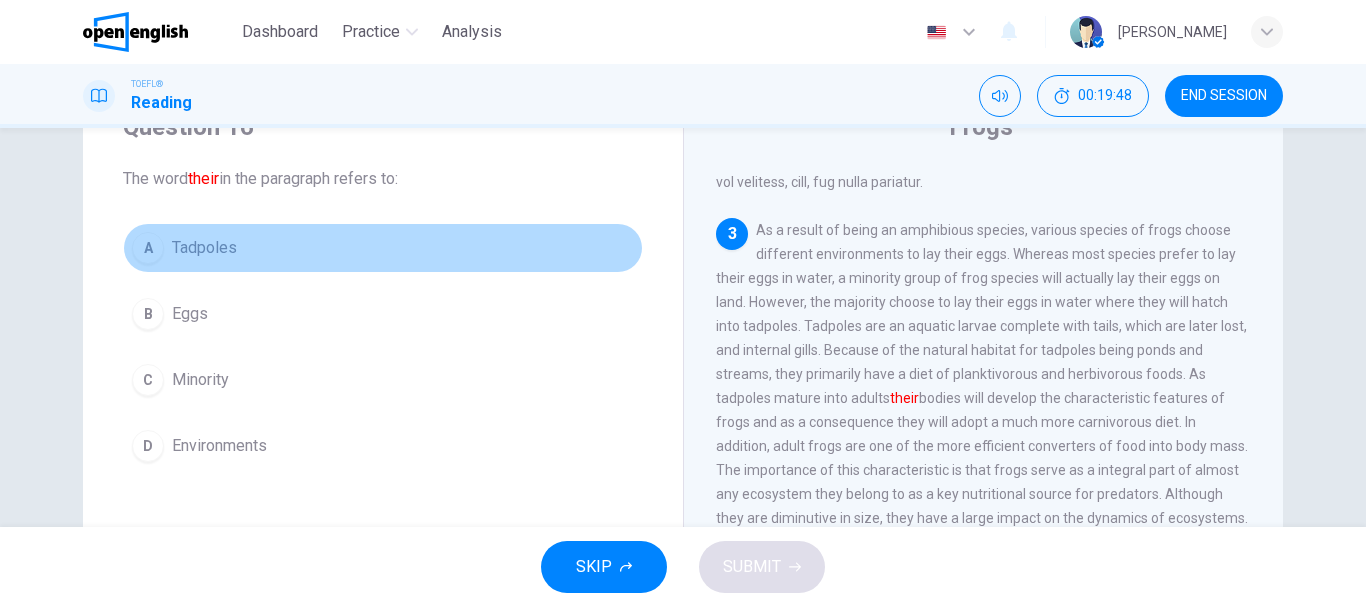 click on "Tadpoles" at bounding box center [204, 248] 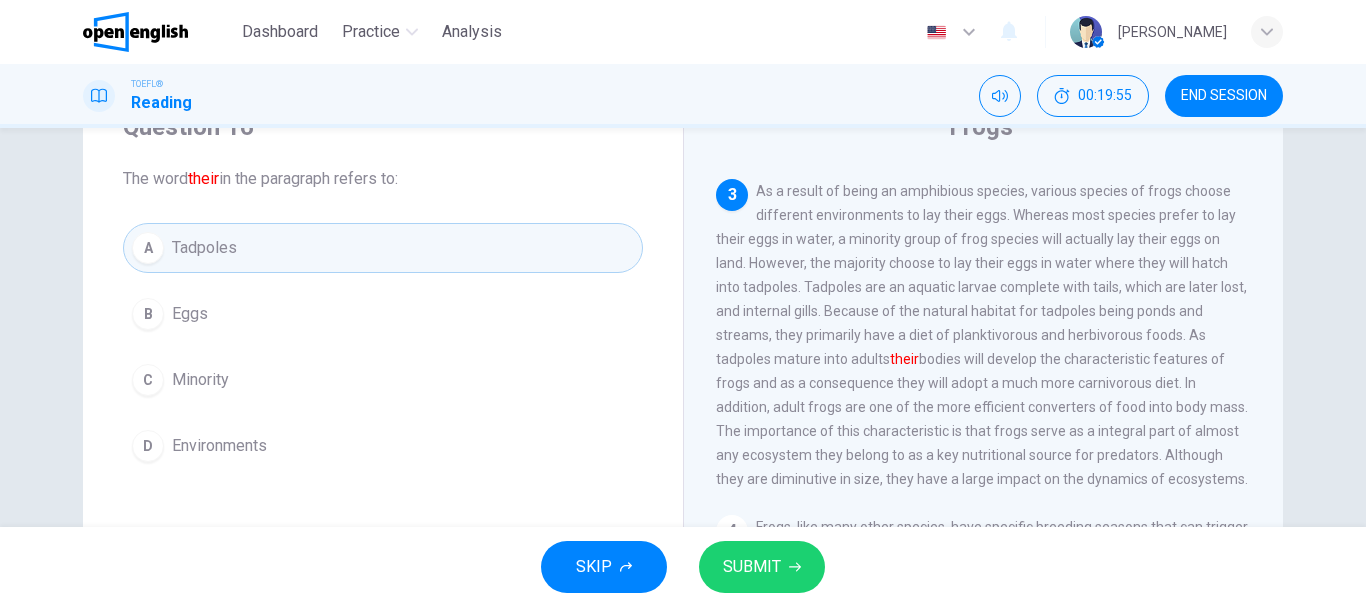 scroll, scrollTop: 614, scrollLeft: 0, axis: vertical 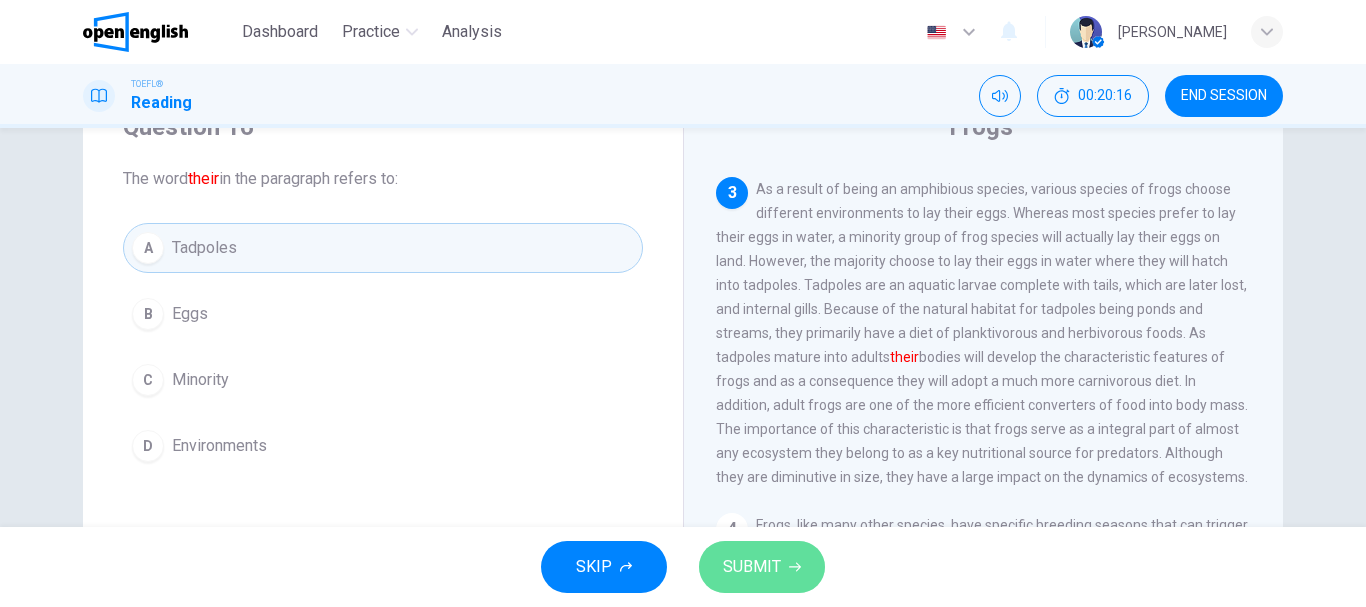 click on "SUBMIT" at bounding box center (752, 567) 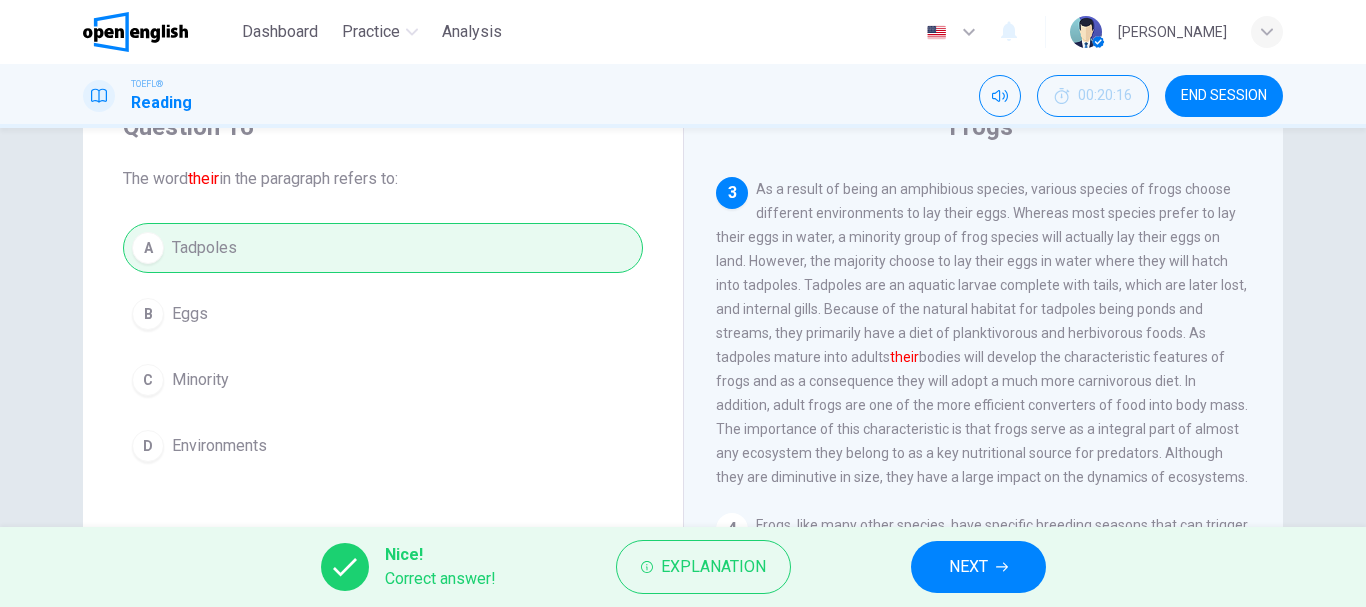 click on "NEXT" at bounding box center (968, 567) 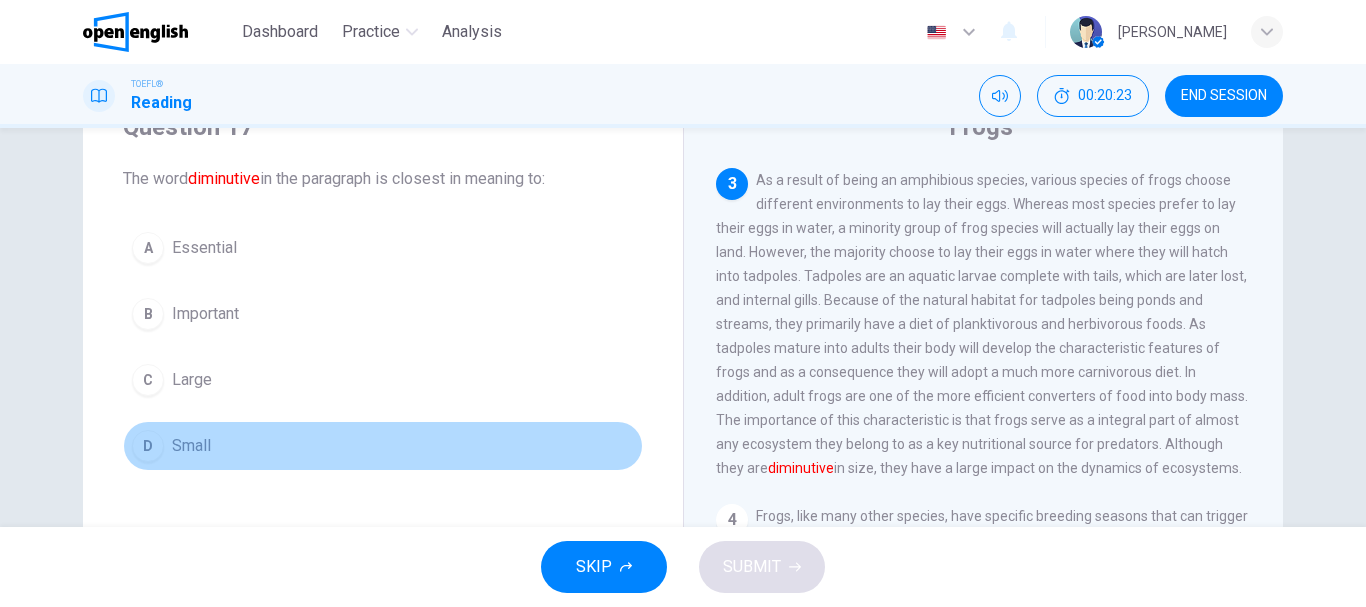 click on "D Small" at bounding box center [383, 446] 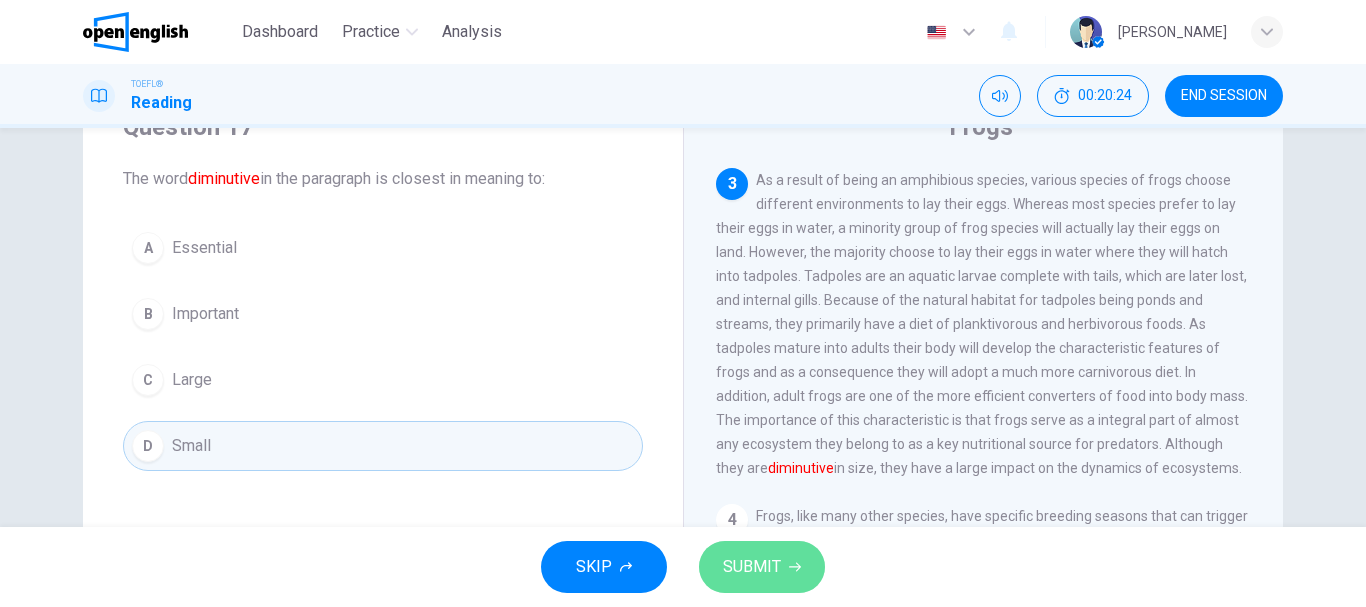 click on "SUBMIT" at bounding box center (762, 567) 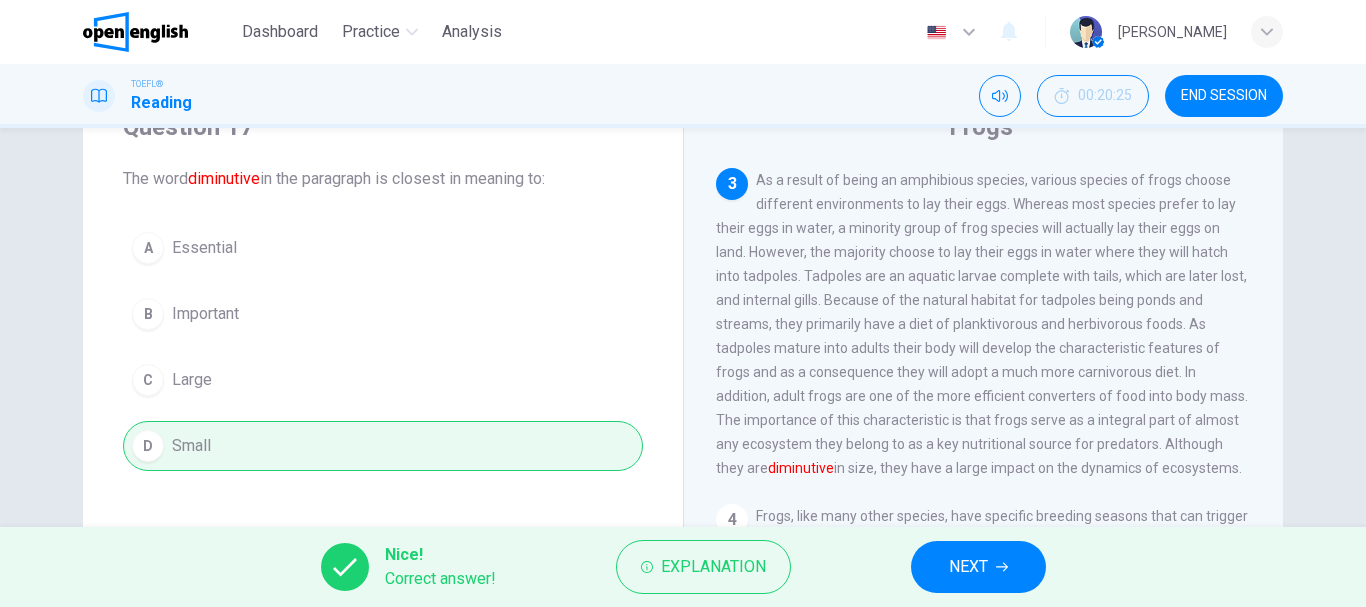 click on "NEXT" at bounding box center (968, 567) 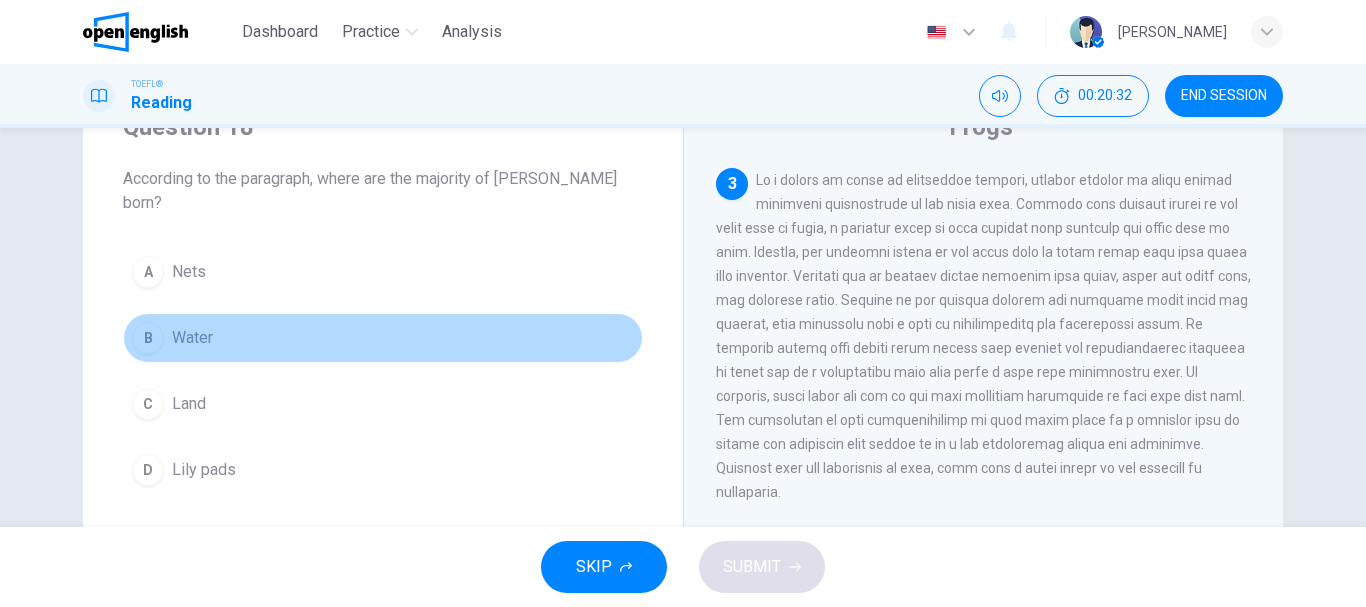 click on "B Water" at bounding box center [383, 338] 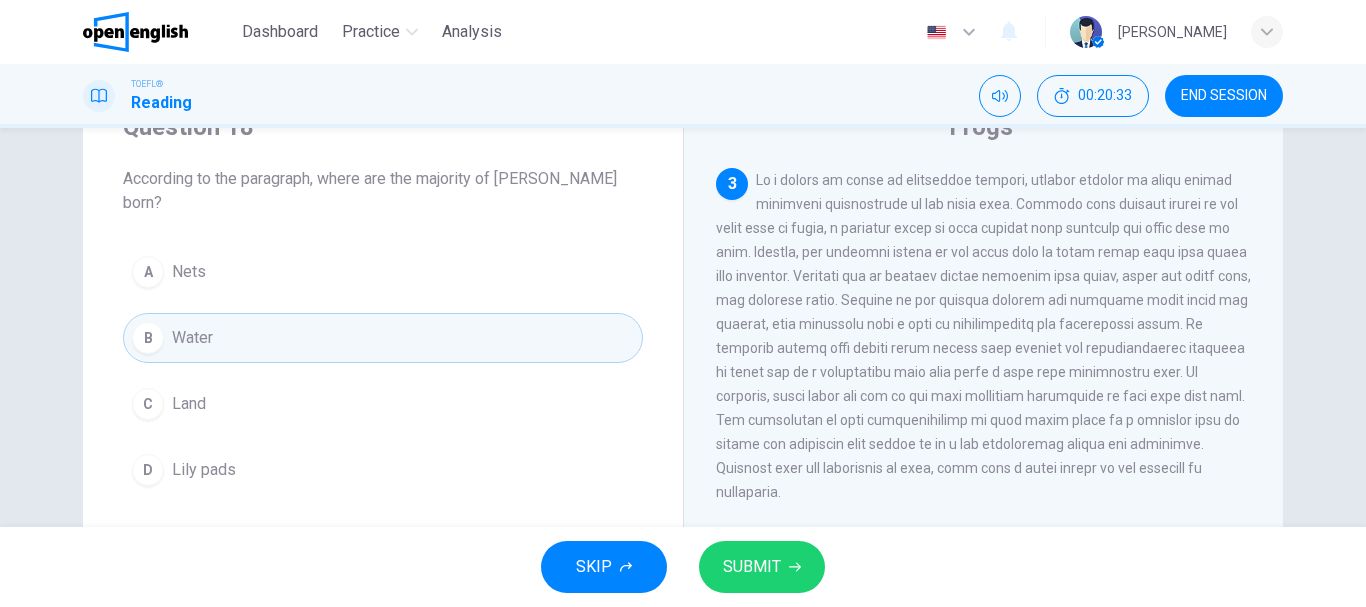 click on "SUBMIT" at bounding box center (752, 567) 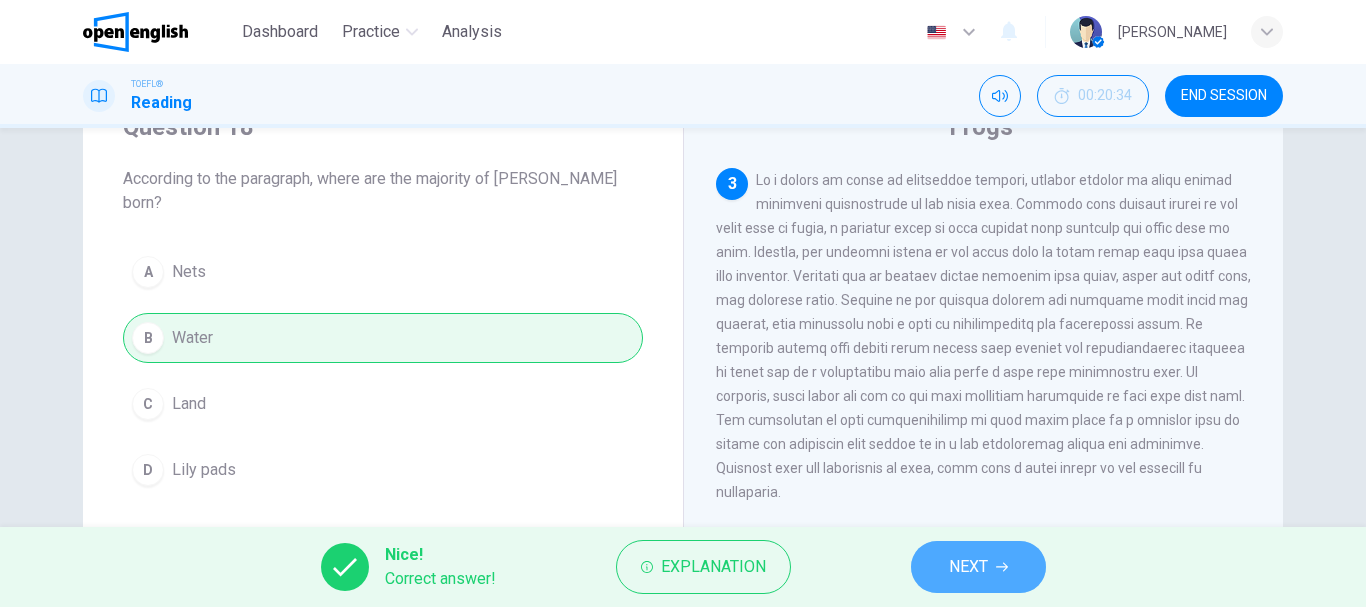click on "NEXT" at bounding box center [968, 567] 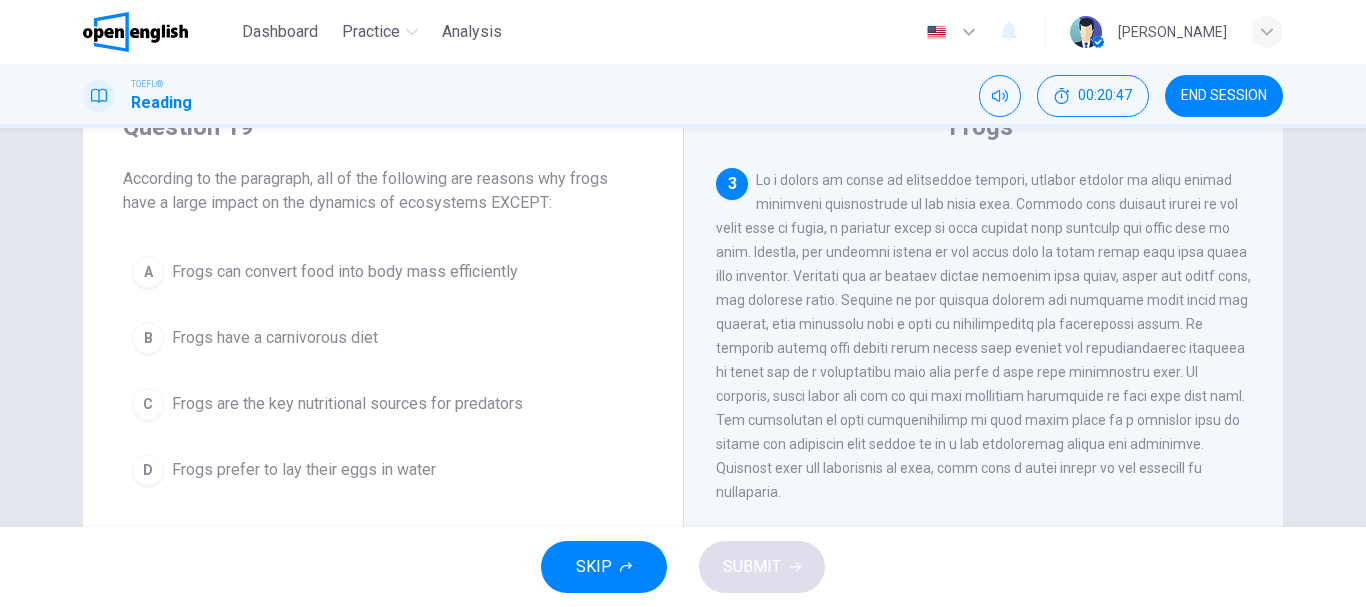 click on "Frogs prefer to lay their eggs in water" at bounding box center [304, 470] 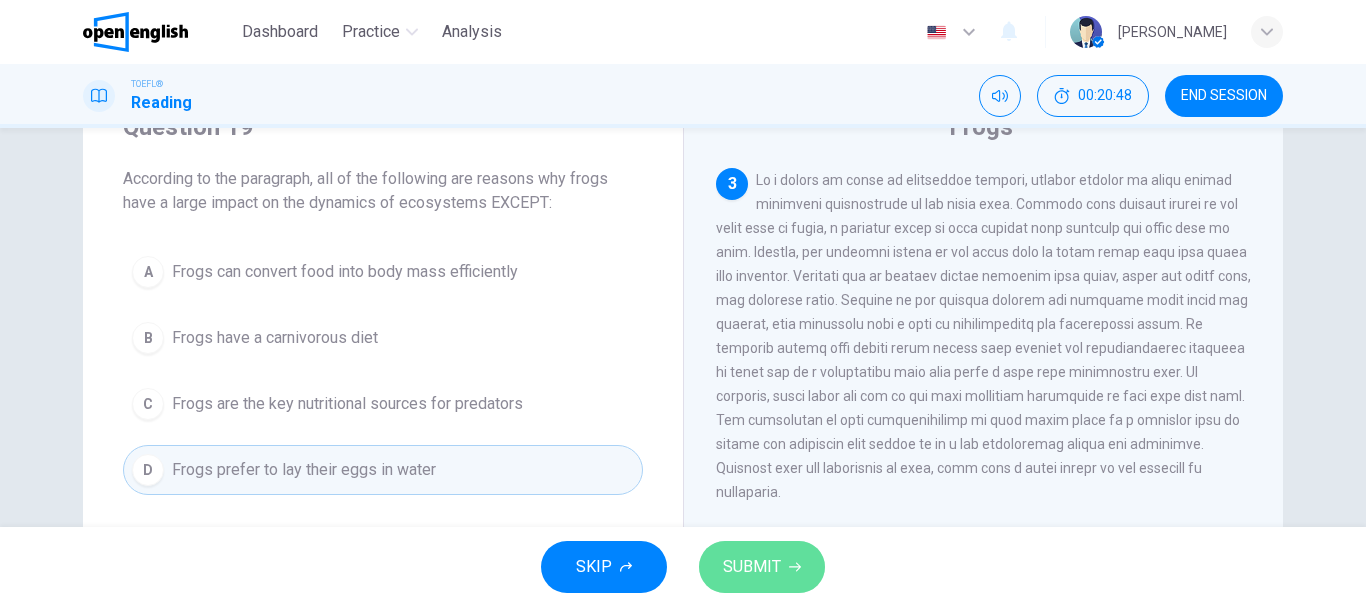 click on "SUBMIT" at bounding box center (762, 567) 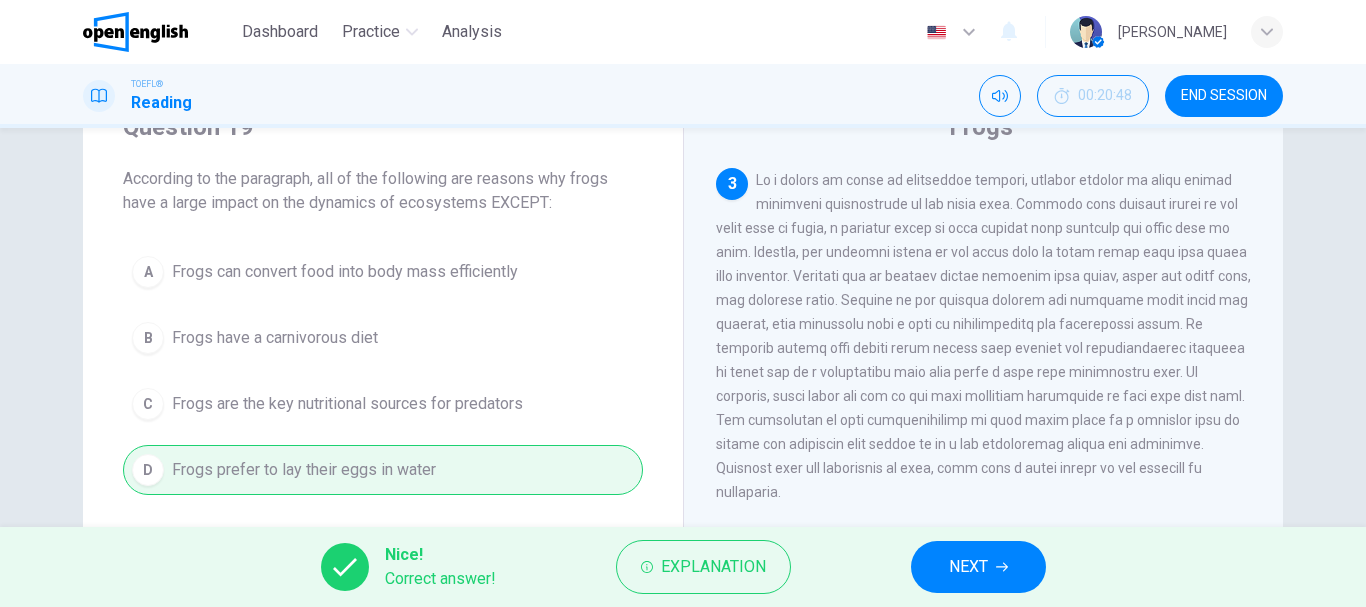 click on "NEXT" at bounding box center (978, 567) 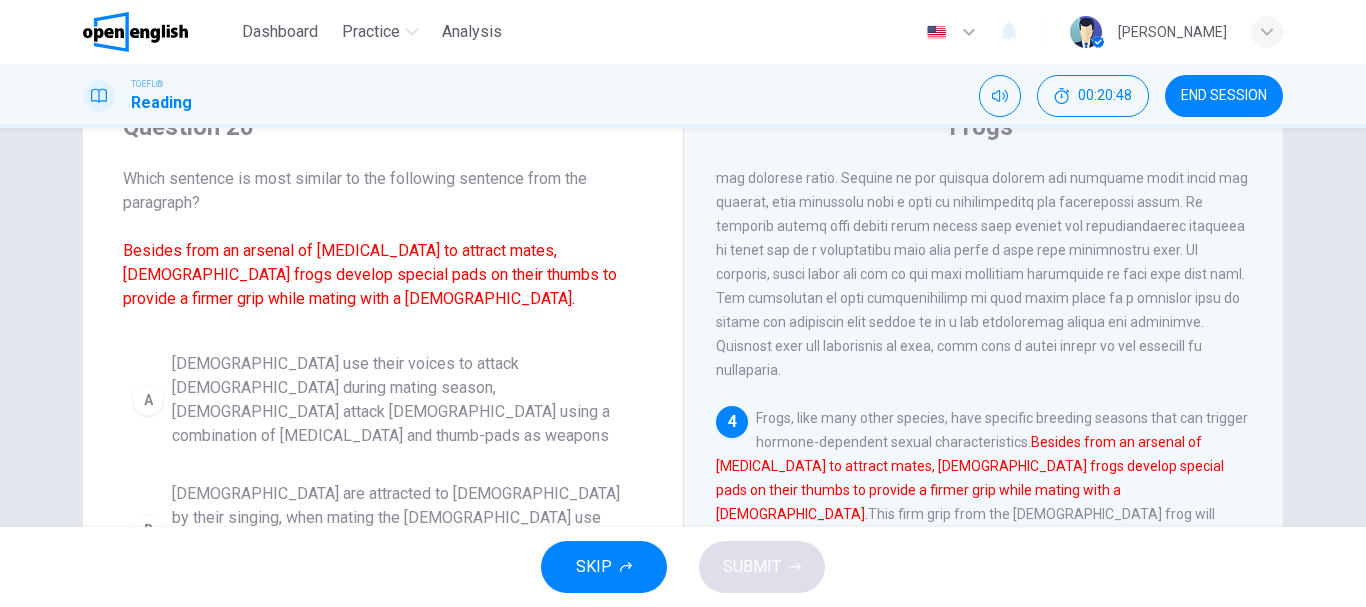 scroll, scrollTop: 822, scrollLeft: 0, axis: vertical 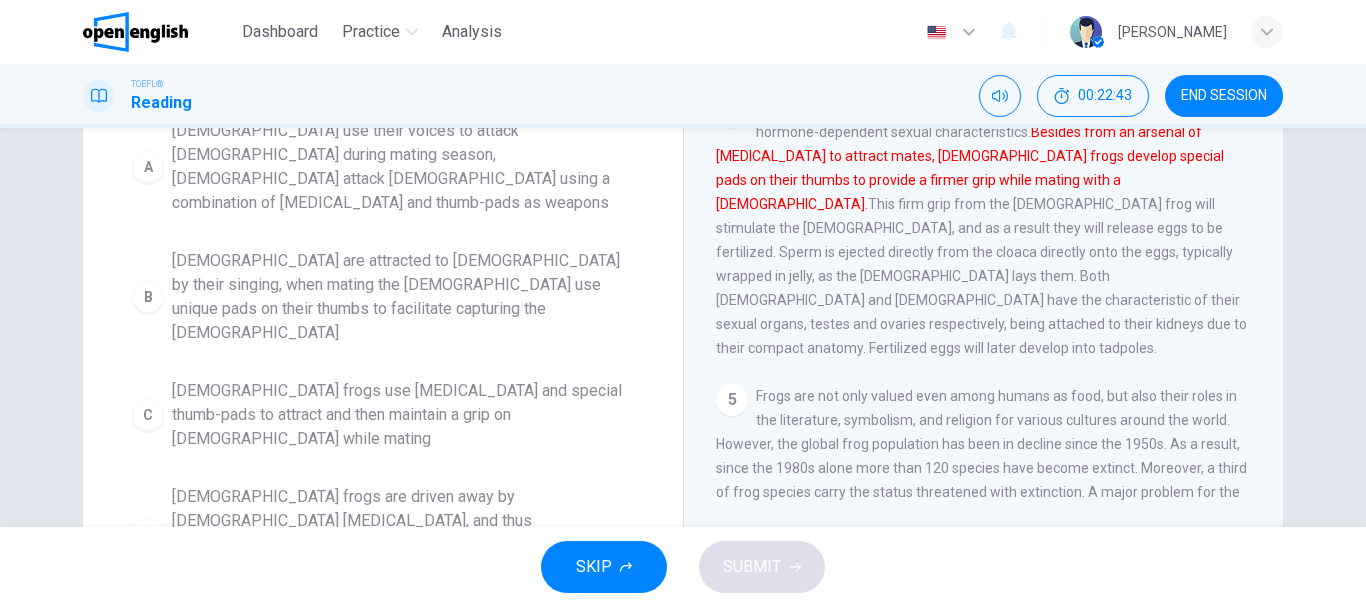 click on "[DEMOGRAPHIC_DATA] frogs use [MEDICAL_DATA] and special thumb-pads to attract and then maintain a grip on [DEMOGRAPHIC_DATA] while mating" at bounding box center (403, 415) 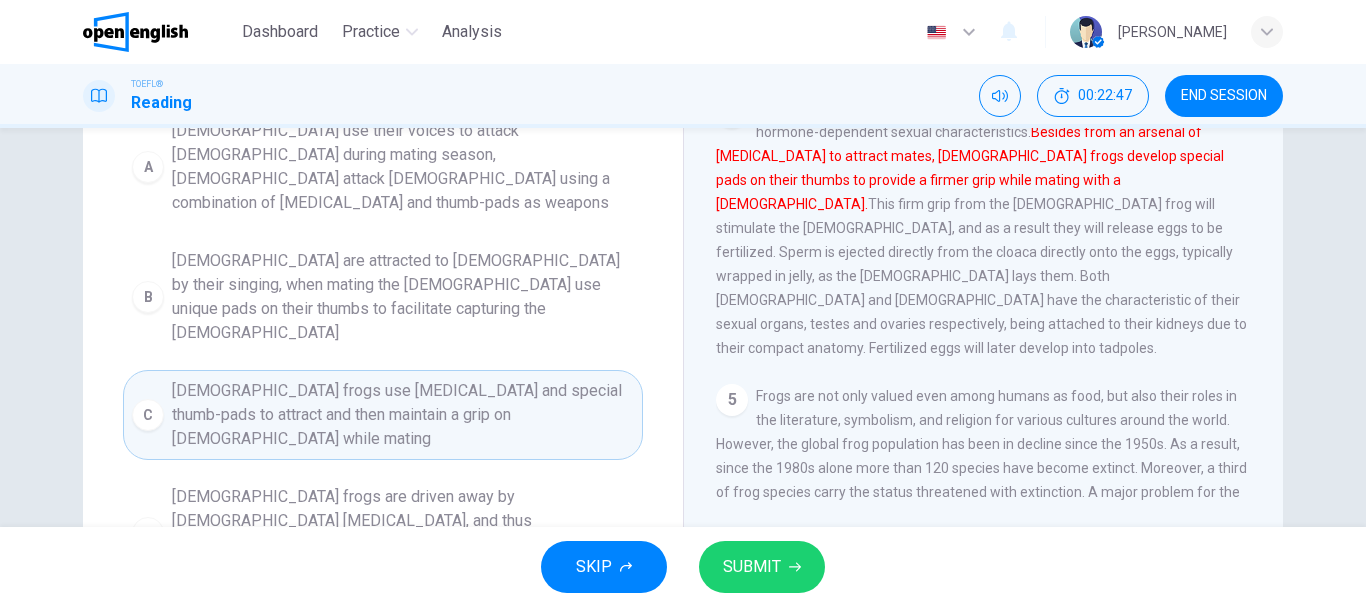 click on "SUBMIT" at bounding box center [762, 567] 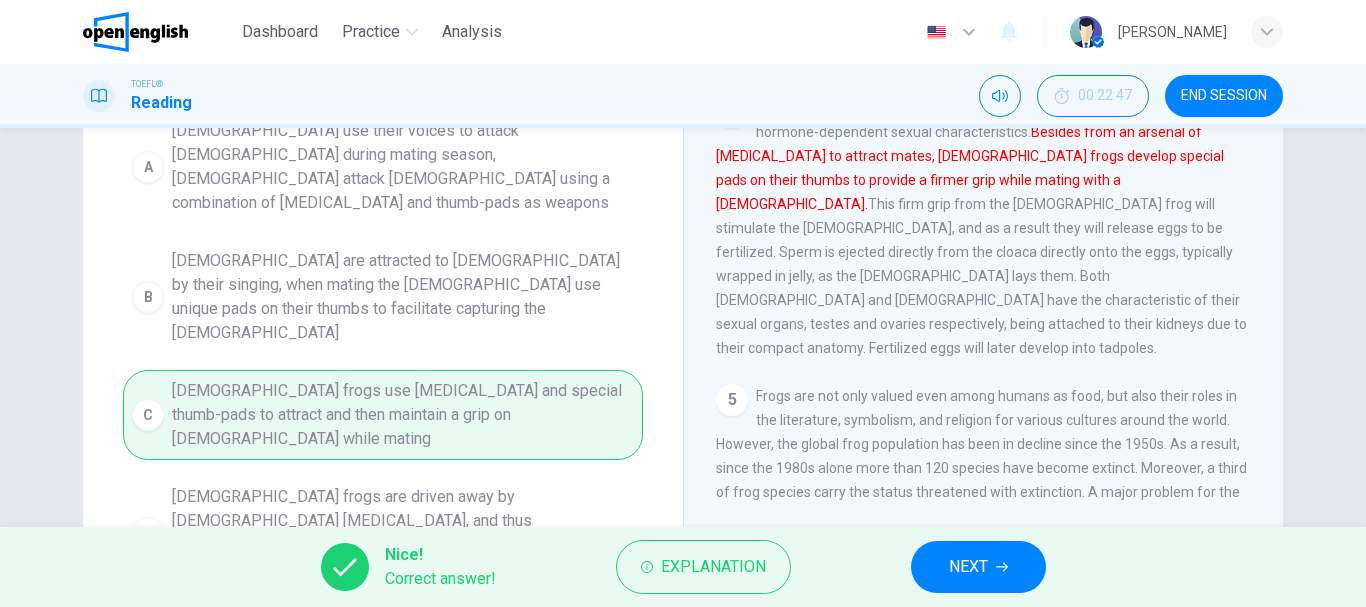 click on "NEXT" at bounding box center [978, 567] 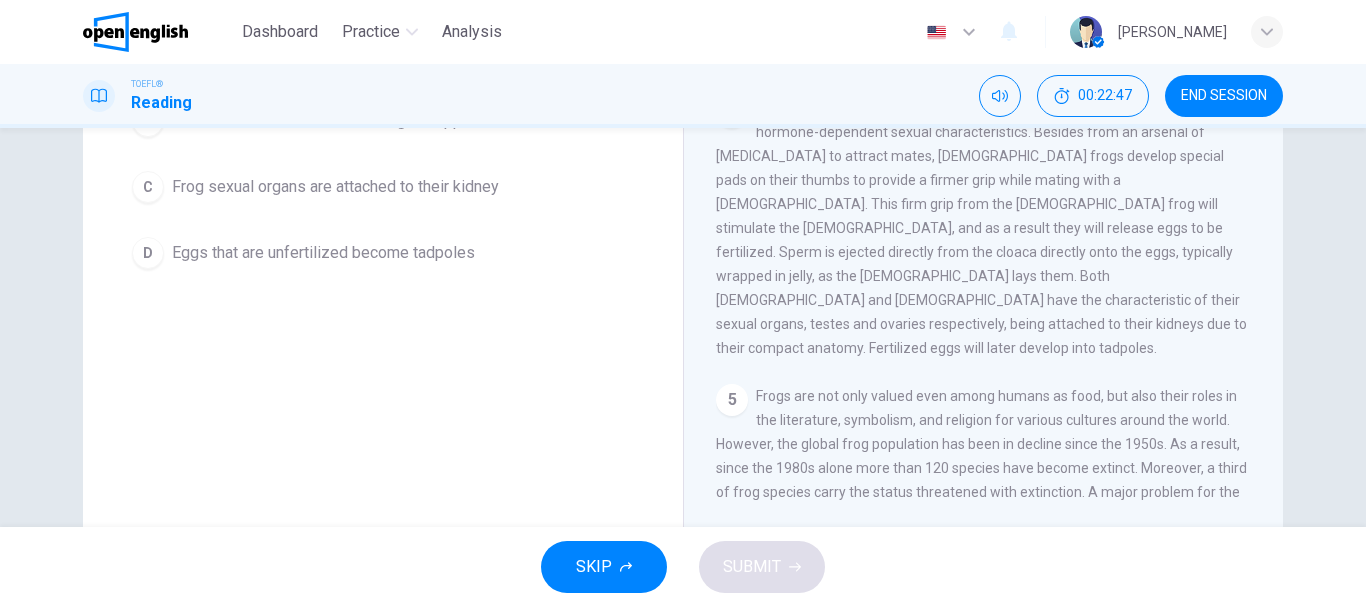 scroll, scrollTop: 226, scrollLeft: 0, axis: vertical 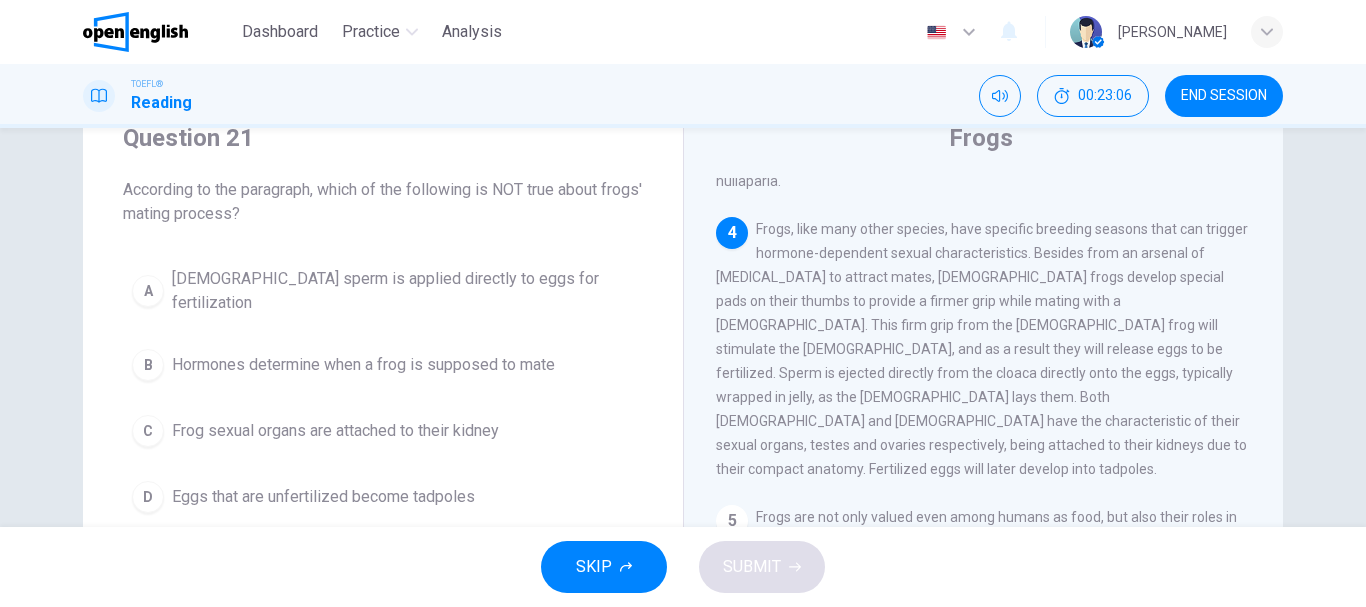 click on "Eggs that are unfertilized become tadpoles" at bounding box center [323, 497] 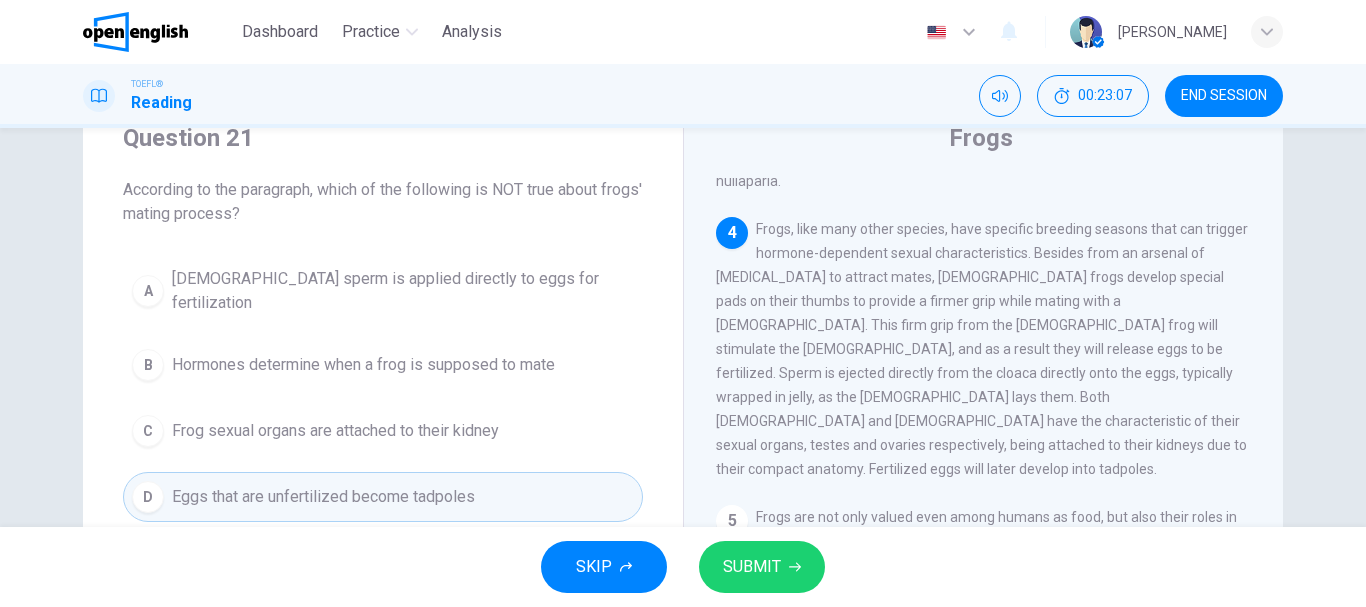 click on "SUBMIT" at bounding box center [762, 567] 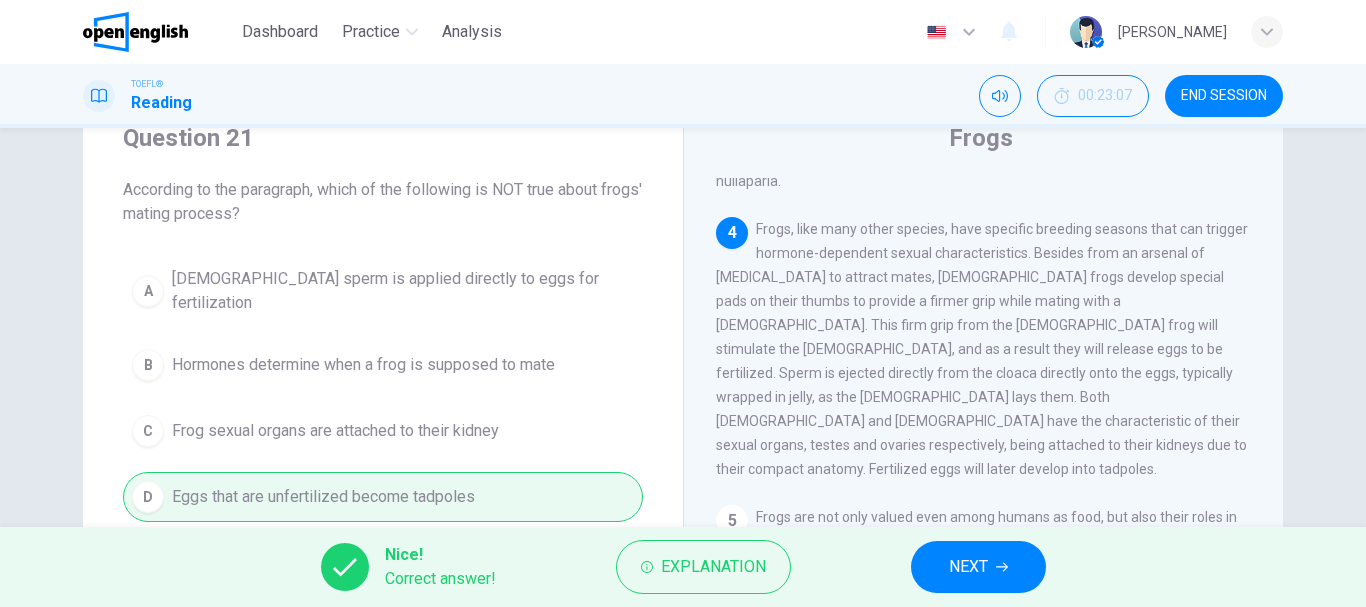 click on "NEXT" at bounding box center (978, 567) 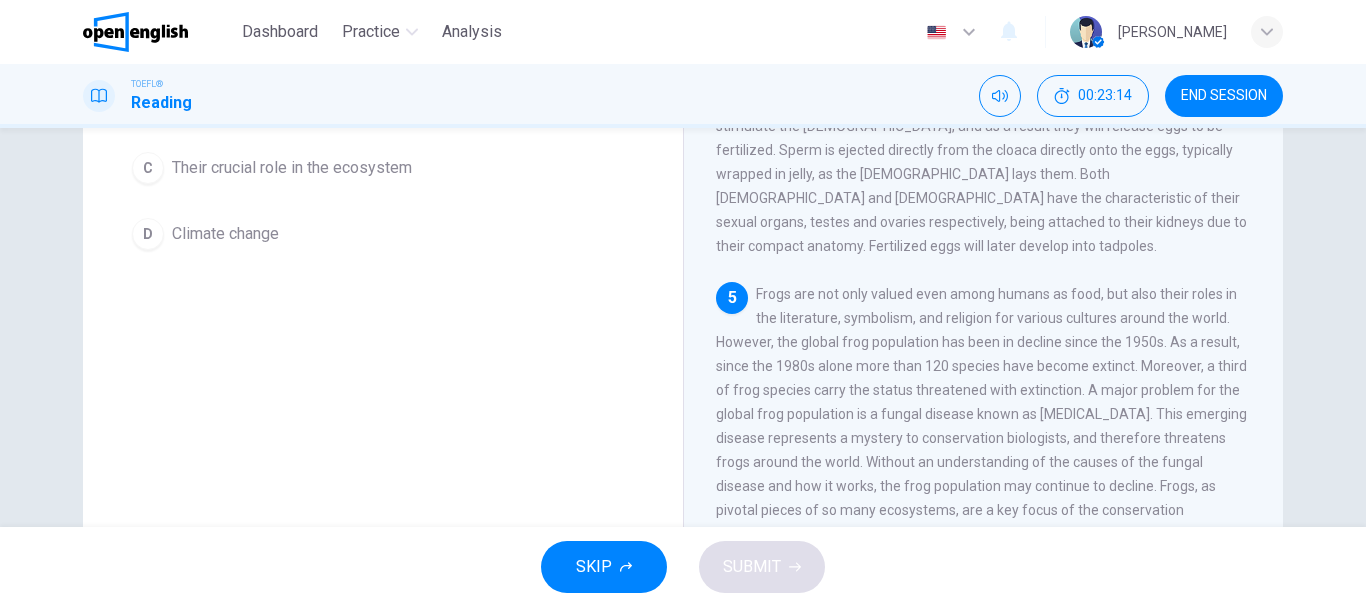 scroll, scrollTop: 307, scrollLeft: 0, axis: vertical 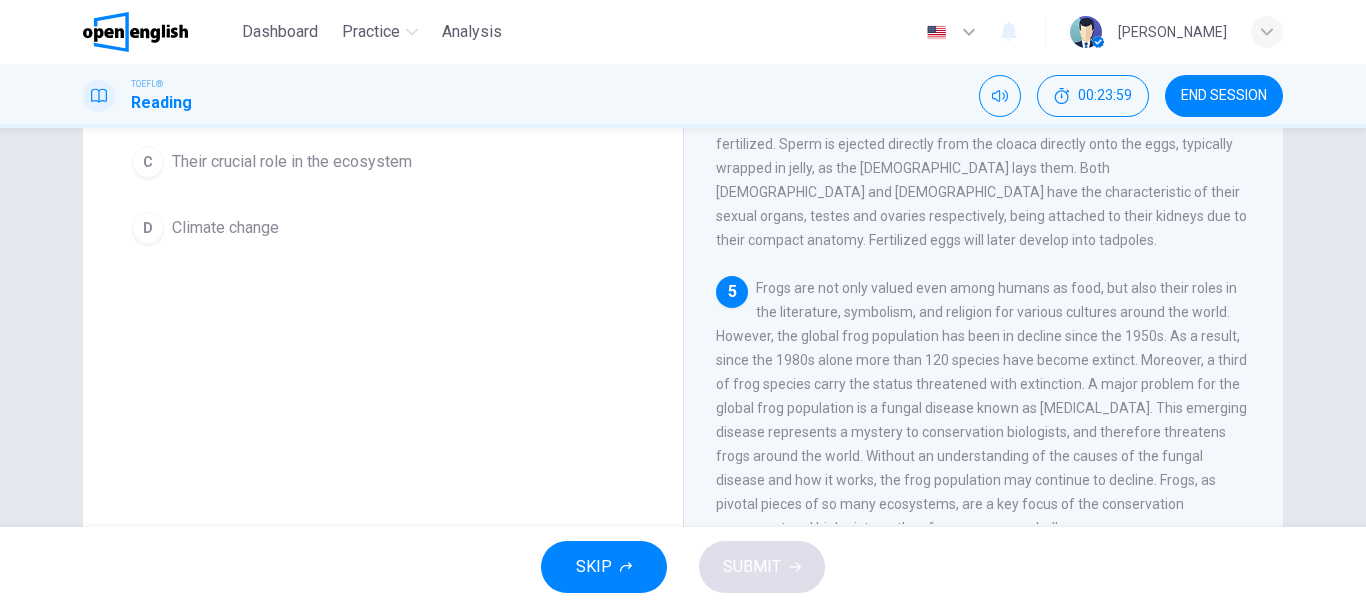 drag, startPoint x: 1281, startPoint y: 444, endPoint x: 1279, endPoint y: 472, distance: 28.071337 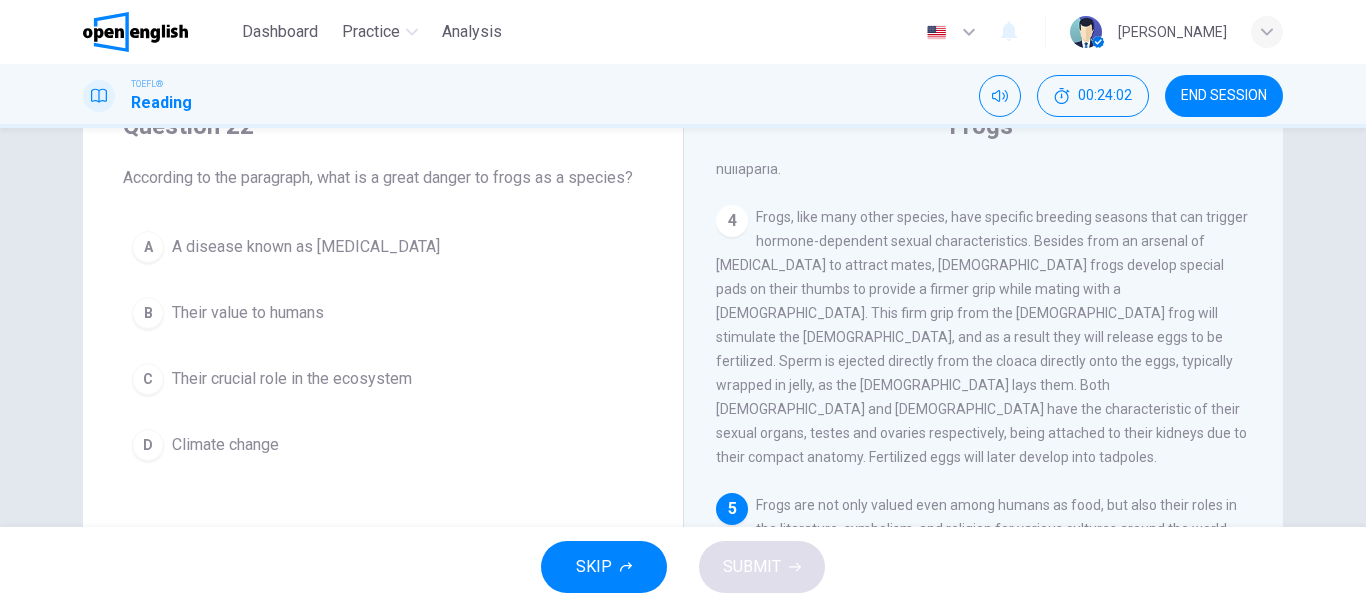 scroll, scrollTop: 88, scrollLeft: 0, axis: vertical 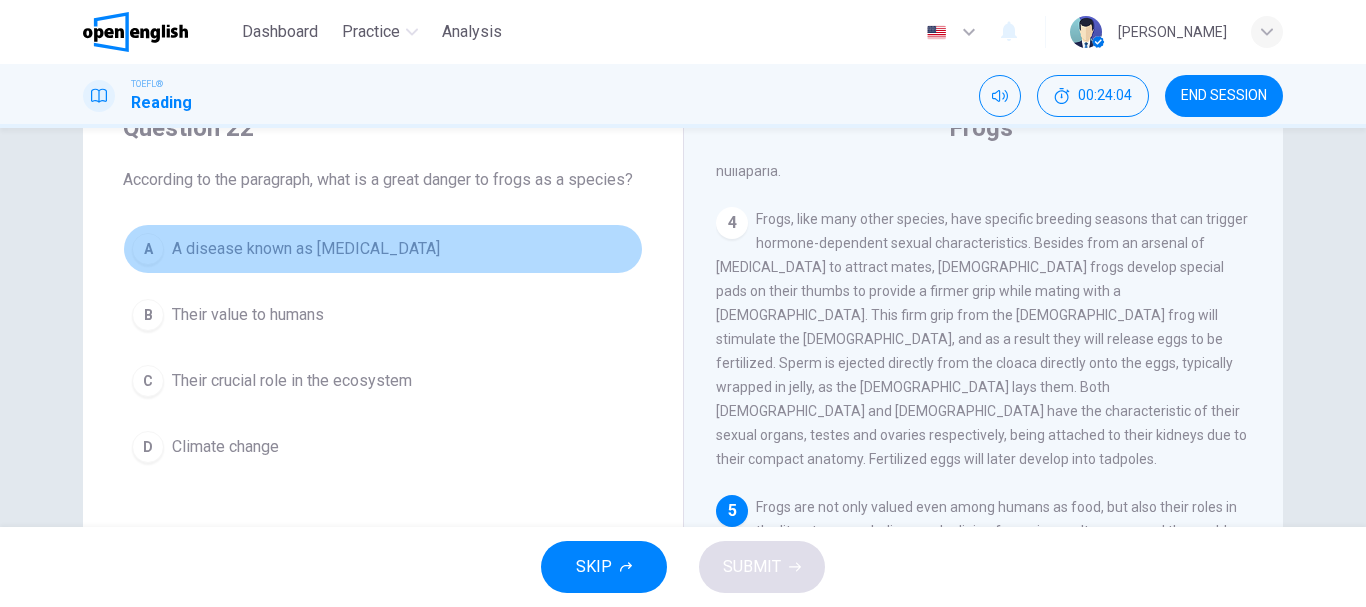 click on "A disease known as [MEDICAL_DATA]" at bounding box center (306, 249) 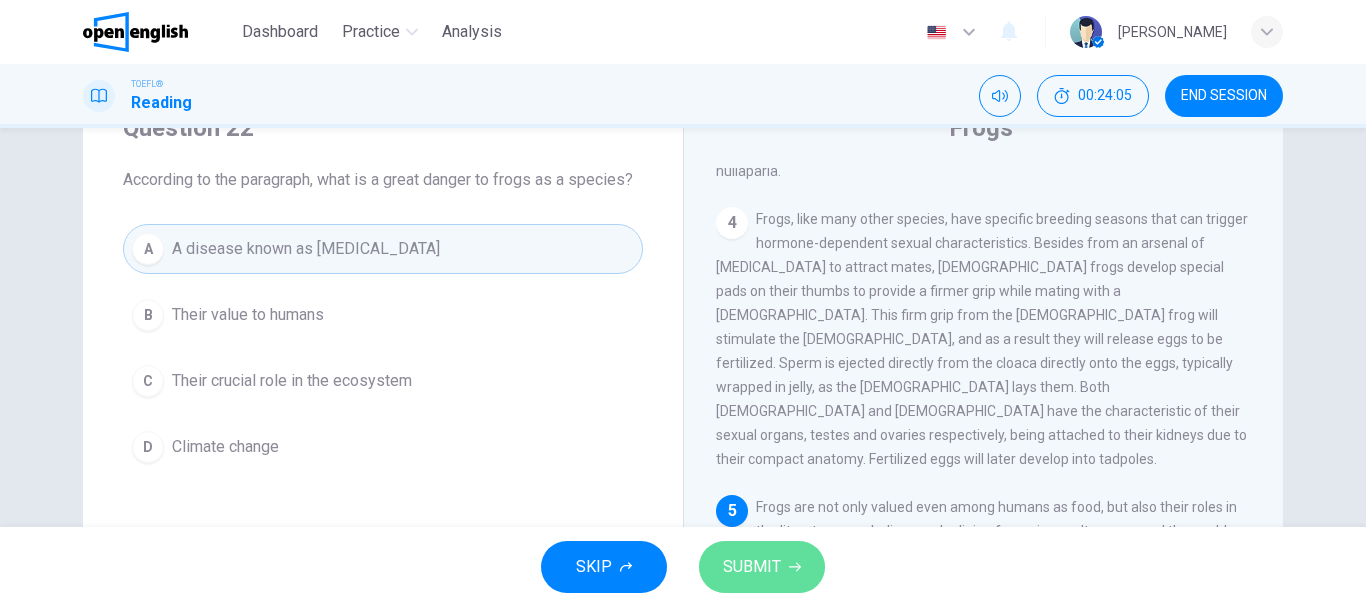 click on "SUBMIT" at bounding box center [762, 567] 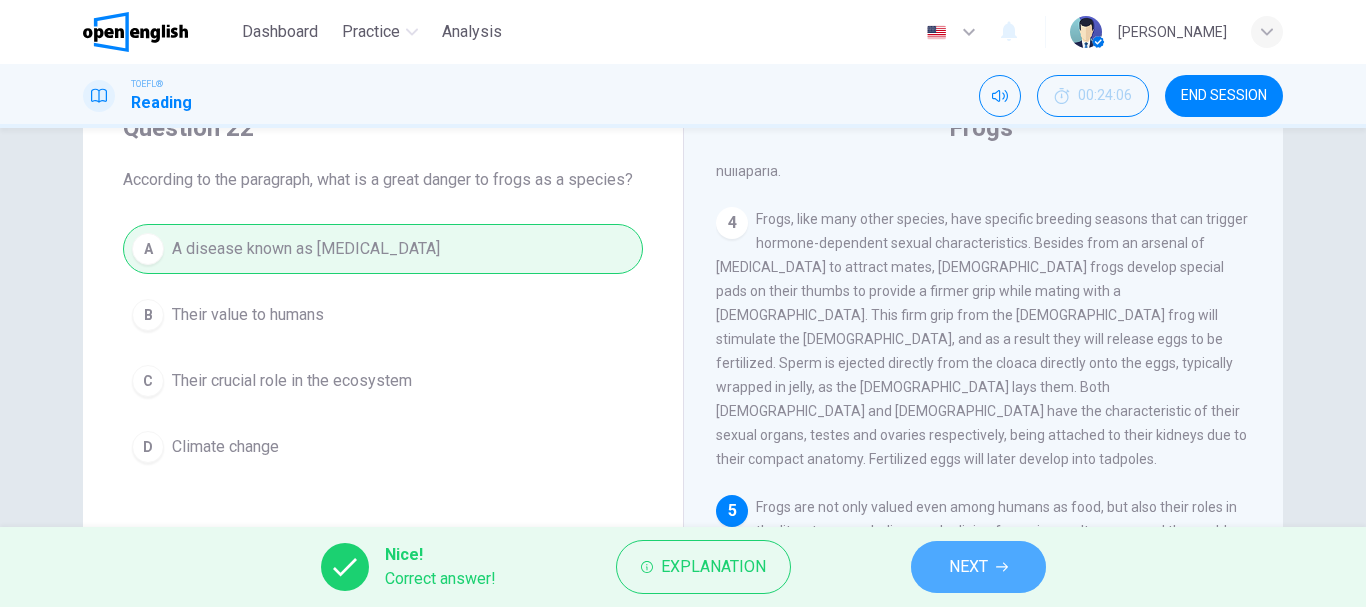 click on "NEXT" at bounding box center [968, 567] 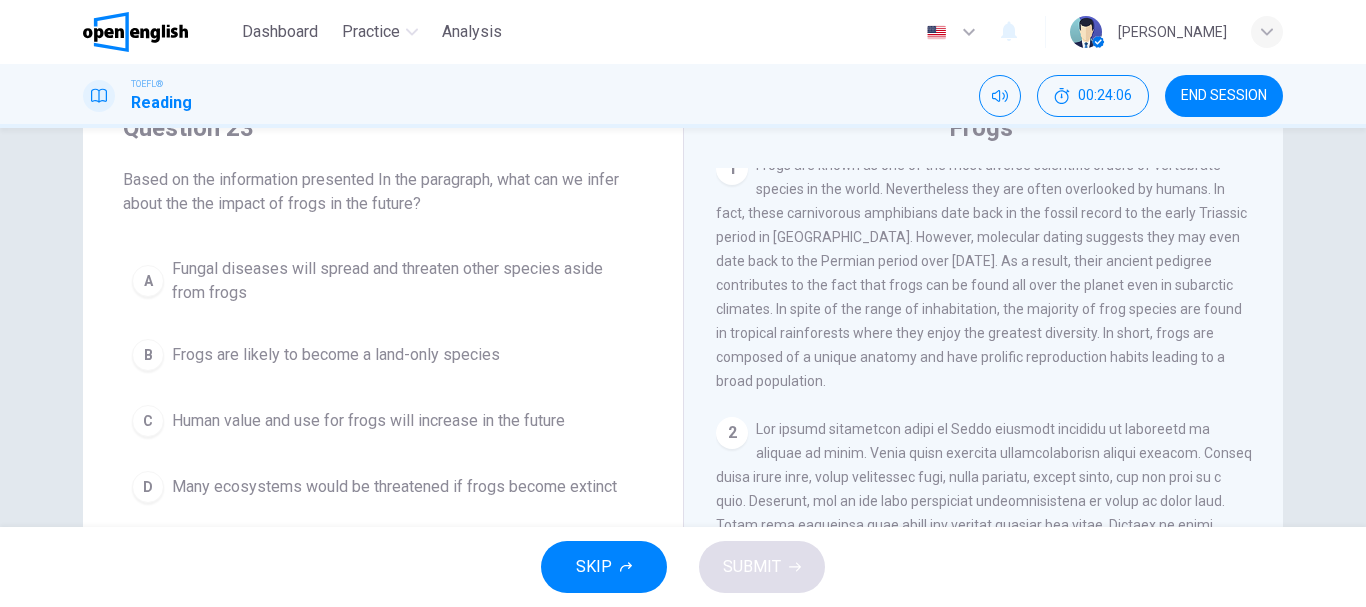 scroll, scrollTop: 0, scrollLeft: 0, axis: both 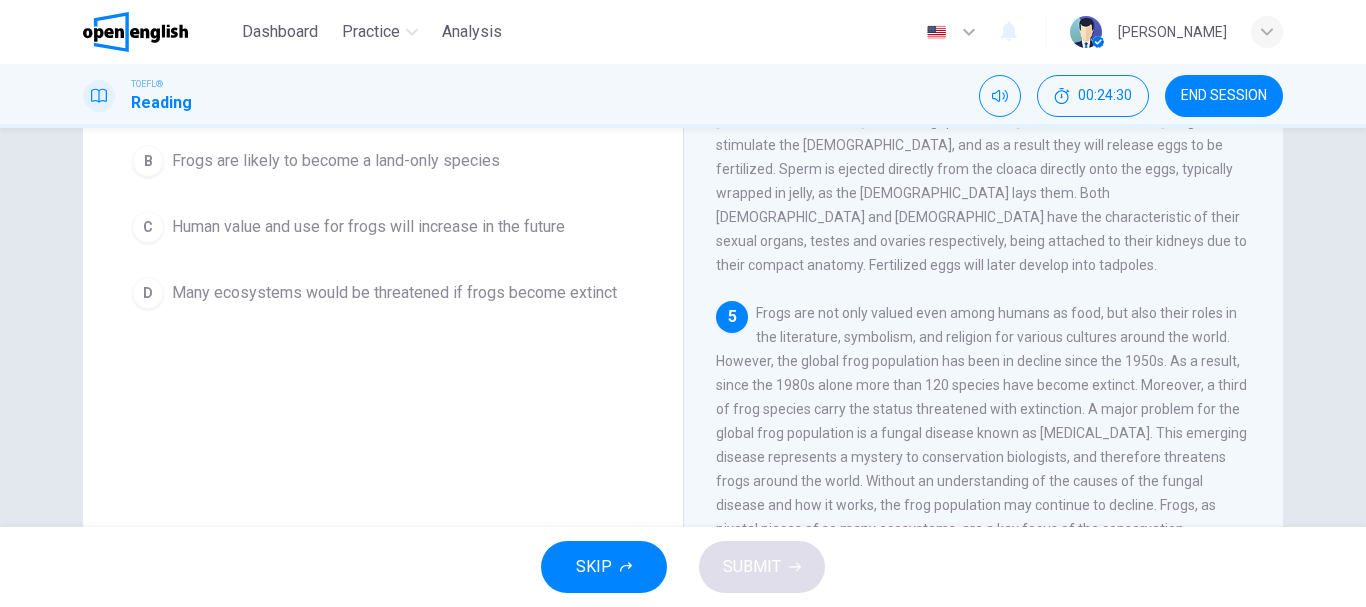 click on "D Many ecosystems would be threatened if frogs become extinct" at bounding box center [383, 293] 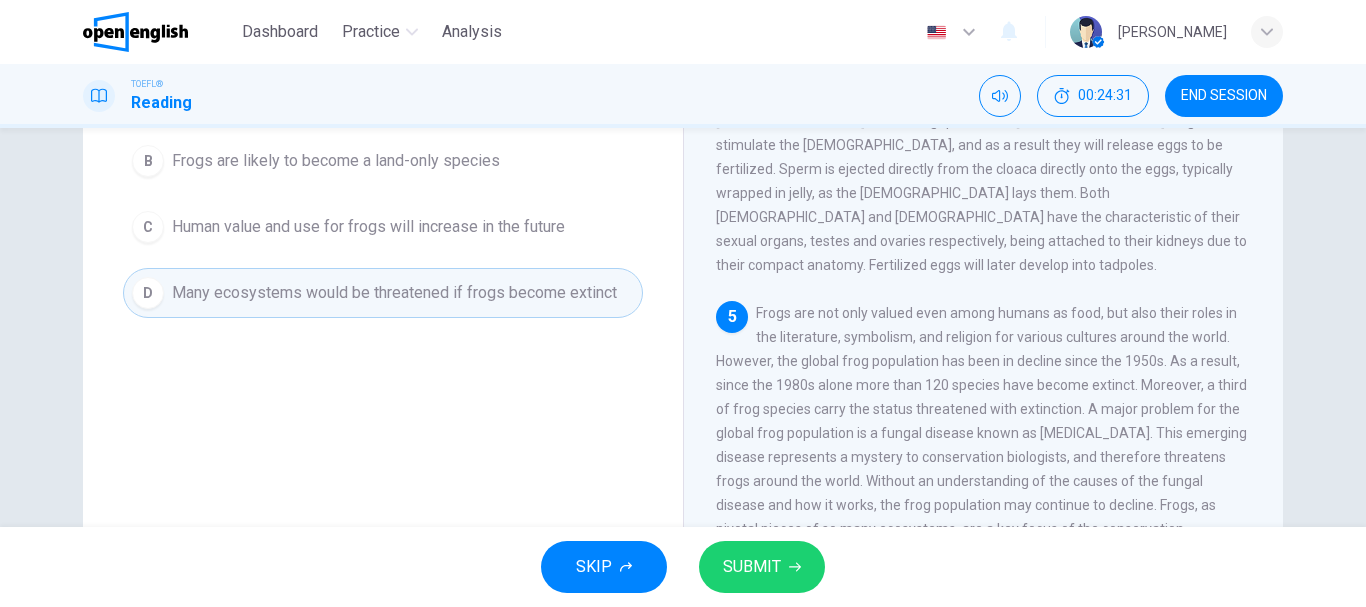 click on "SUBMIT" at bounding box center (752, 567) 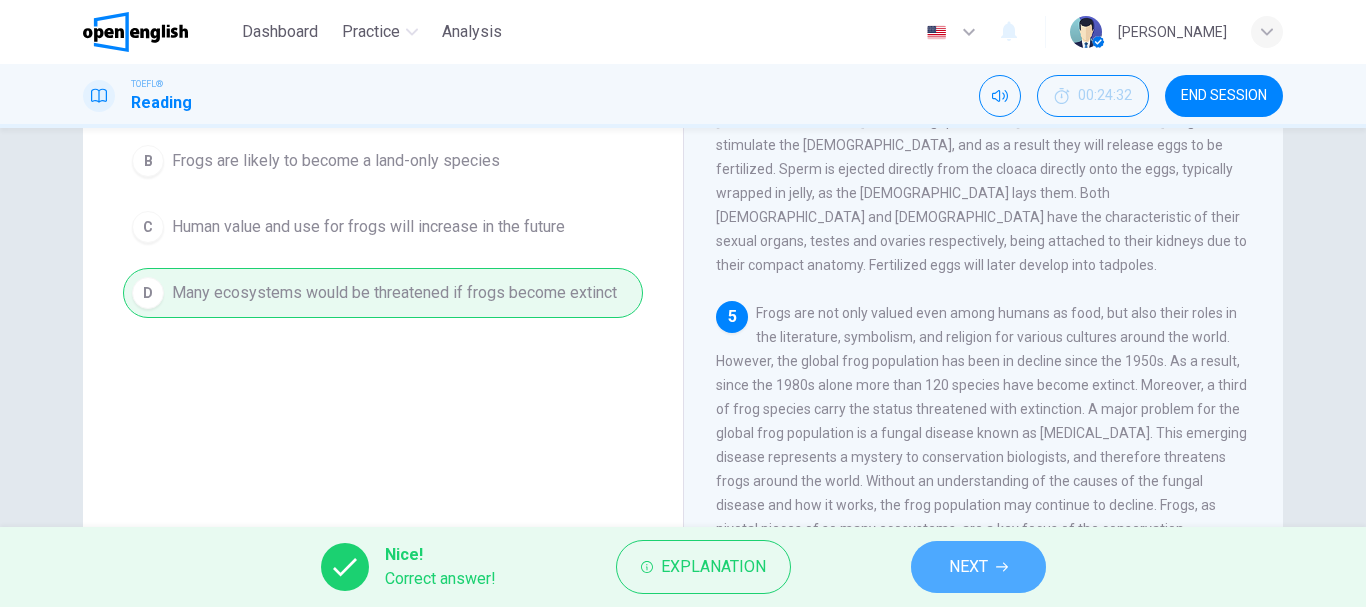 click on "NEXT" at bounding box center [978, 567] 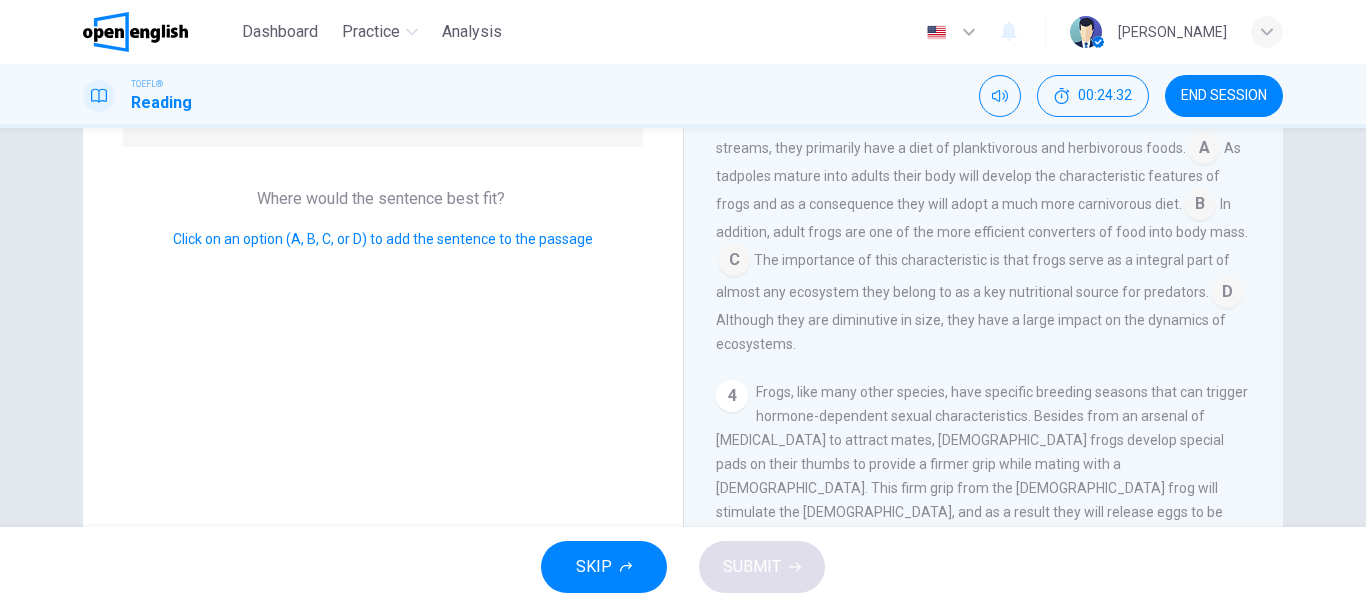 scroll, scrollTop: 617, scrollLeft: 0, axis: vertical 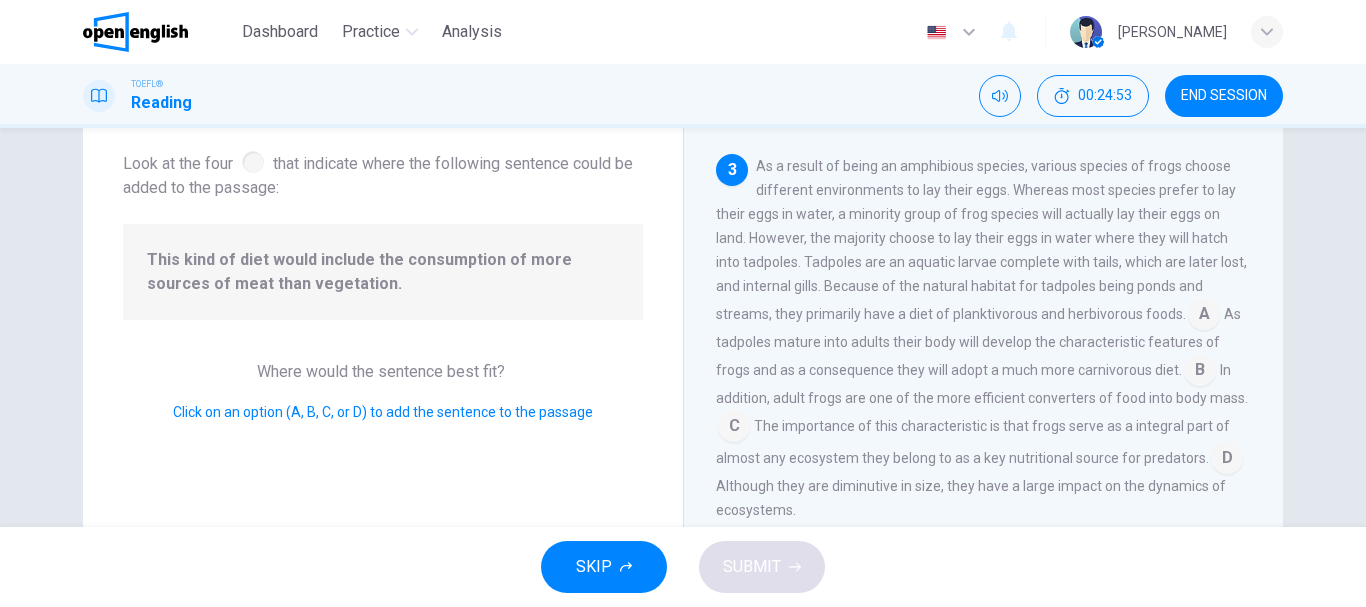 click on "As a result of being an amphibious species, various species of frogs choose different environments to lay their eggs. Whereas most species prefer to lay their eggs in water, a minority group of frog species will actually lay their eggs on land. However, the majority choose to lay their eggs in water where they will hatch into tadpoles. Tadpoles are an aquatic larvae complete with tails, which are later lost, and internal gills. Because of the natural habitat for tadpoles being ponds and streams, they primarily have a diet of planktivorous and herbivorous foods." at bounding box center (981, 240) 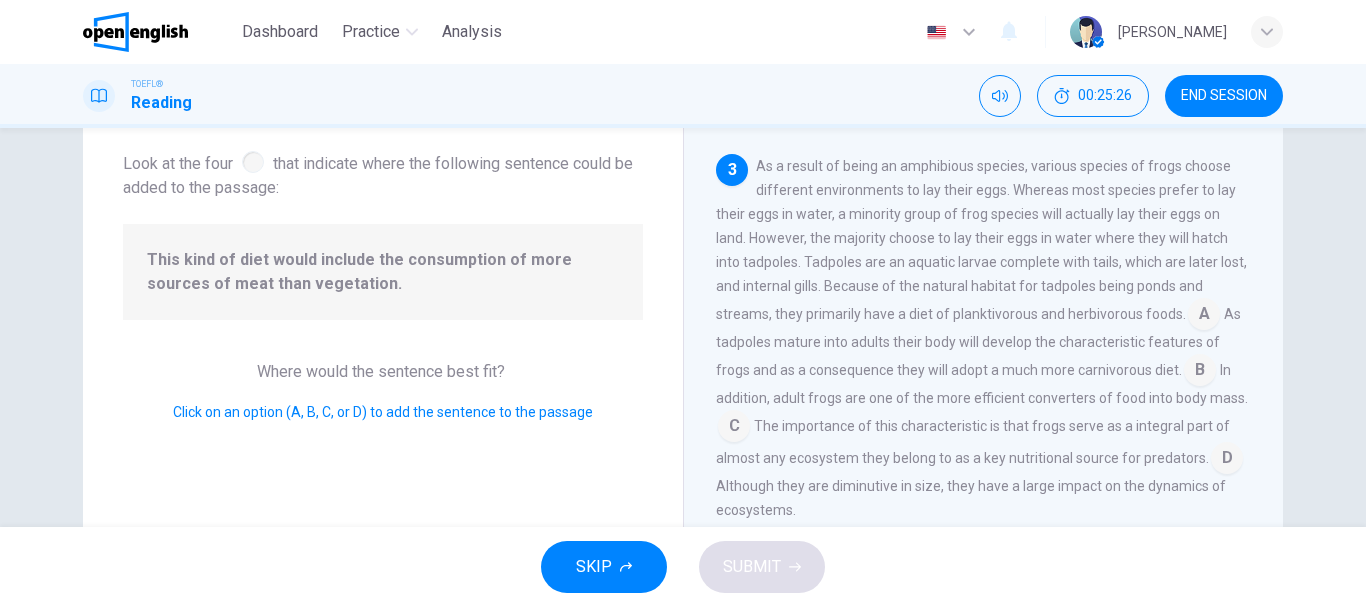 click at bounding box center (1200, 372) 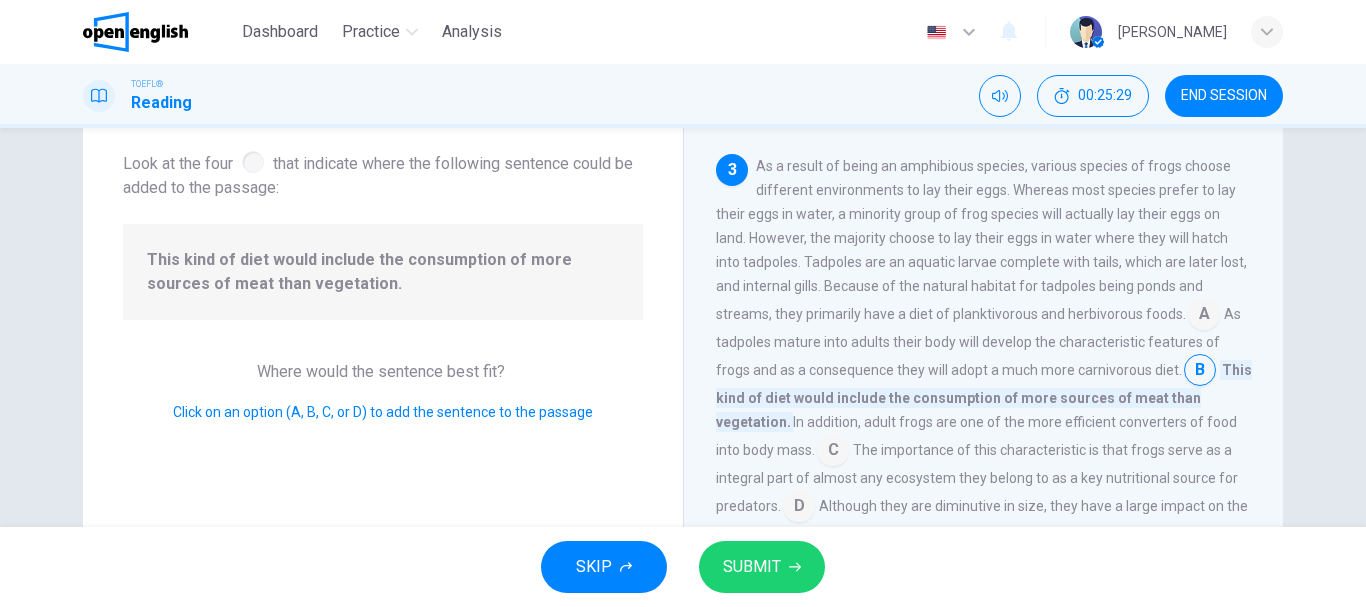 drag, startPoint x: 1262, startPoint y: 398, endPoint x: 1262, endPoint y: 414, distance: 16 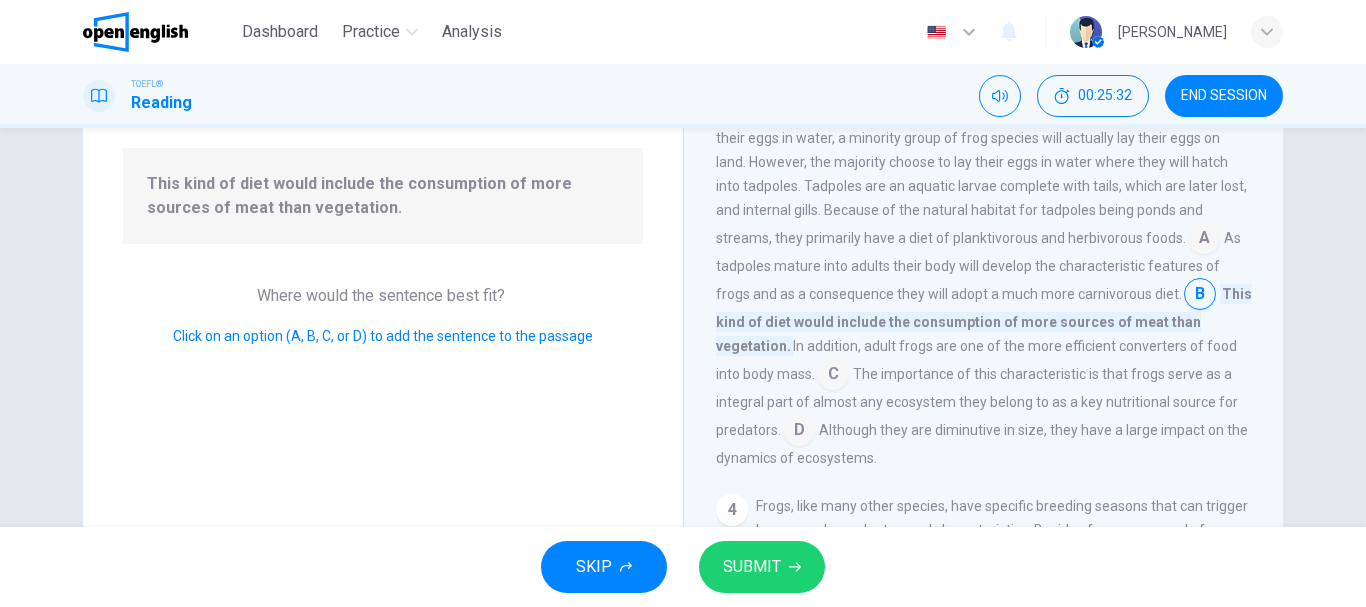 scroll, scrollTop: 189, scrollLeft: 0, axis: vertical 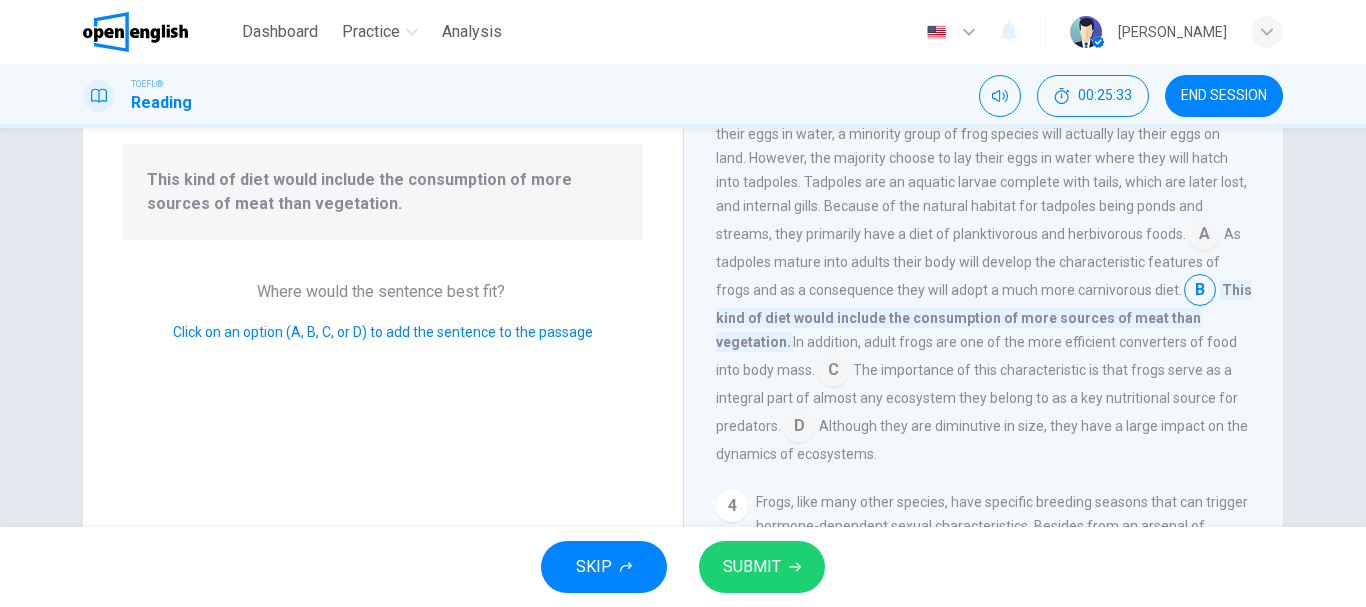 click on "SUBMIT" at bounding box center (752, 567) 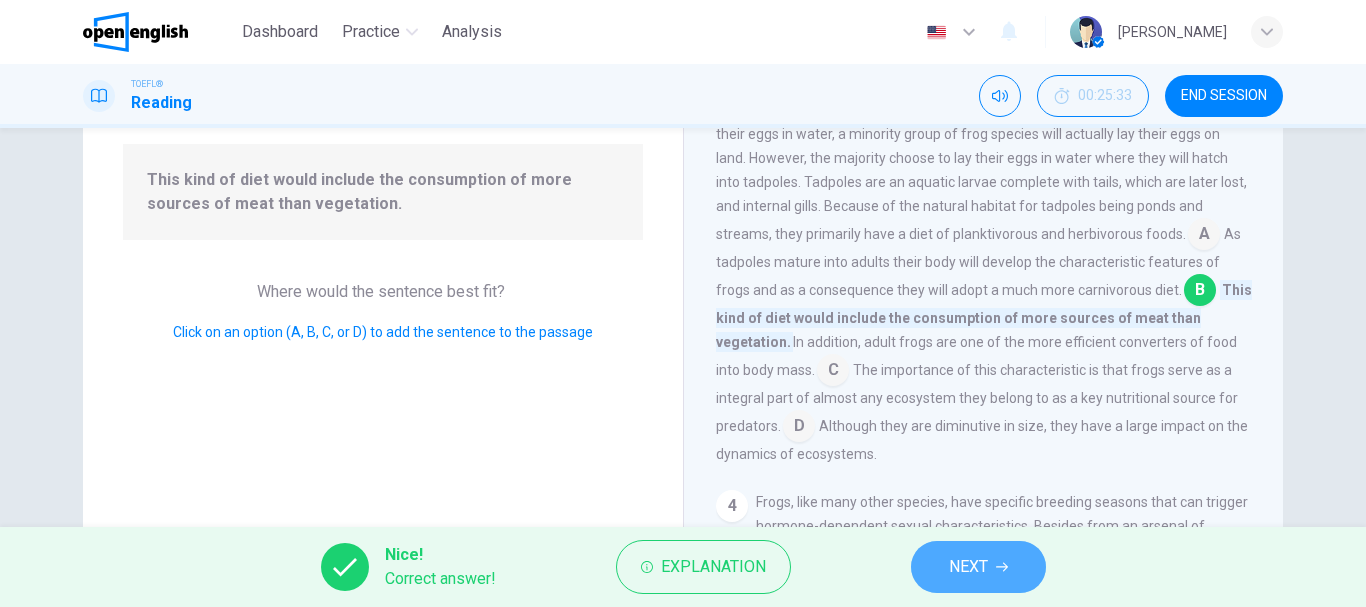 click on "NEXT" at bounding box center (978, 567) 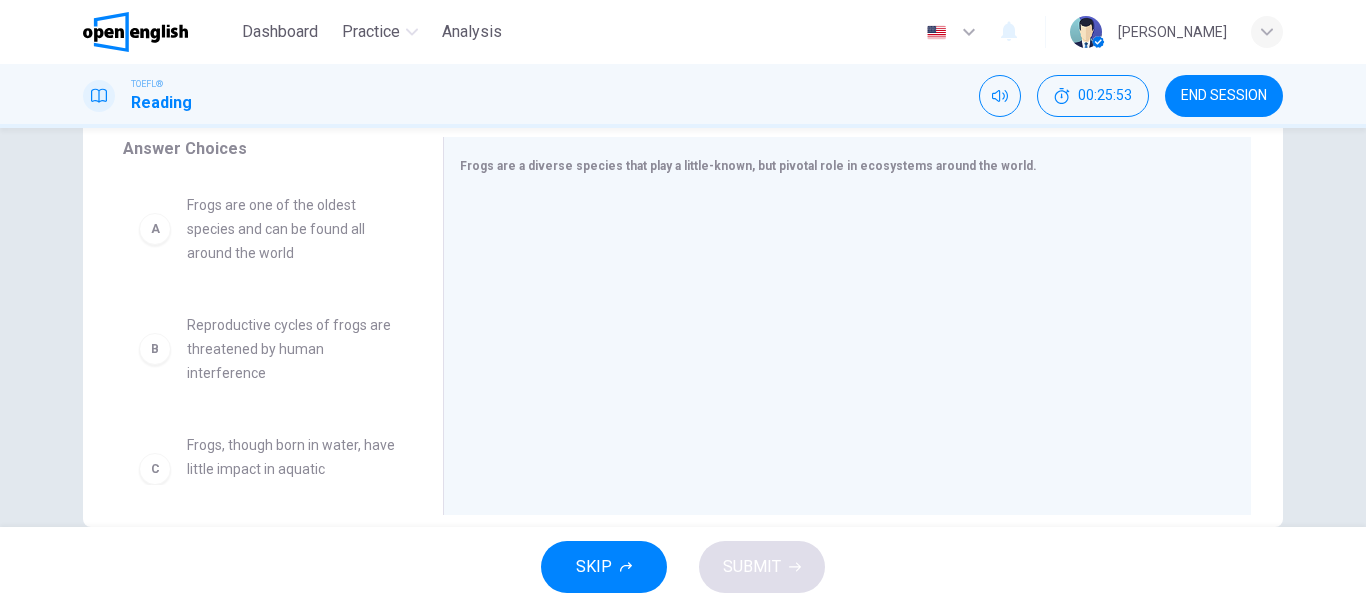scroll, scrollTop: 338, scrollLeft: 0, axis: vertical 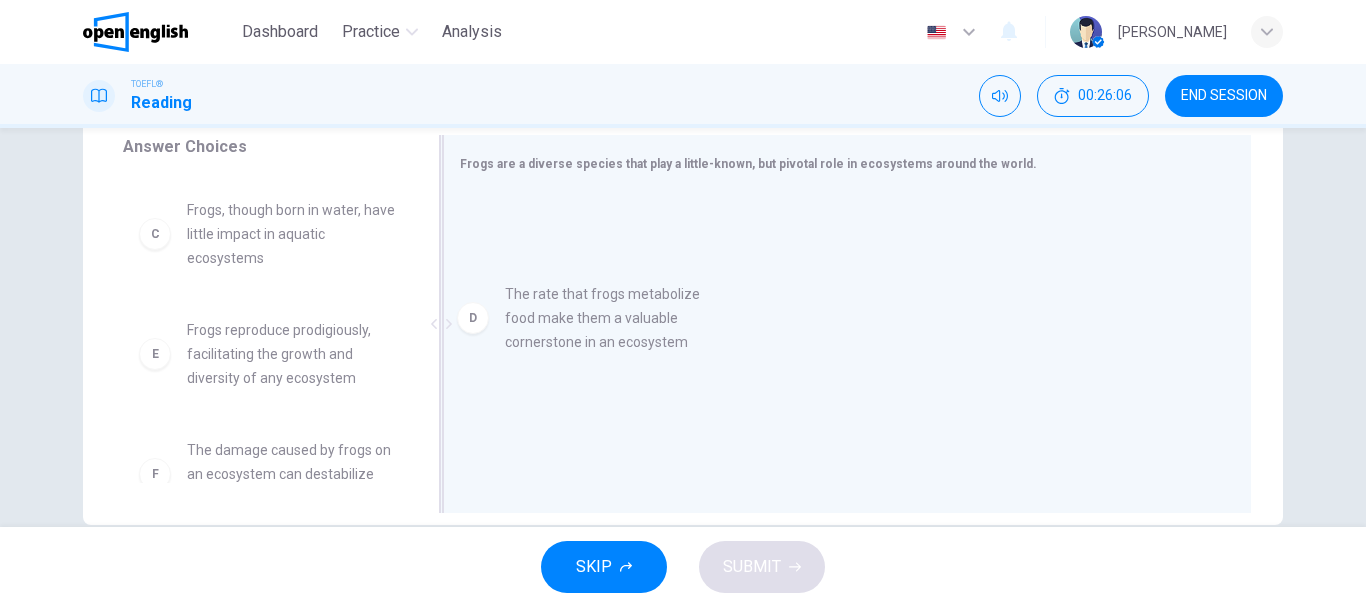 drag, startPoint x: 263, startPoint y: 376, endPoint x: 593, endPoint y: 339, distance: 332.06775 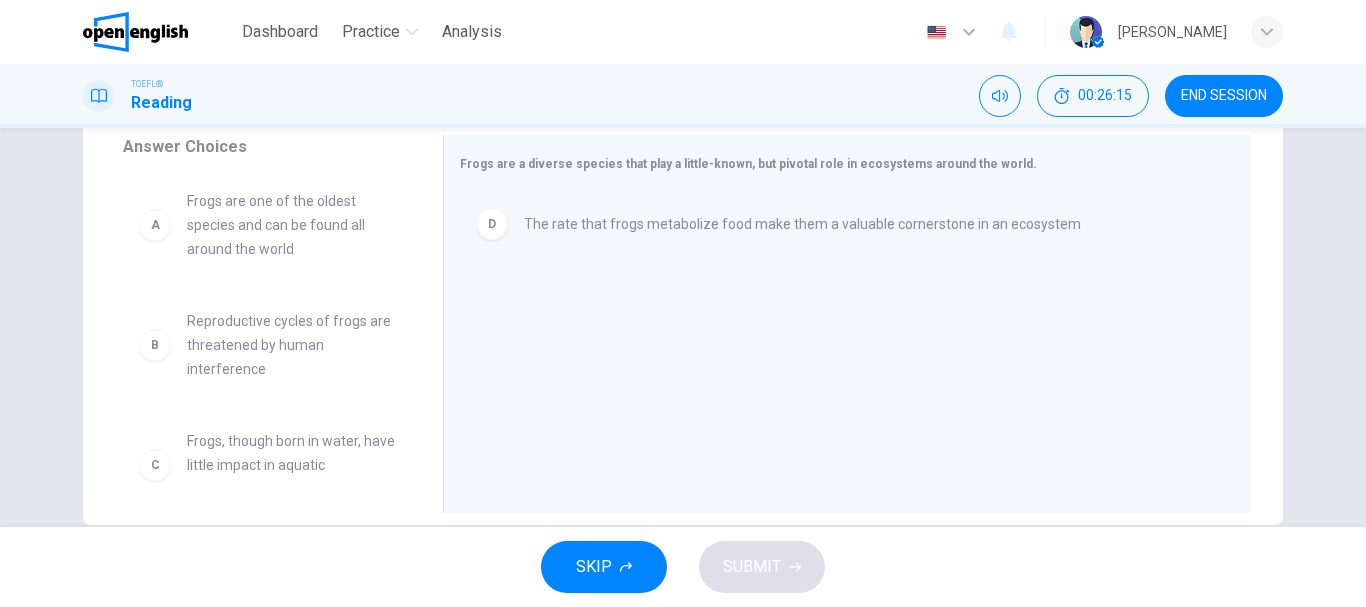 scroll, scrollTop: 0, scrollLeft: 0, axis: both 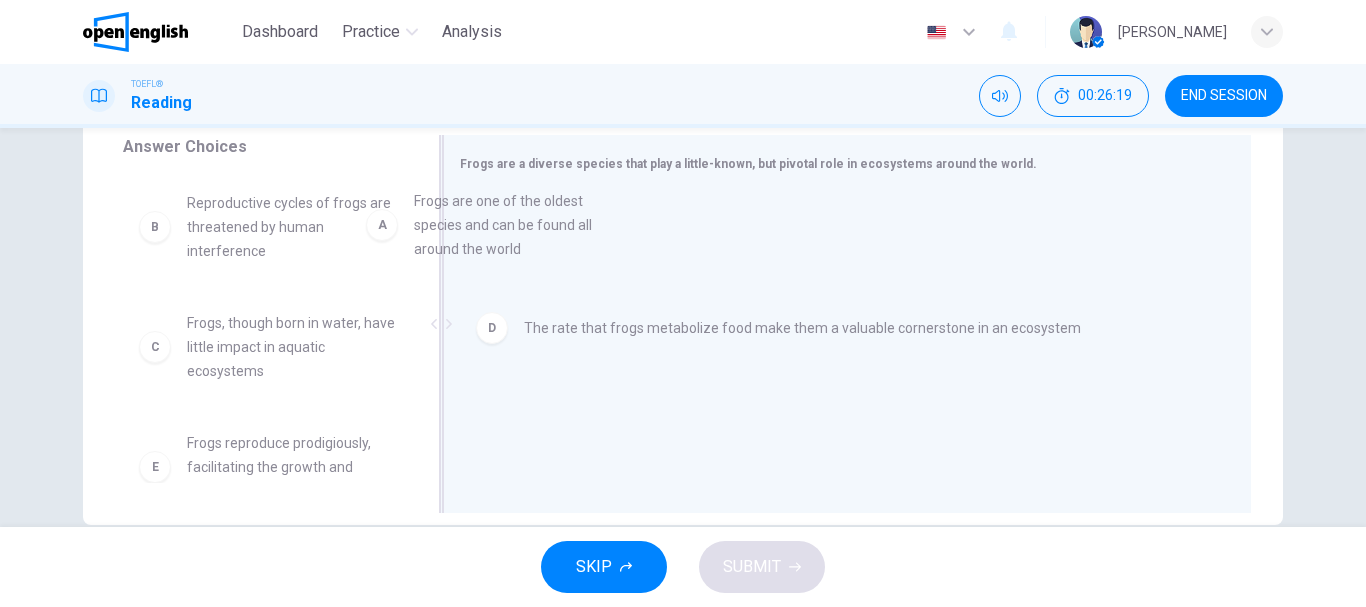 drag, startPoint x: 243, startPoint y: 217, endPoint x: 546, endPoint y: 216, distance: 303.00165 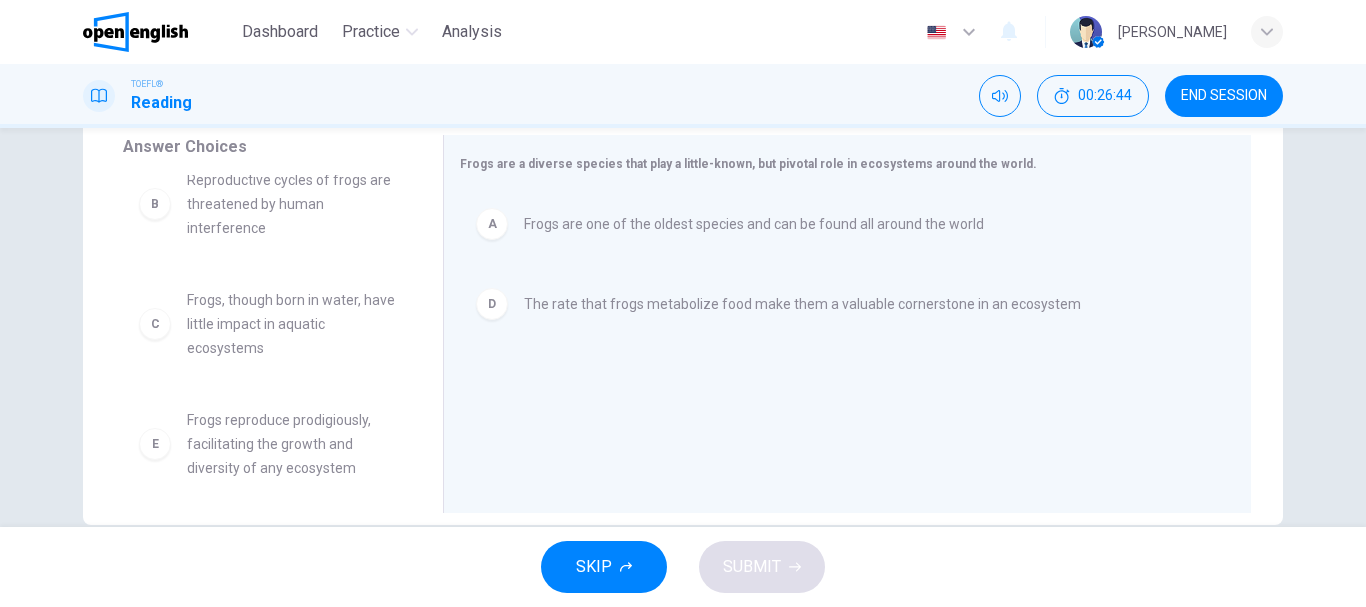 scroll, scrollTop: 21, scrollLeft: 0, axis: vertical 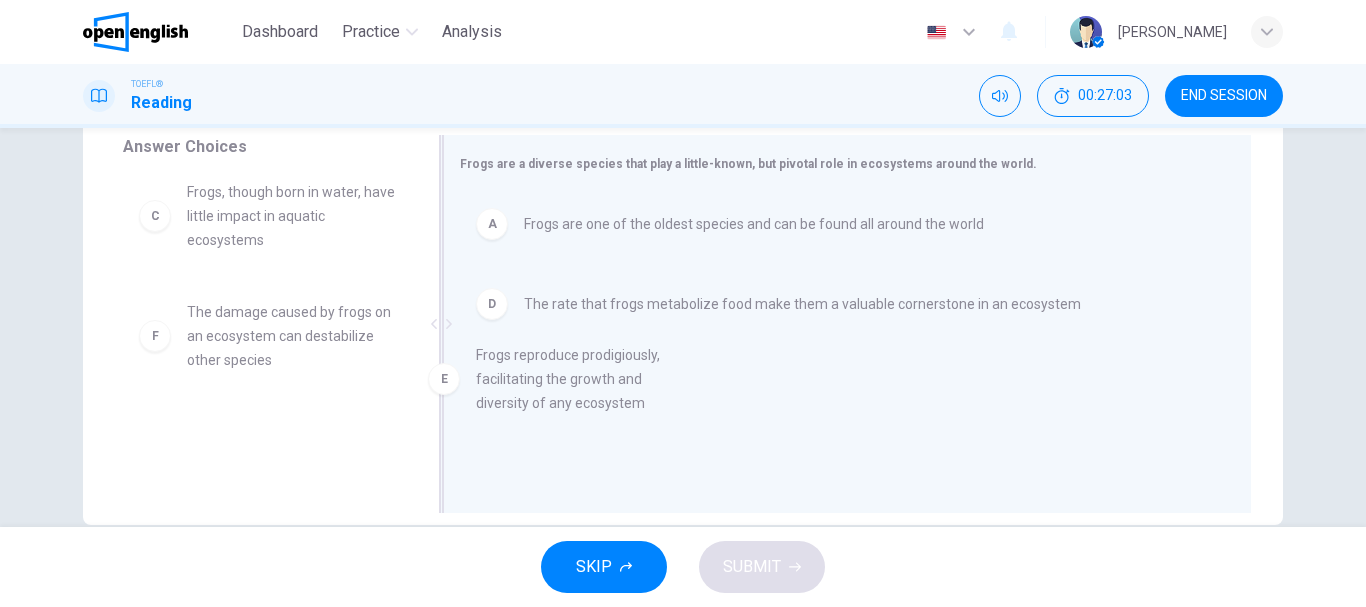 drag, startPoint x: 319, startPoint y: 352, endPoint x: 625, endPoint y: 396, distance: 309.14722 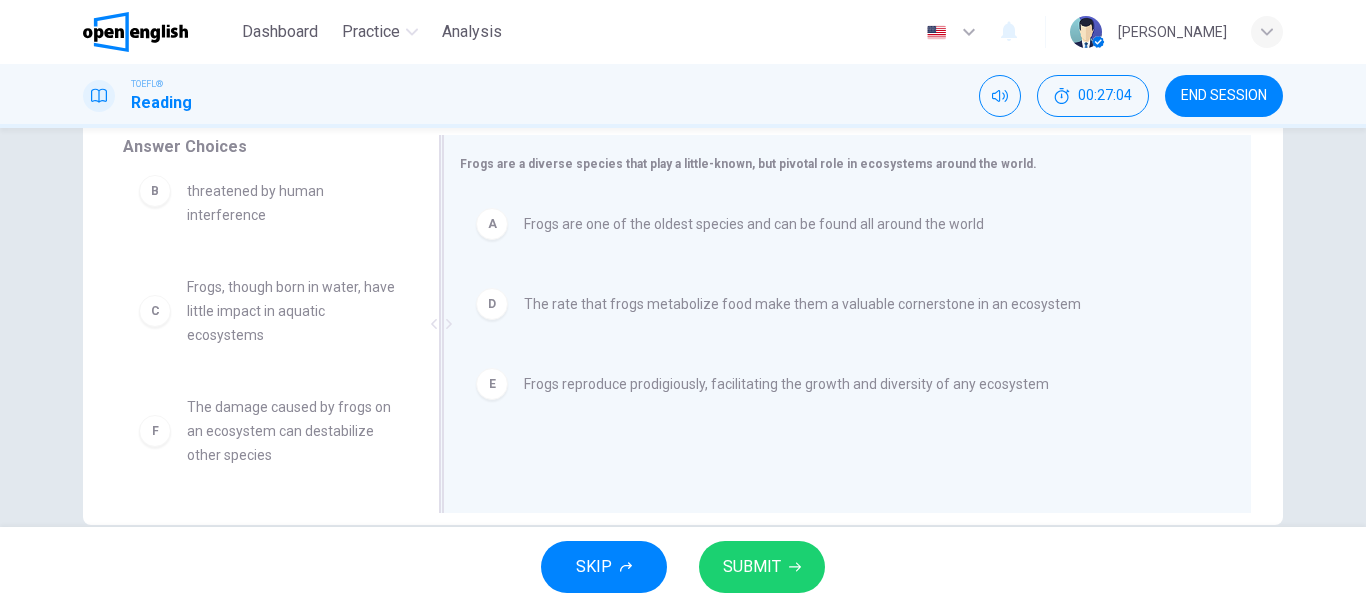 scroll, scrollTop: 36, scrollLeft: 0, axis: vertical 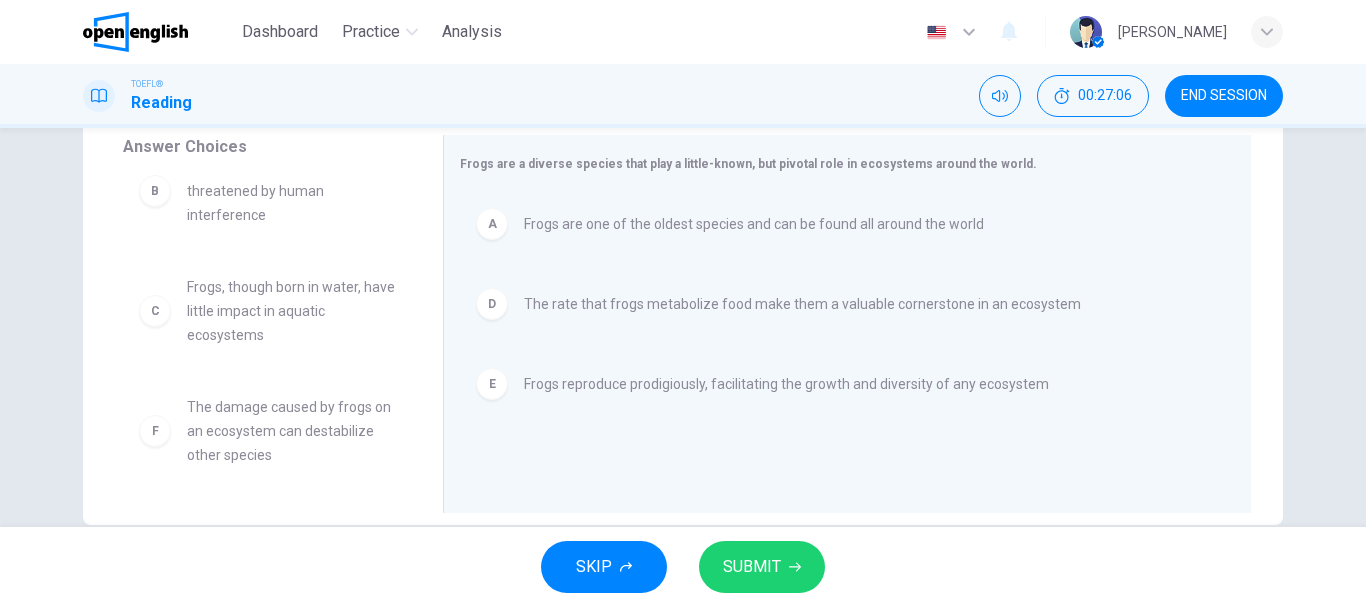 click on "SUBMIT" at bounding box center (752, 567) 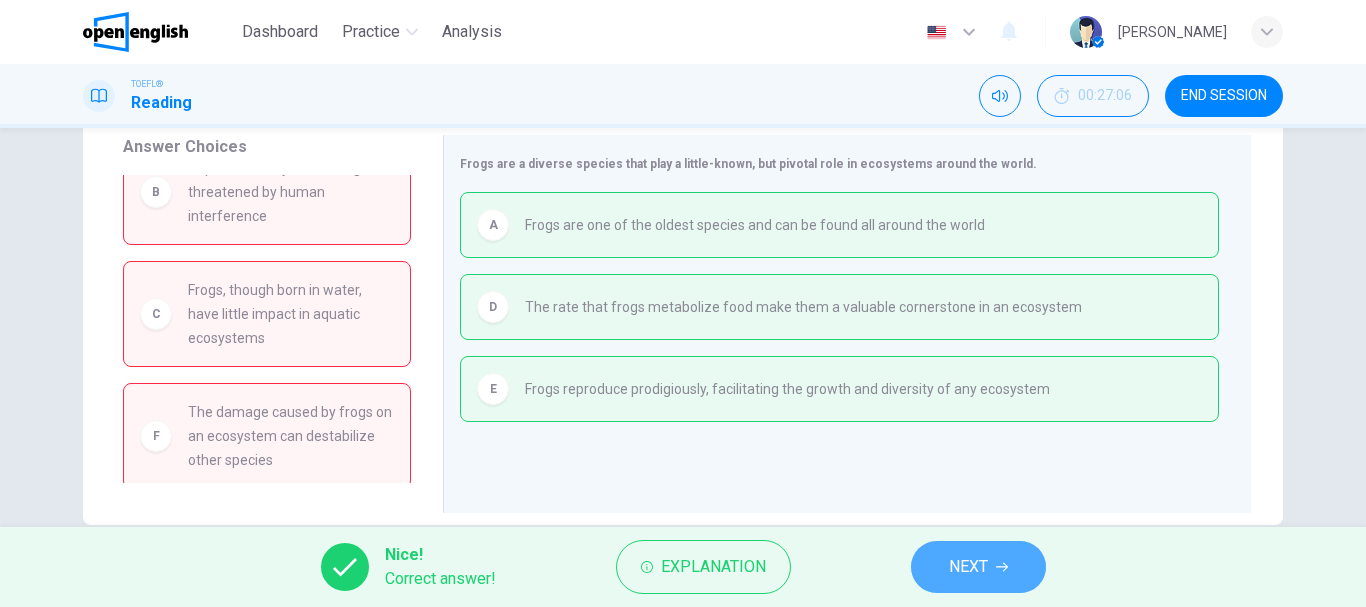 click on "NEXT" at bounding box center [978, 567] 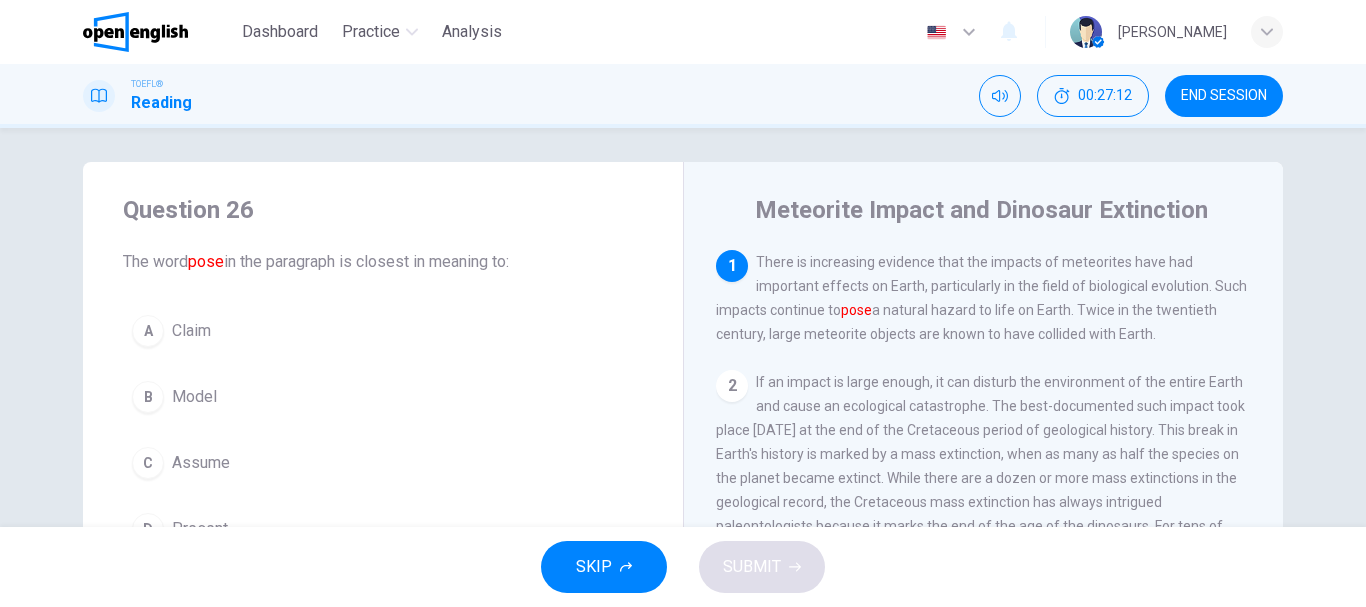 scroll, scrollTop: 8, scrollLeft: 0, axis: vertical 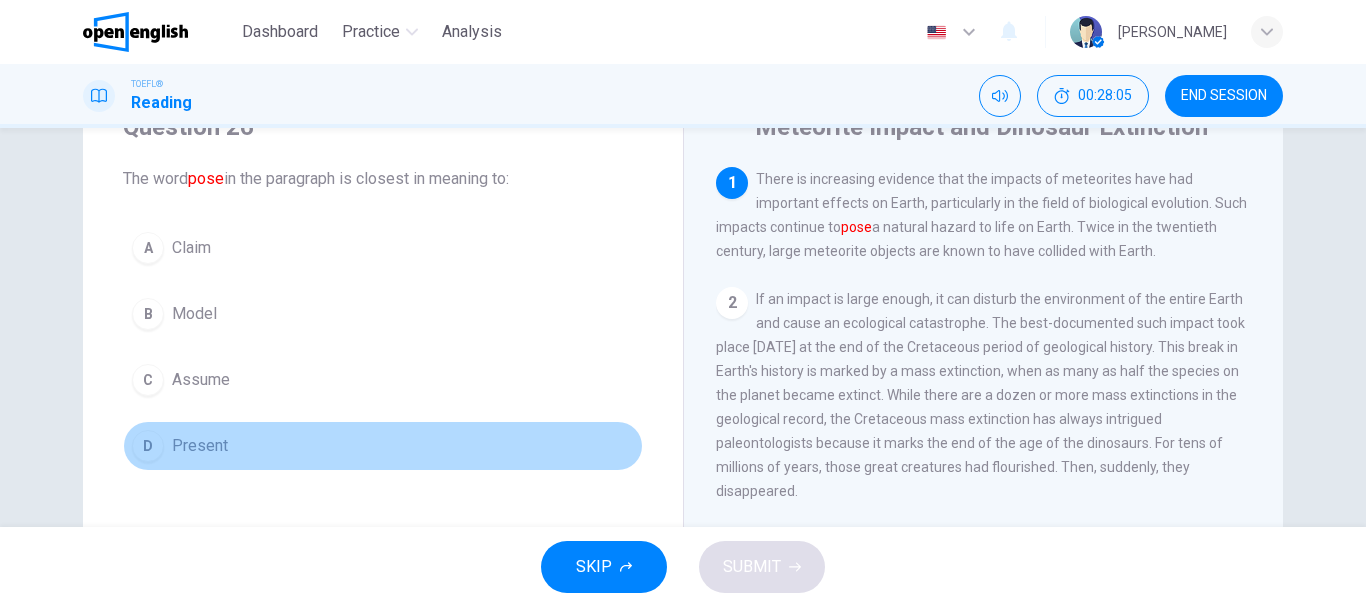 click on "D Present" at bounding box center [383, 446] 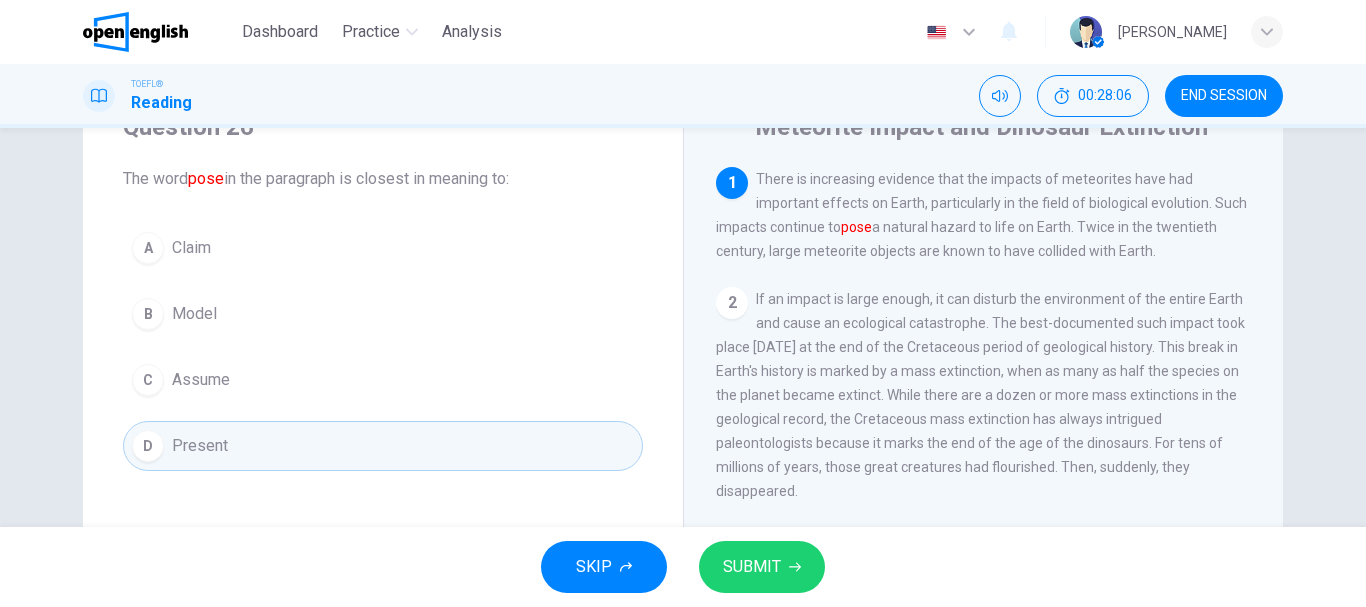 click on "SUBMIT" at bounding box center [752, 567] 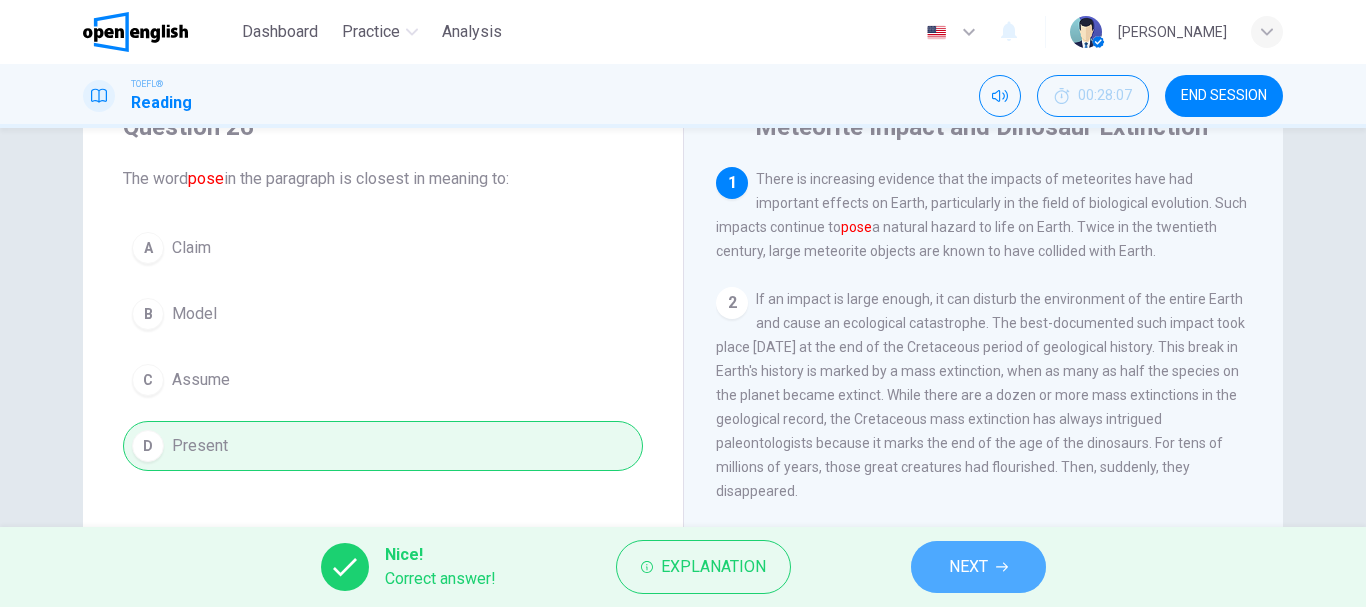 click on "NEXT" at bounding box center (968, 567) 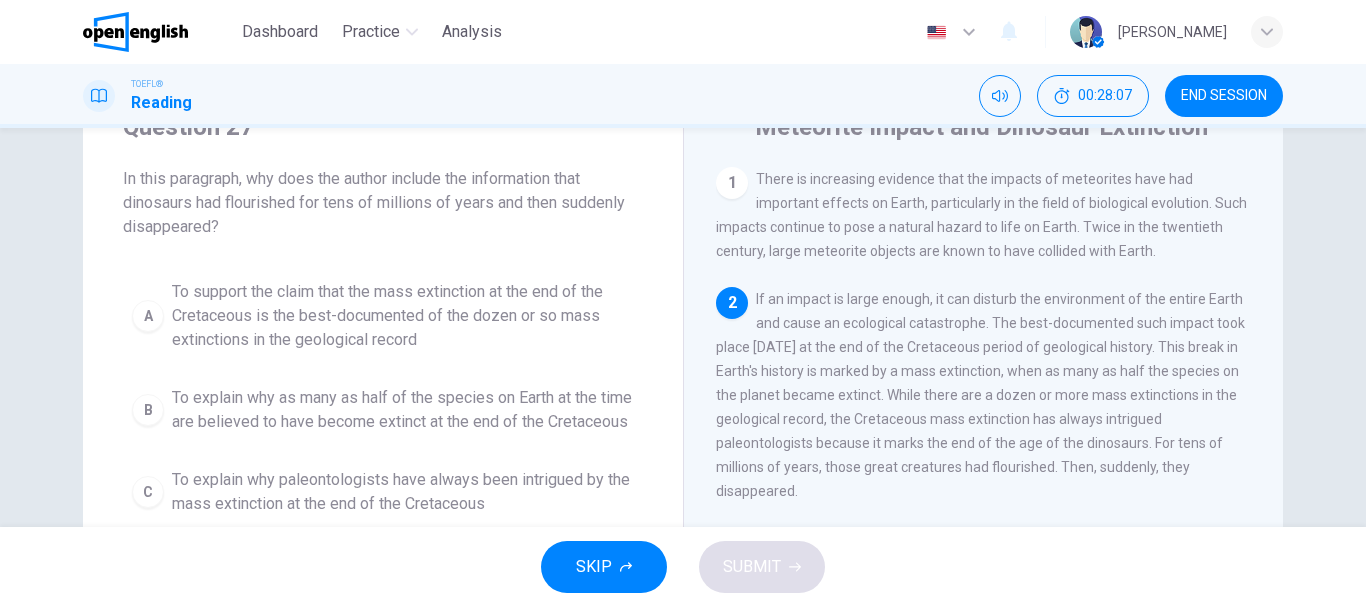 scroll, scrollTop: 124, scrollLeft: 0, axis: vertical 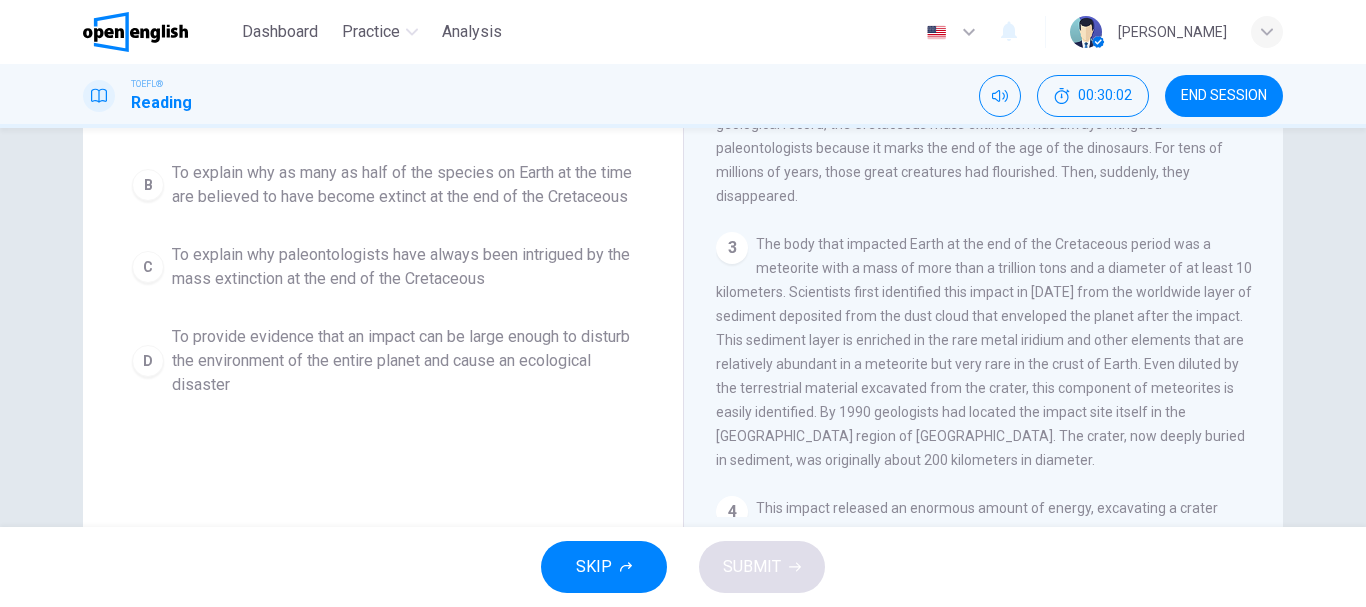 click on "To provide evidence that an impact can be large enough to disturb the environment of the entire planet and cause an ecological disaster" at bounding box center [403, 361] 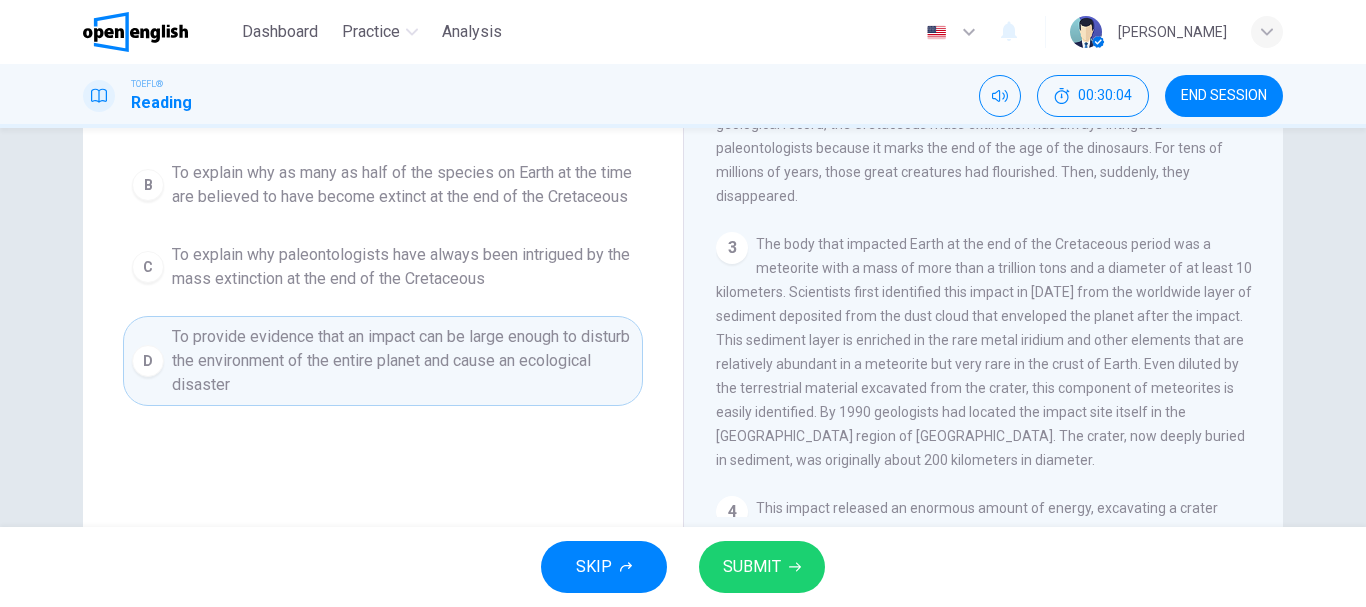 click on "SUBMIT" at bounding box center (752, 567) 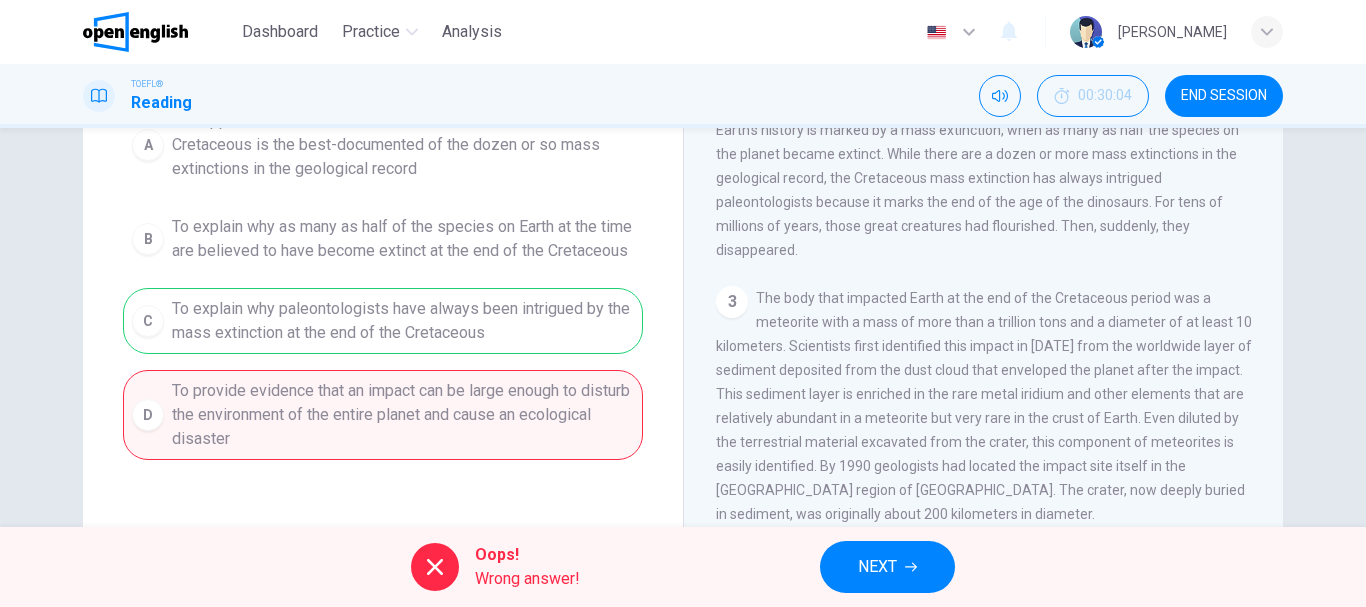 scroll, scrollTop: 279, scrollLeft: 0, axis: vertical 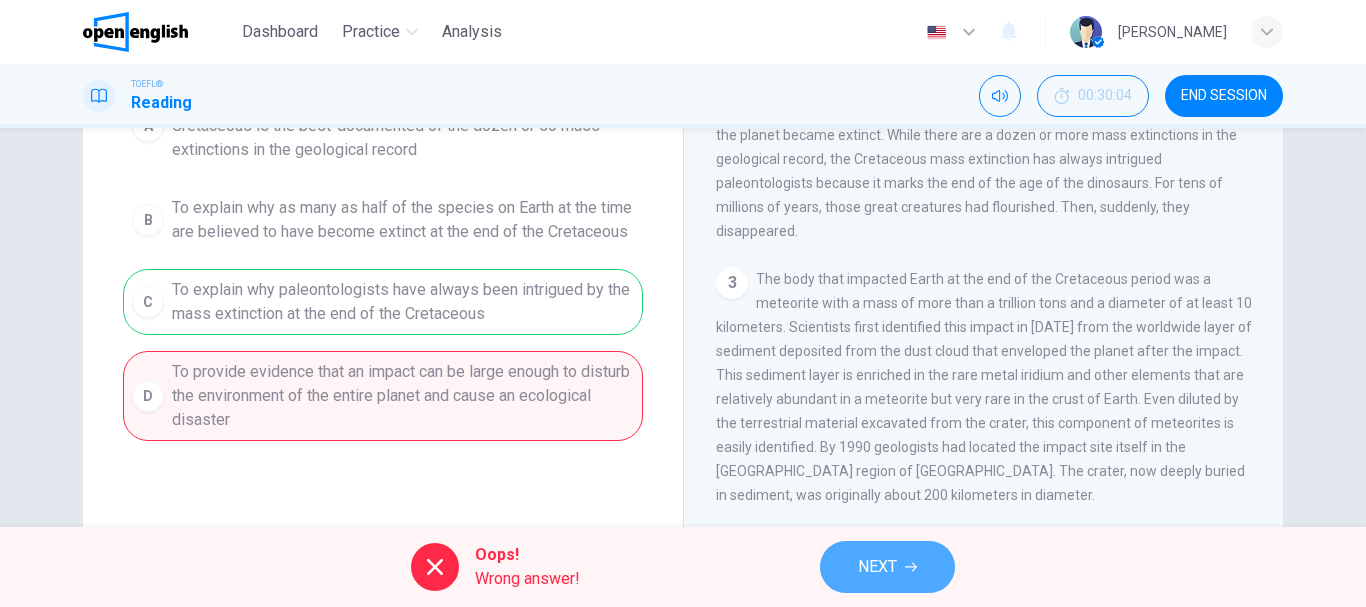 click on "NEXT" at bounding box center (887, 567) 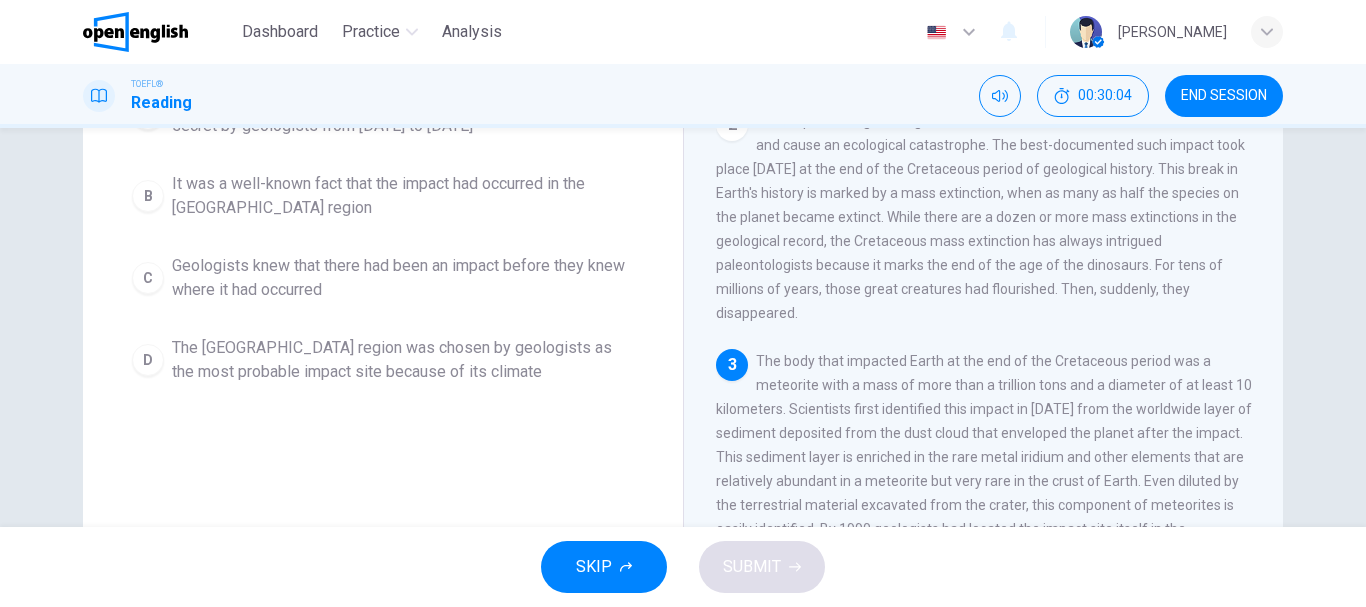 scroll, scrollTop: 0, scrollLeft: 0, axis: both 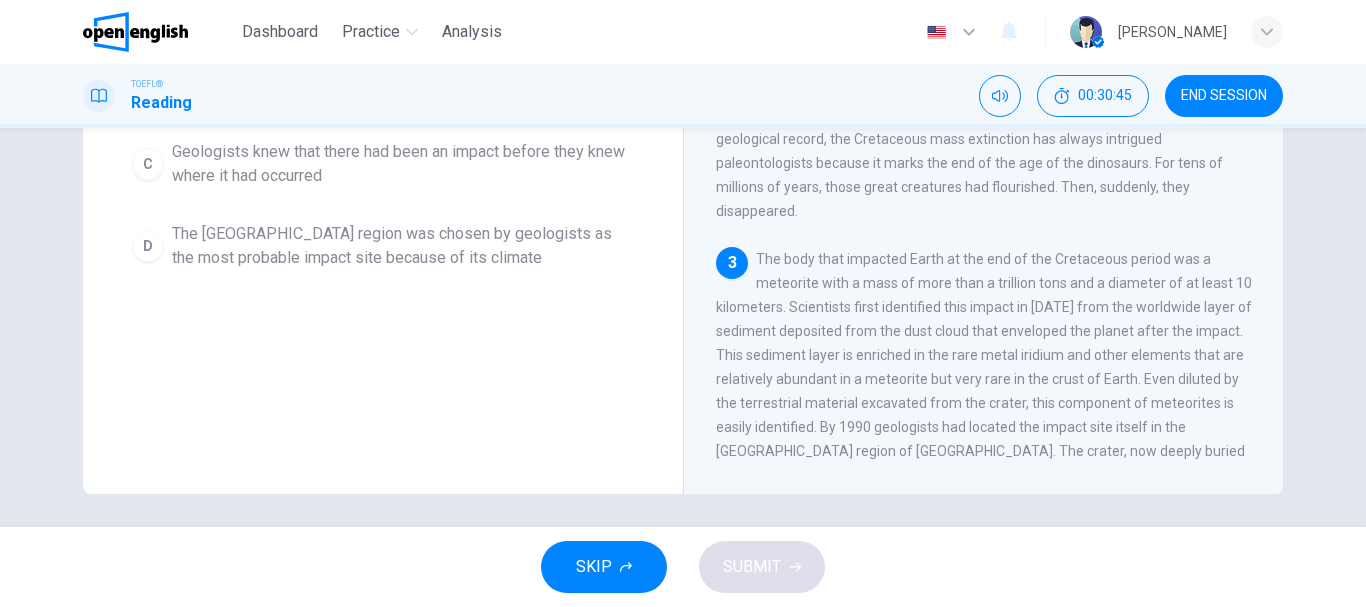 click on "Meteorite Impact and Dinosaur Extinction 1 There is increasing evidence that the impacts of meteorites have had important effects on Earth, particularly in the field of biological evolution. Such impacts continue to pose a natural hazard to life on Earth. Twice in the twentieth century, large meteorite objects are known to have collided with Earth. 2 If an impact is large enough, it can disturb the environment of the entire Earth and cause an ecological catastrophe. The best-documented such impact took place [DATE] at the end of the Cretaceous period of geological history. This break in Earth's history is marked by a mass extinction, when as many as half the species on the planet became extinct. While there are a dozen or more mass extinctions in the geological record, the Cretaceous mass extinction has always intrigued paleontologists because it marks the end of the age of the dinosaurs. For tens of millions of years, those great creatures had flourished. Then, suddenly, they disappeared. 3 4 5" at bounding box center [983, 146] 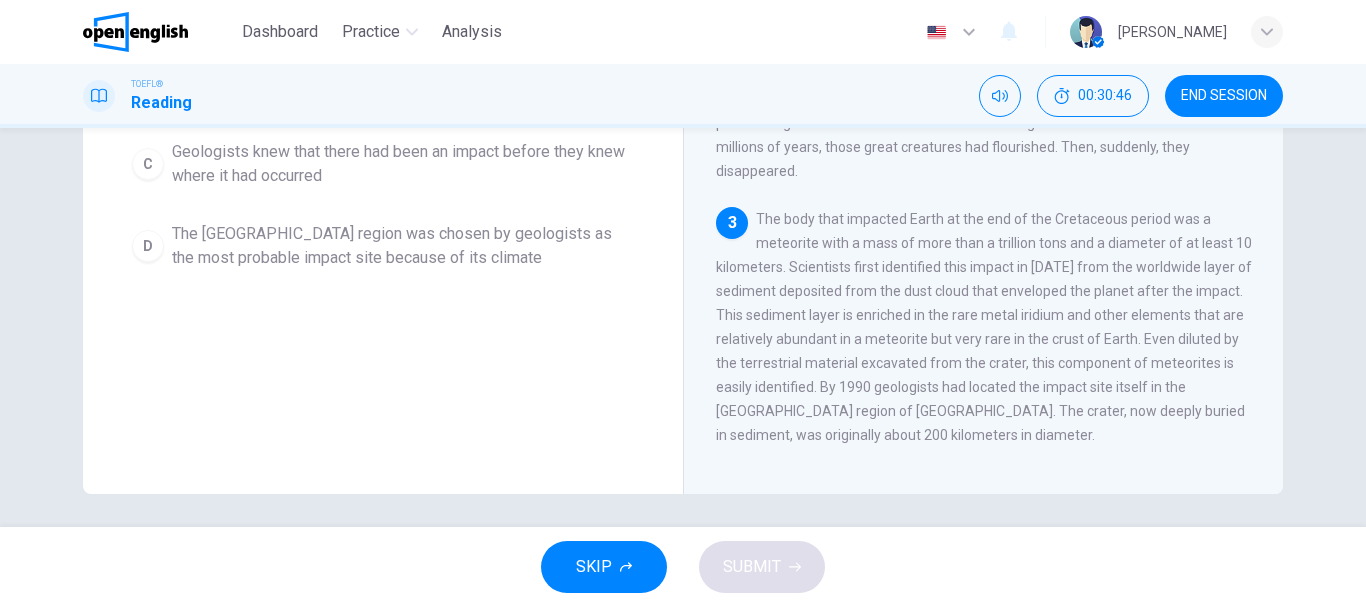 scroll, scrollTop: 80, scrollLeft: 0, axis: vertical 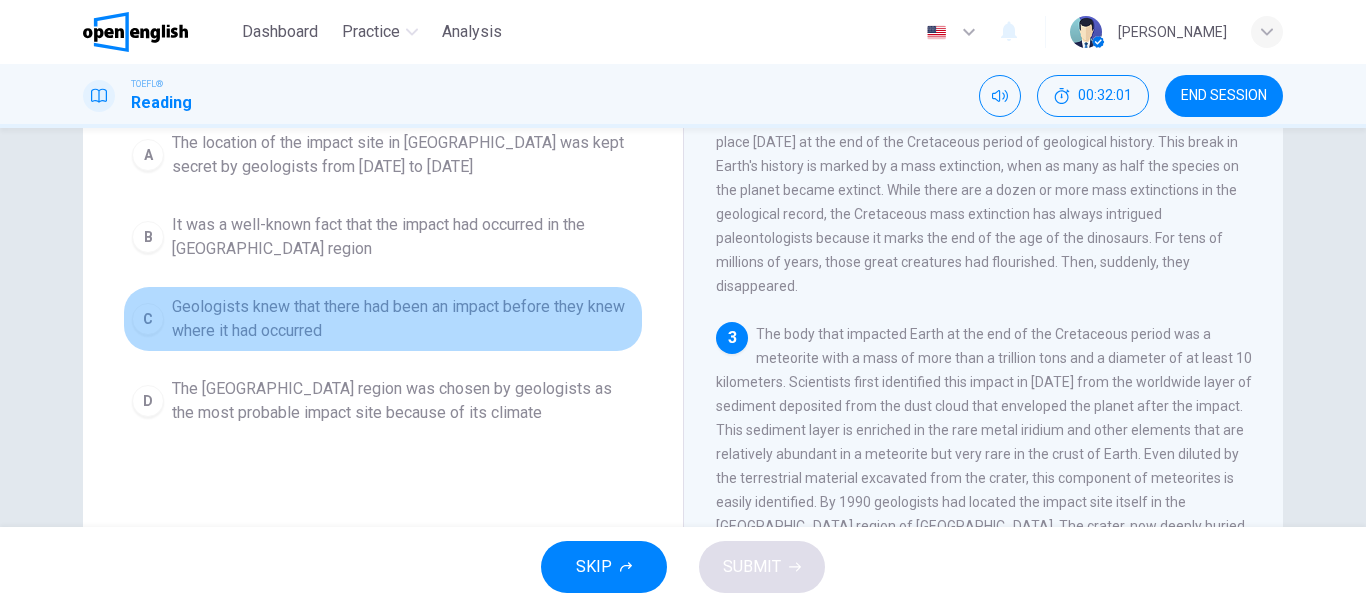 click on "Geologists knew that there had been an impact before they knew where it had occurred" at bounding box center (403, 319) 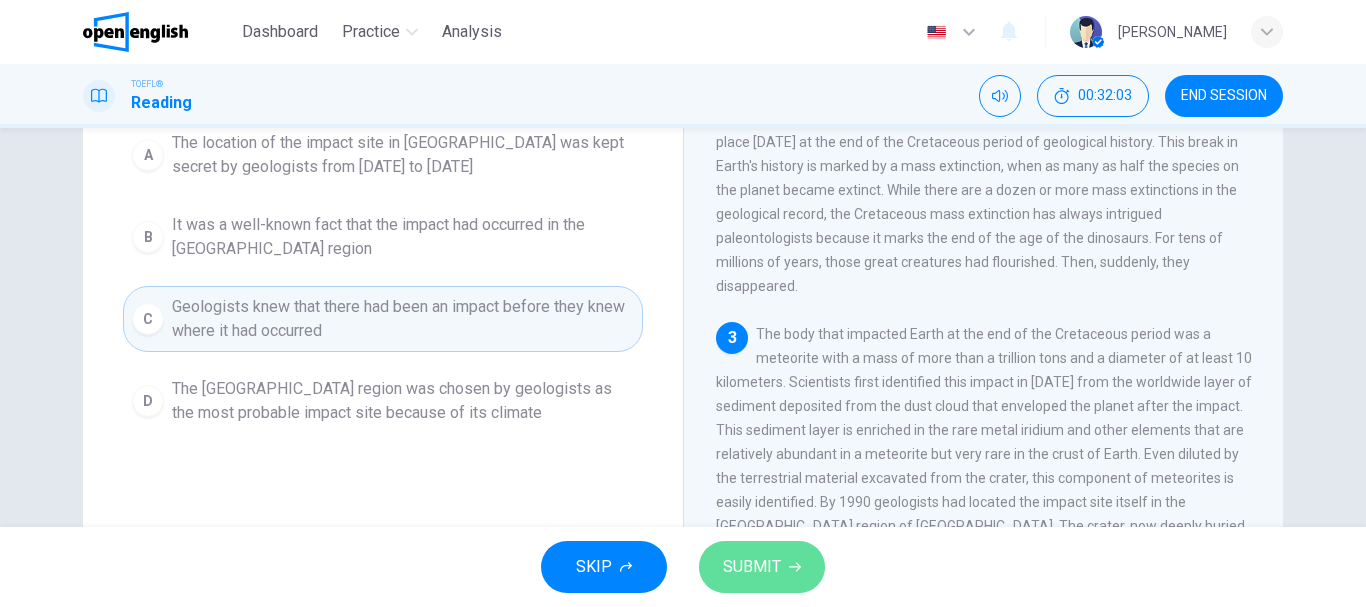 click on "SUBMIT" at bounding box center [762, 567] 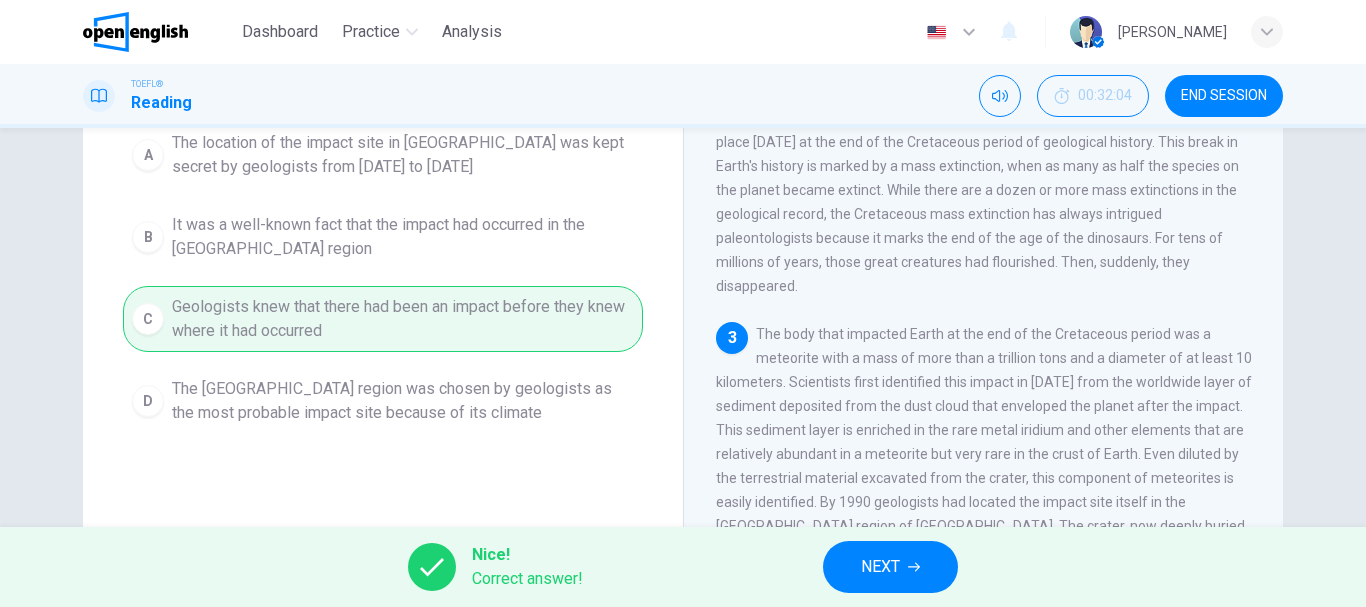 click on "NEXT" at bounding box center [880, 567] 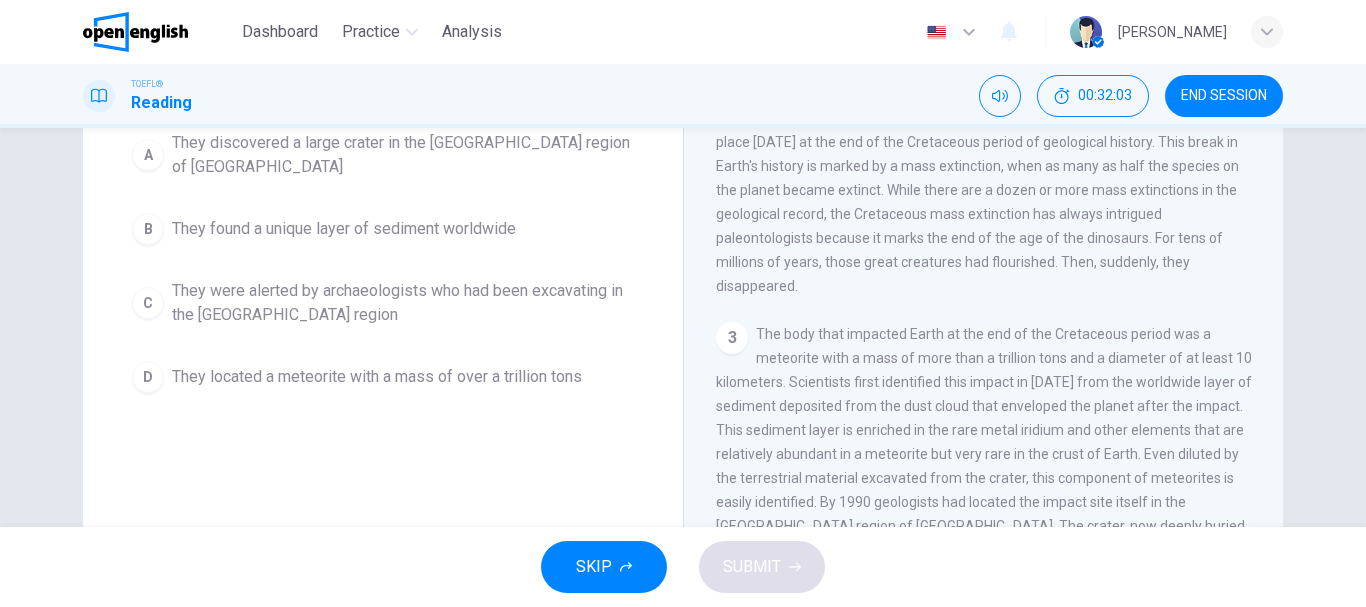 scroll, scrollTop: 0, scrollLeft: 0, axis: both 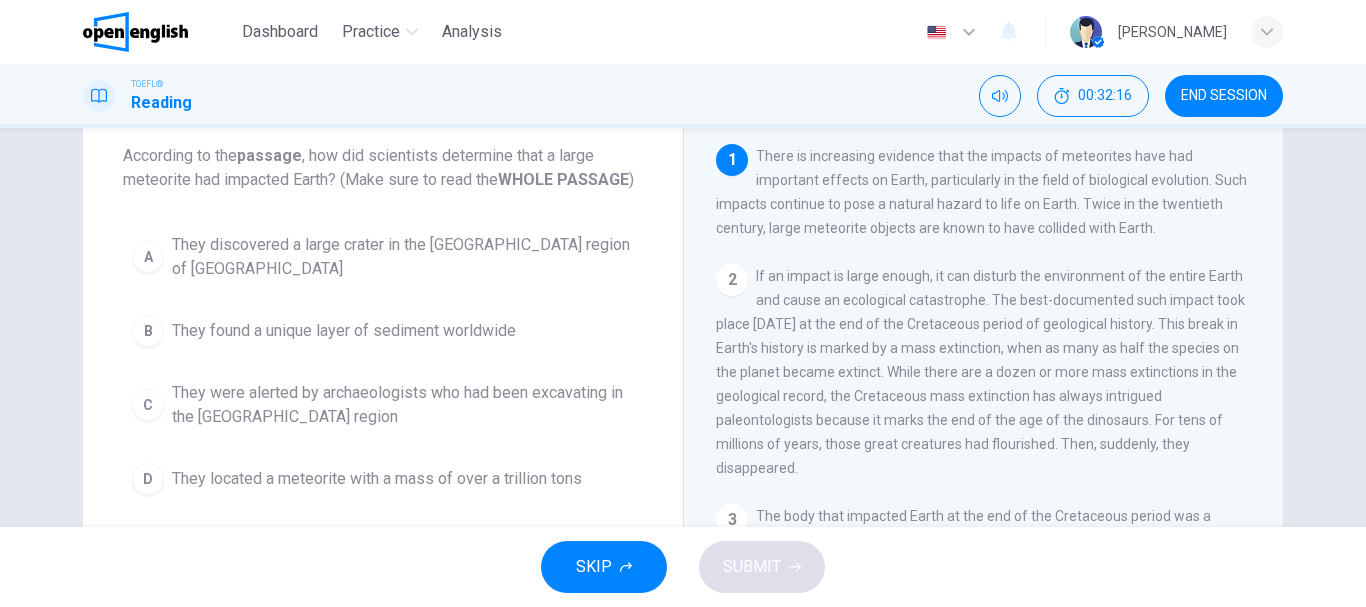 drag, startPoint x: 1261, startPoint y: 278, endPoint x: 1262, endPoint y: 242, distance: 36.013885 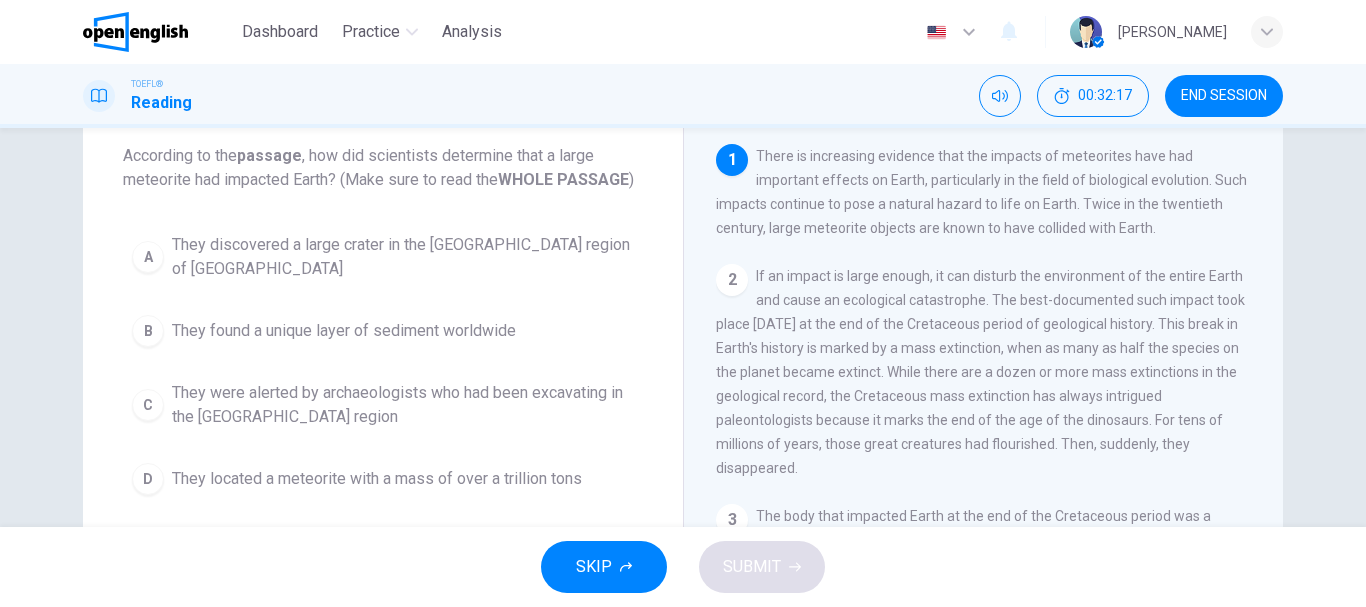 drag, startPoint x: 1275, startPoint y: 249, endPoint x: 1272, endPoint y: 304, distance: 55.081757 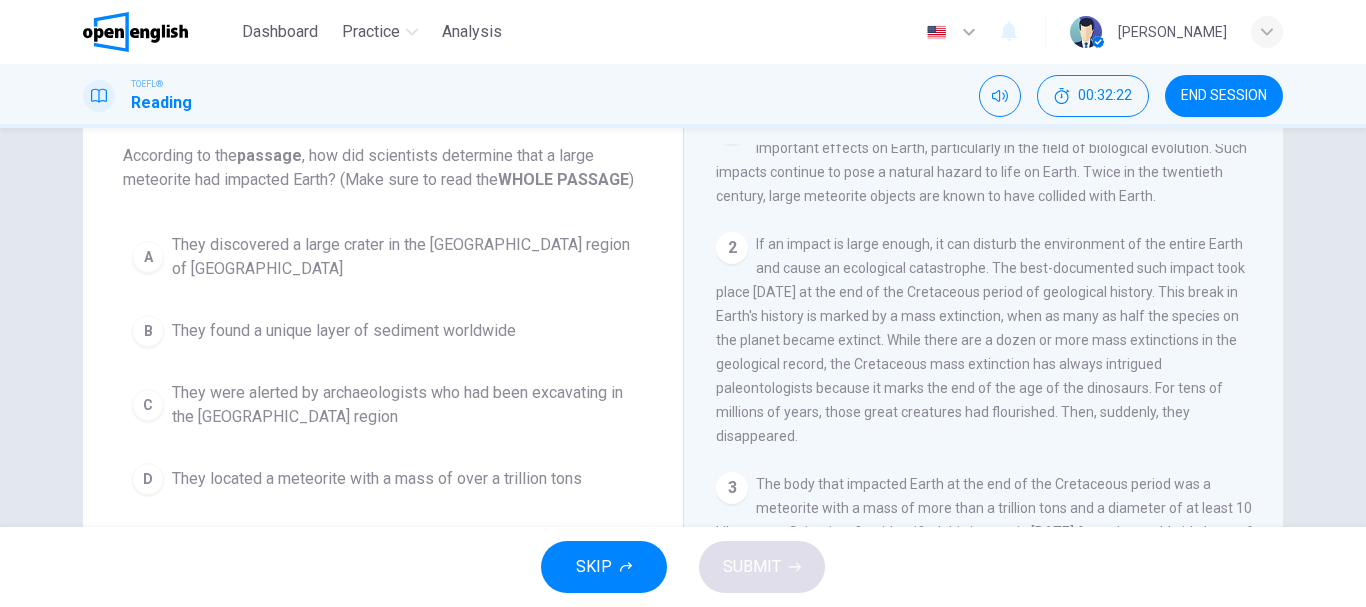 scroll, scrollTop: 0, scrollLeft: 0, axis: both 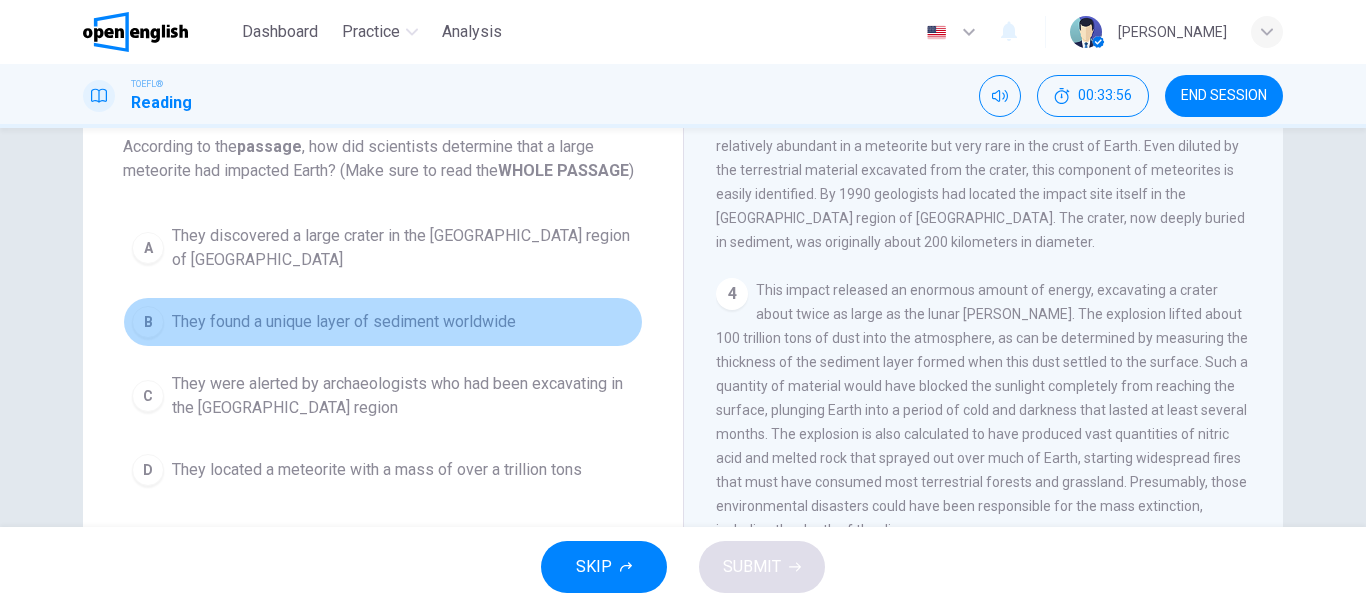click on "They found a unique layer of sediment worldwide" at bounding box center (344, 322) 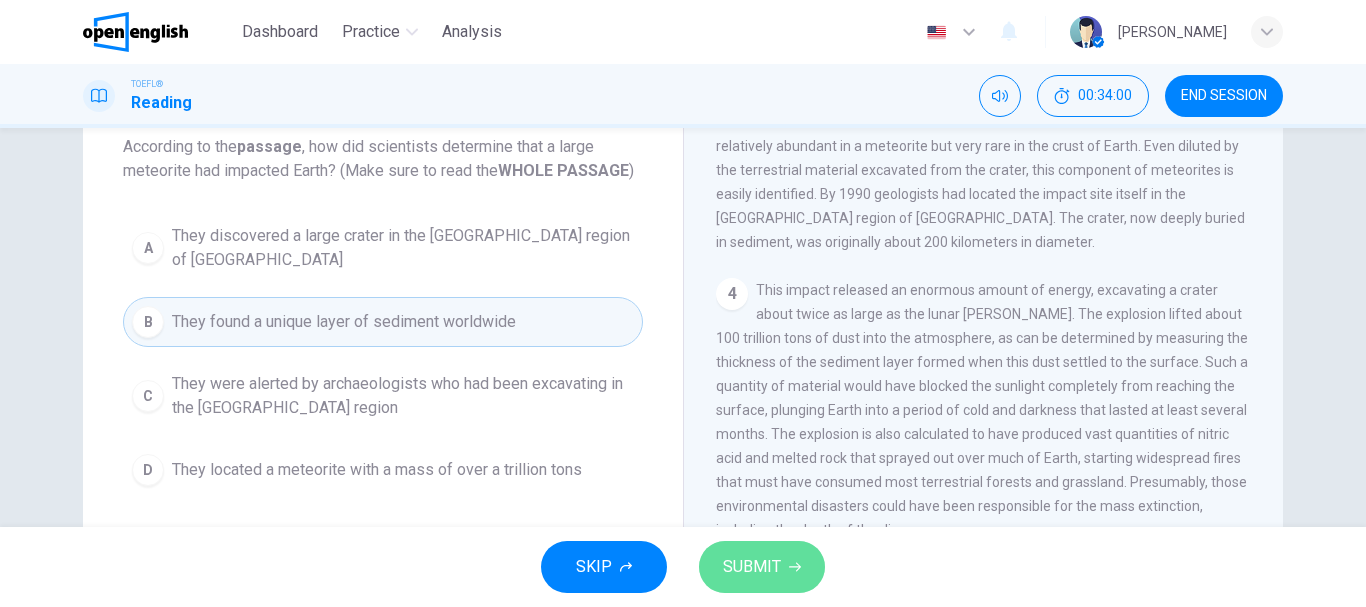 click on "SUBMIT" at bounding box center (762, 567) 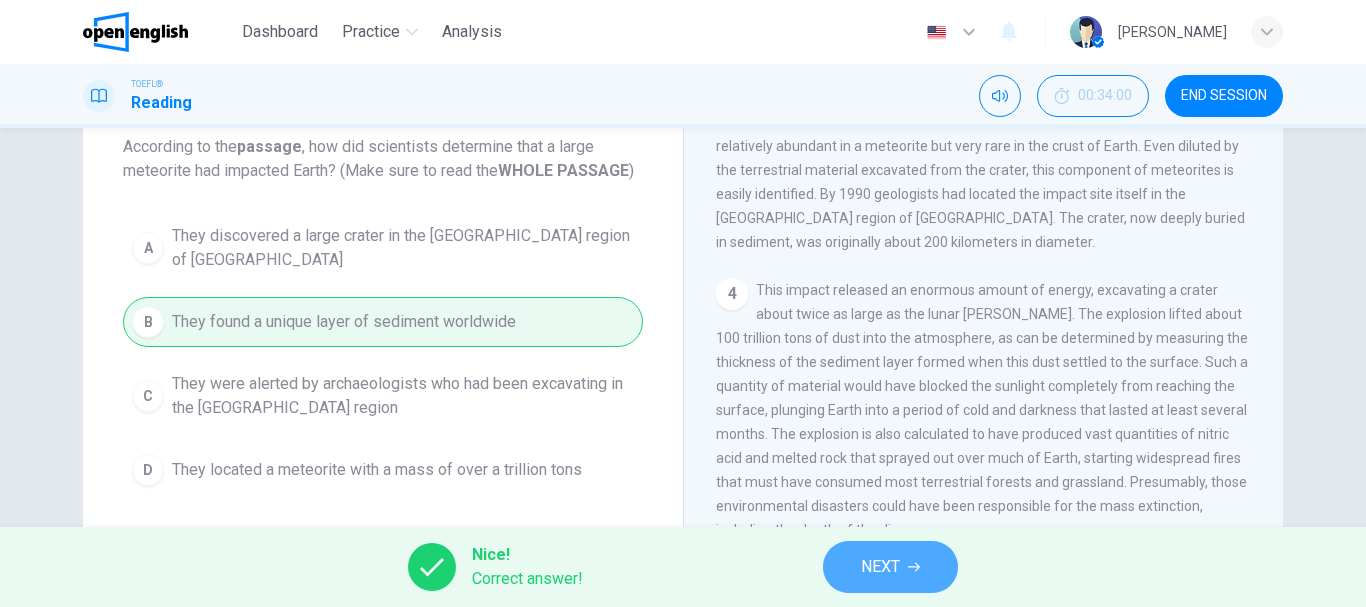 click 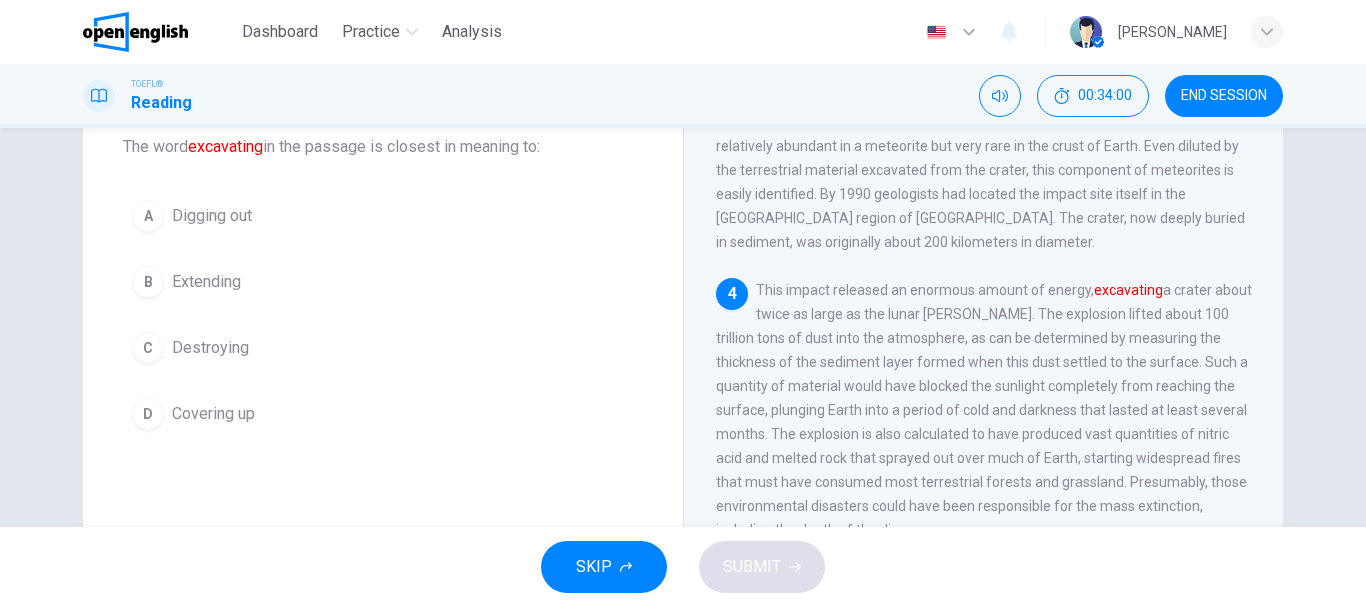 scroll, scrollTop: 547, scrollLeft: 0, axis: vertical 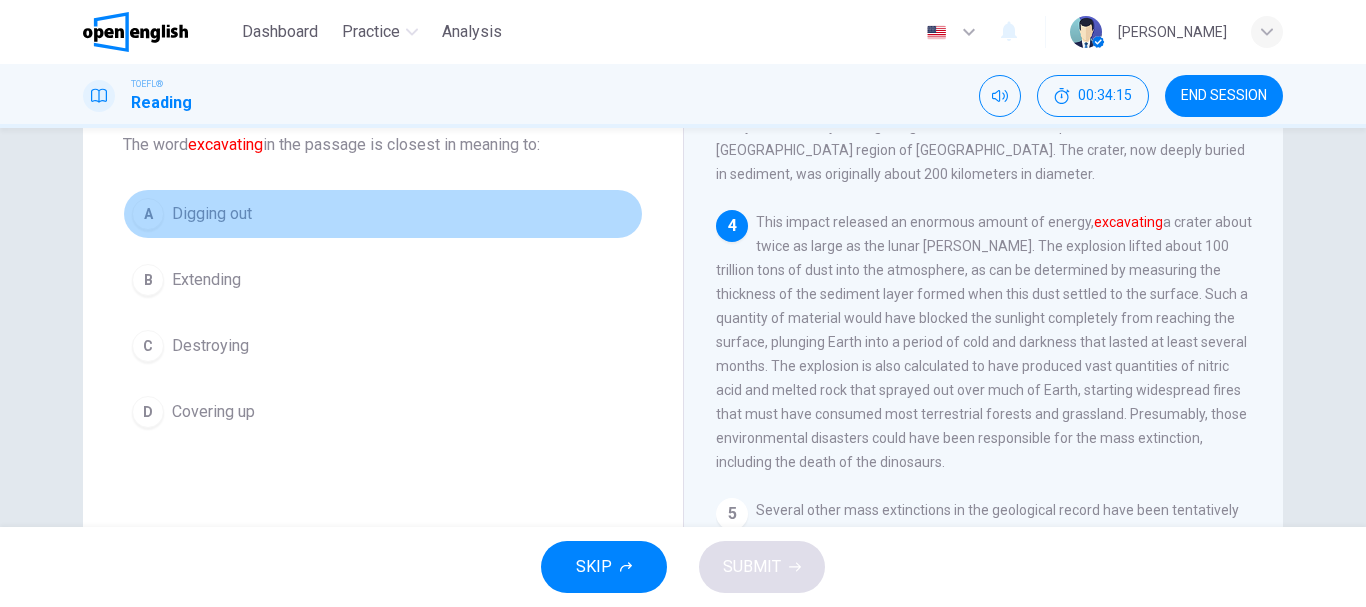 click on "A Digging out" at bounding box center (383, 214) 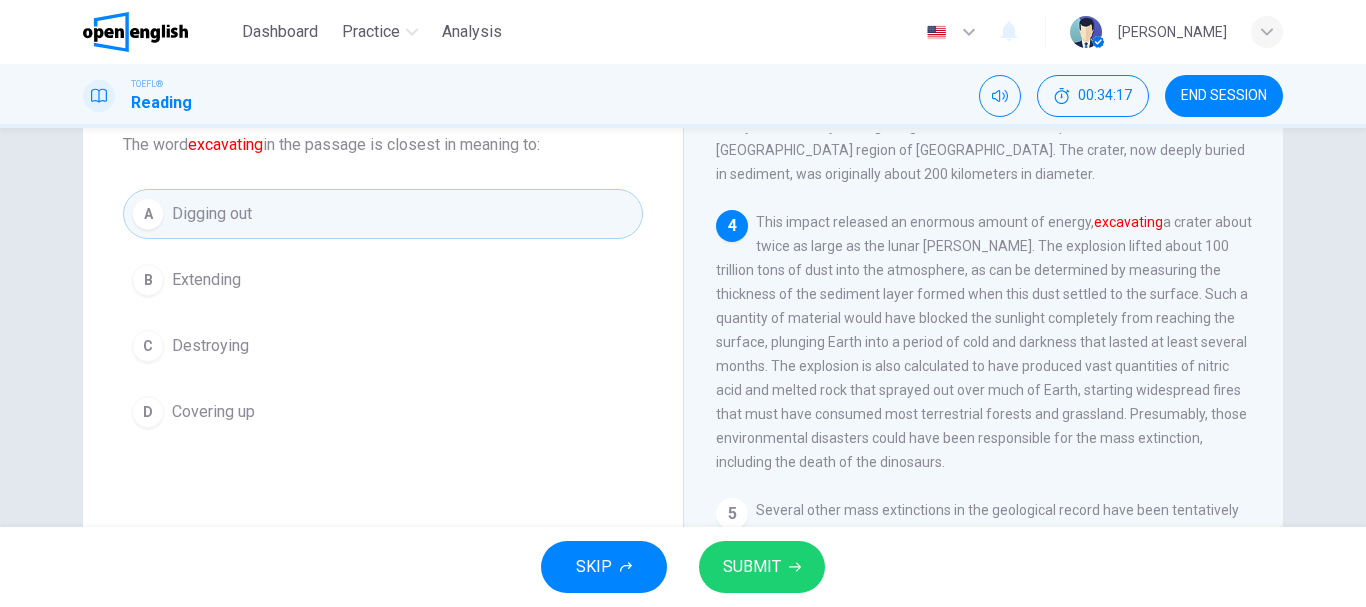 click on "SUBMIT" at bounding box center [752, 567] 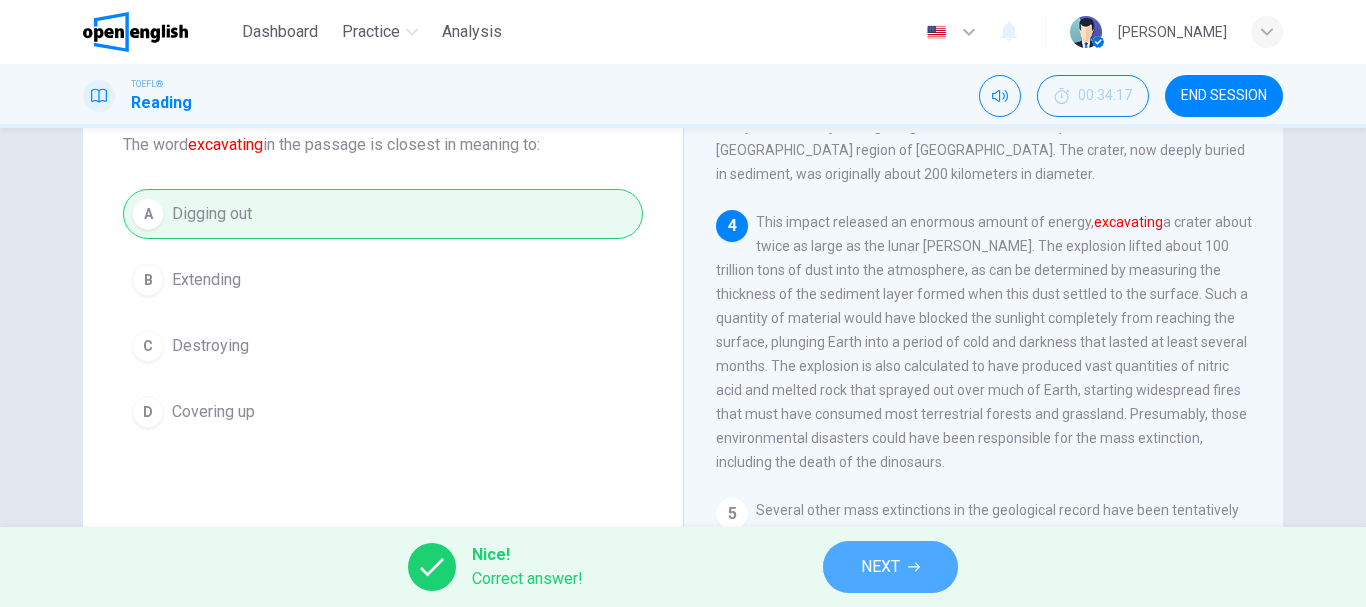 click on "NEXT" at bounding box center (880, 567) 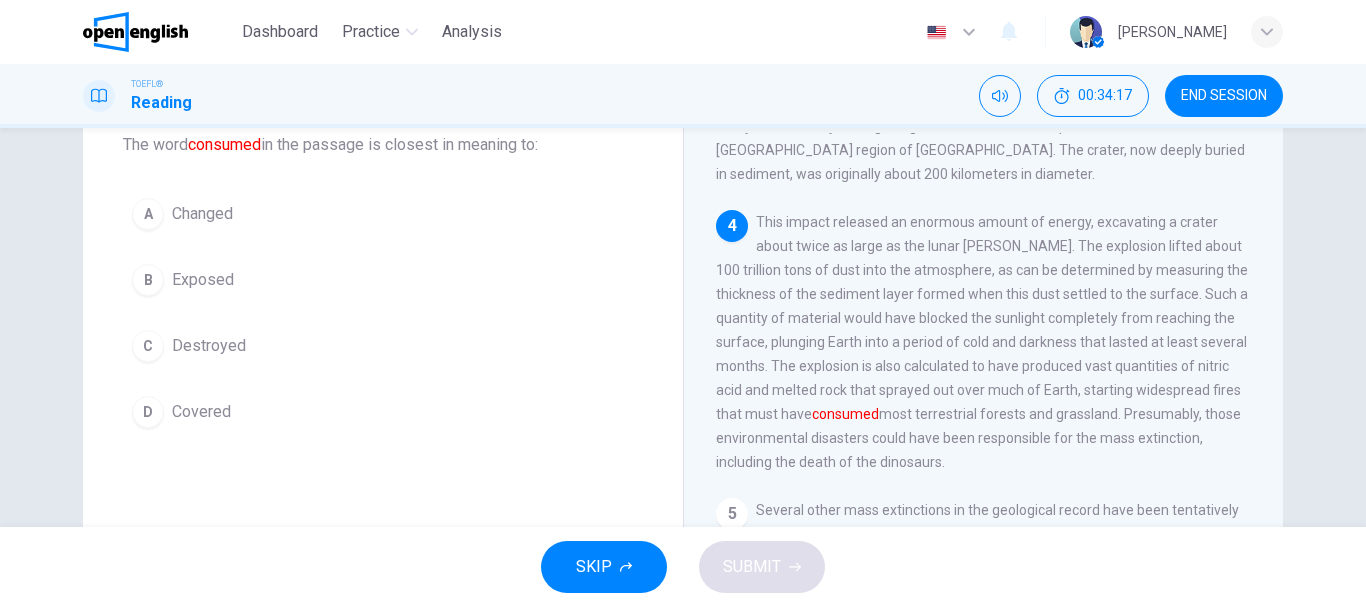 scroll, scrollTop: 647, scrollLeft: 0, axis: vertical 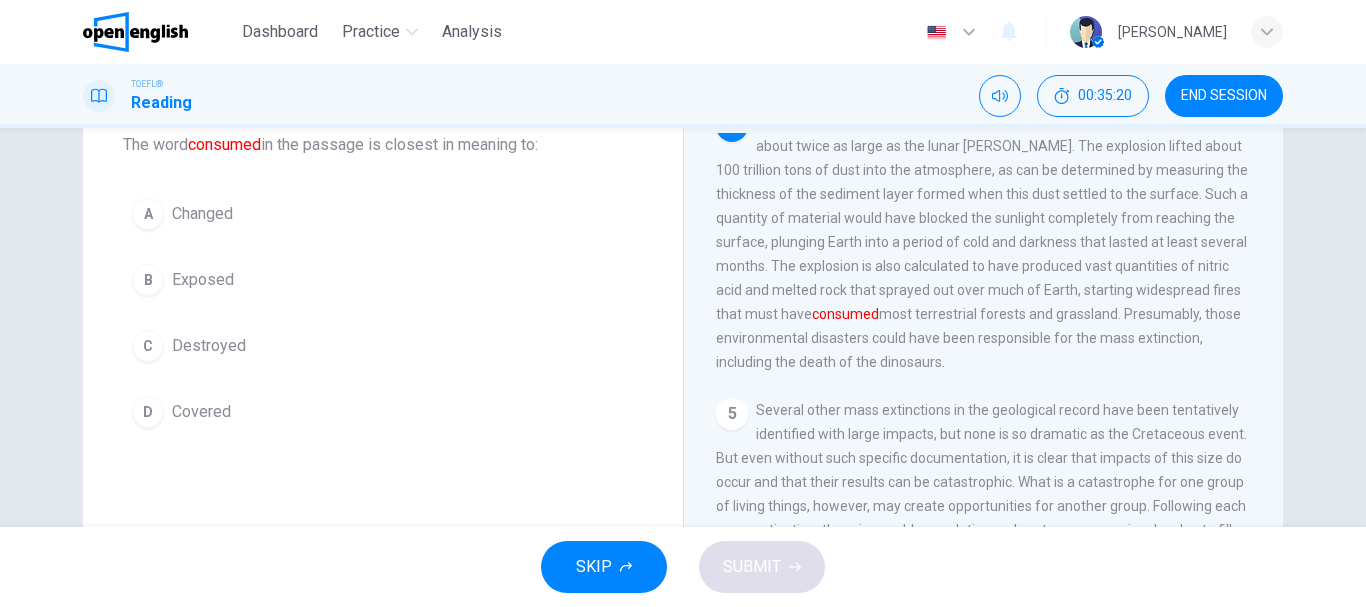 click on "Destroyed" at bounding box center (209, 346) 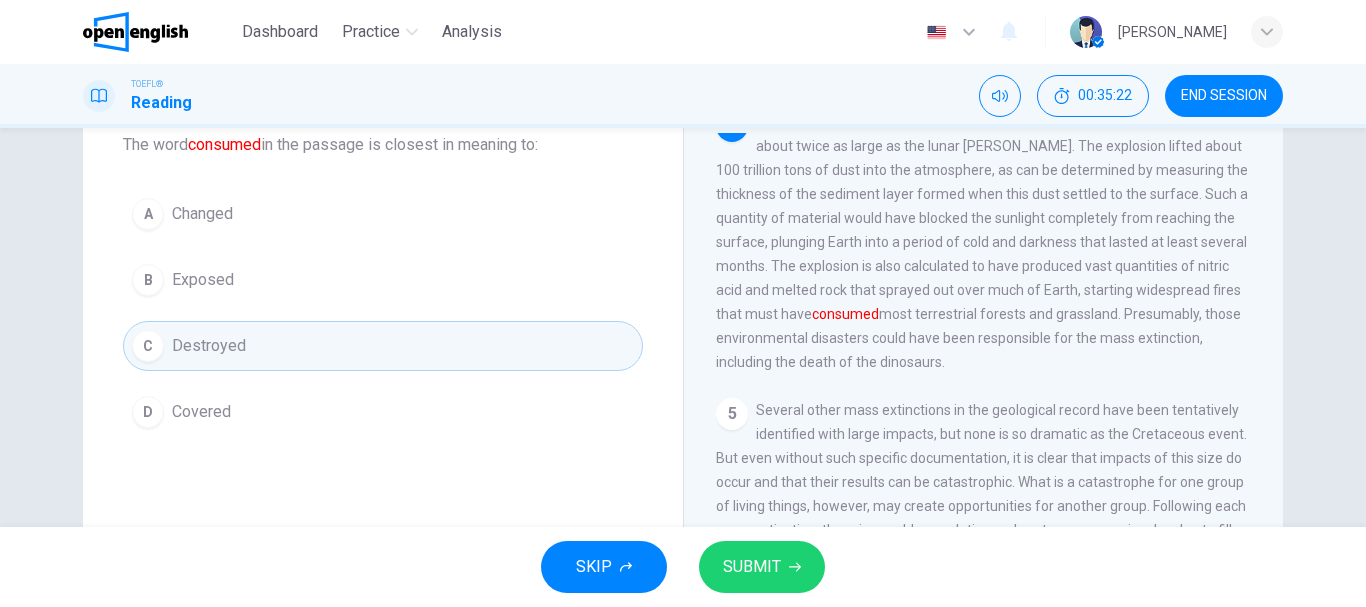 click on "SUBMIT" at bounding box center (752, 567) 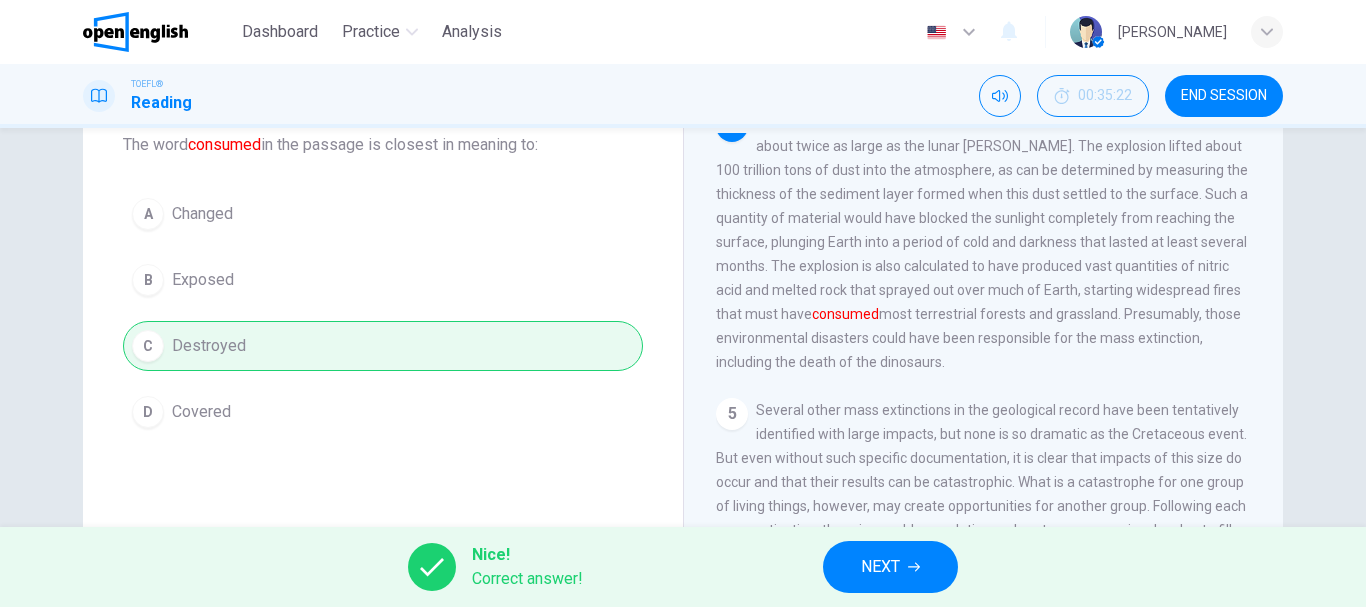 click on "NEXT" at bounding box center (890, 567) 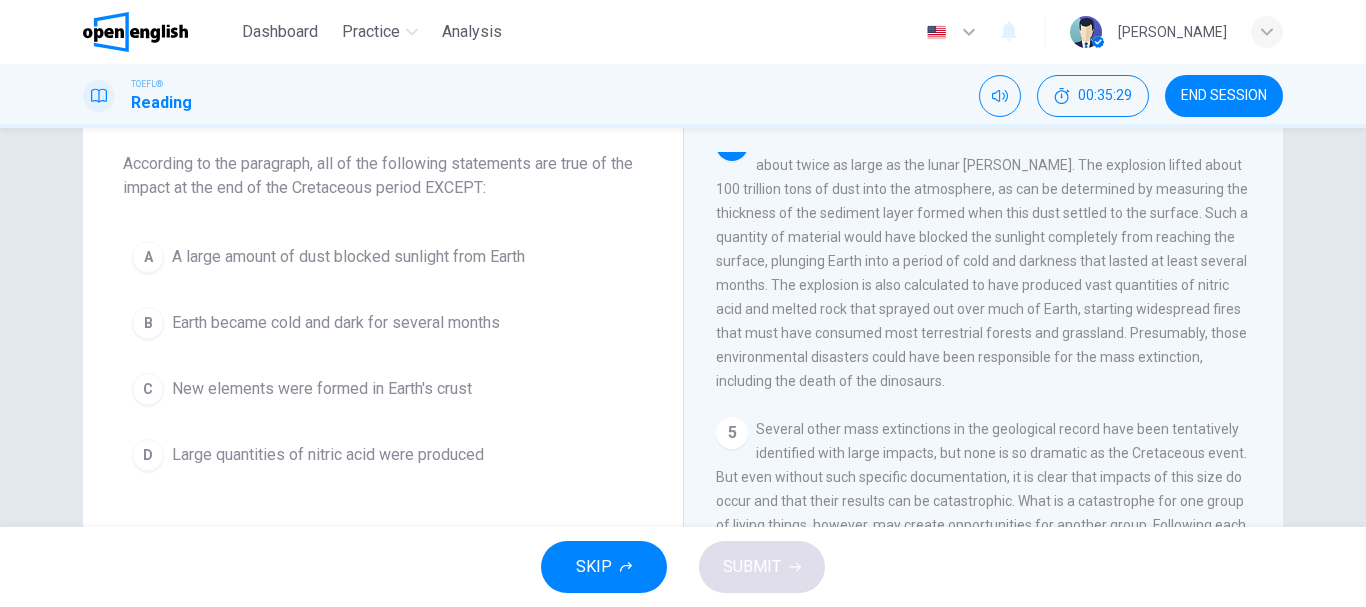scroll, scrollTop: 102, scrollLeft: 0, axis: vertical 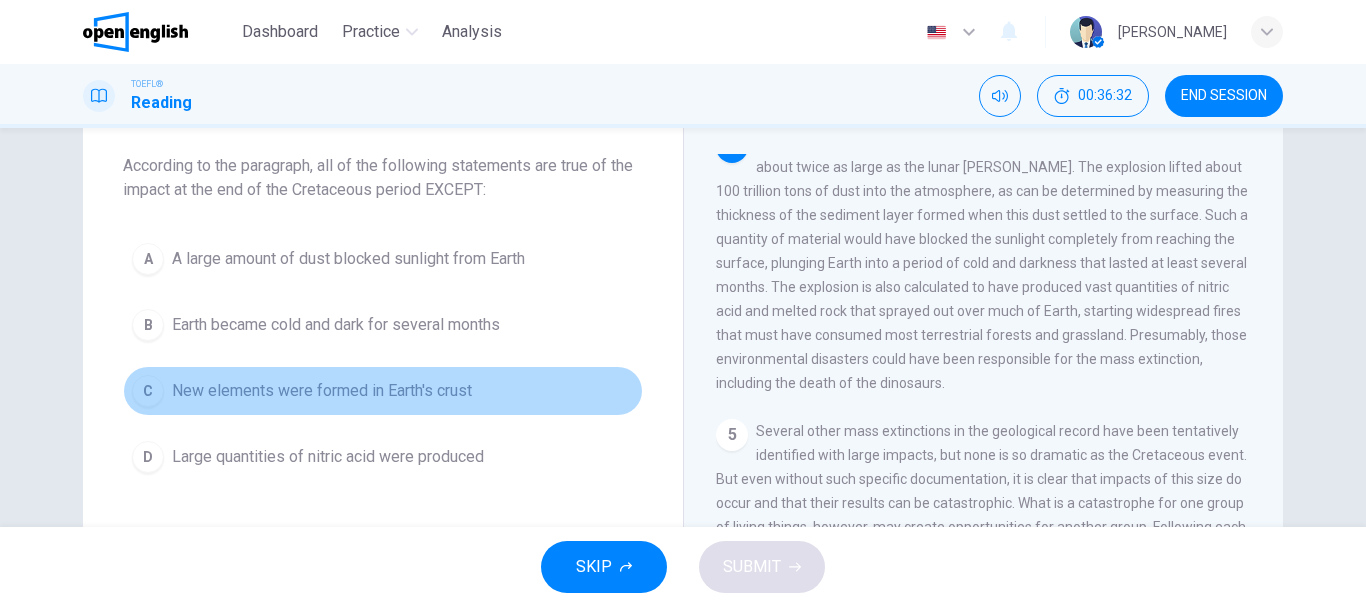 click on "New elements were formed in Earth's crust" at bounding box center (322, 391) 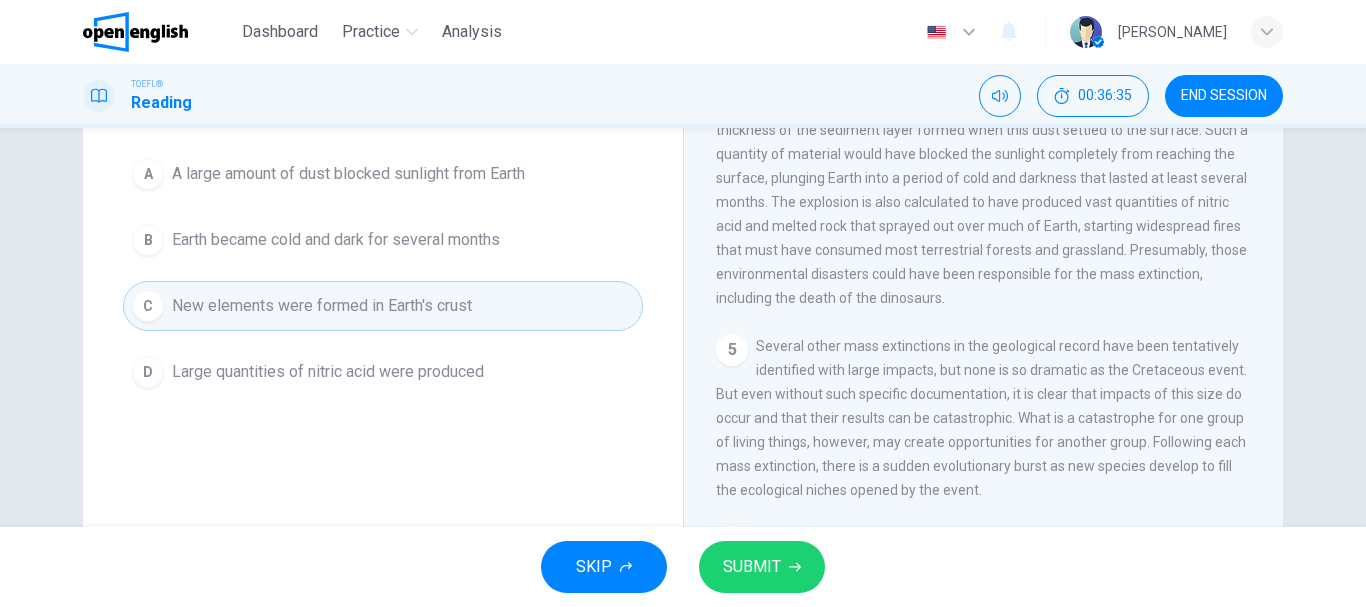 scroll, scrollTop: 199, scrollLeft: 0, axis: vertical 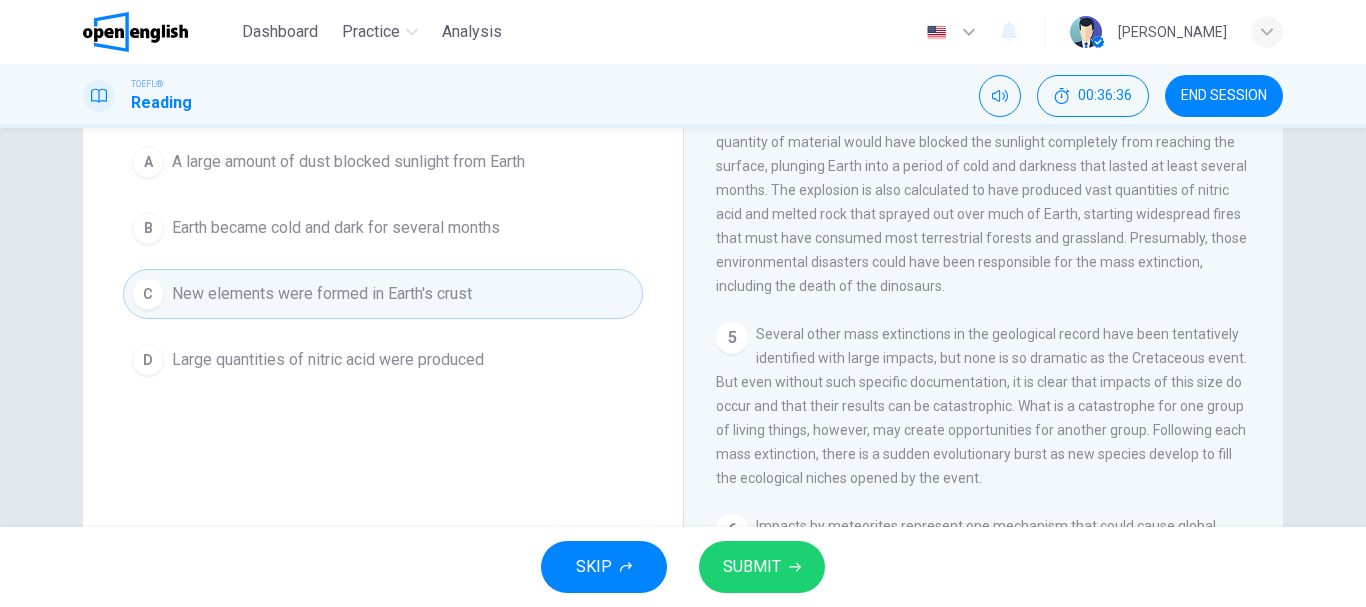 click on "SUBMIT" at bounding box center [762, 567] 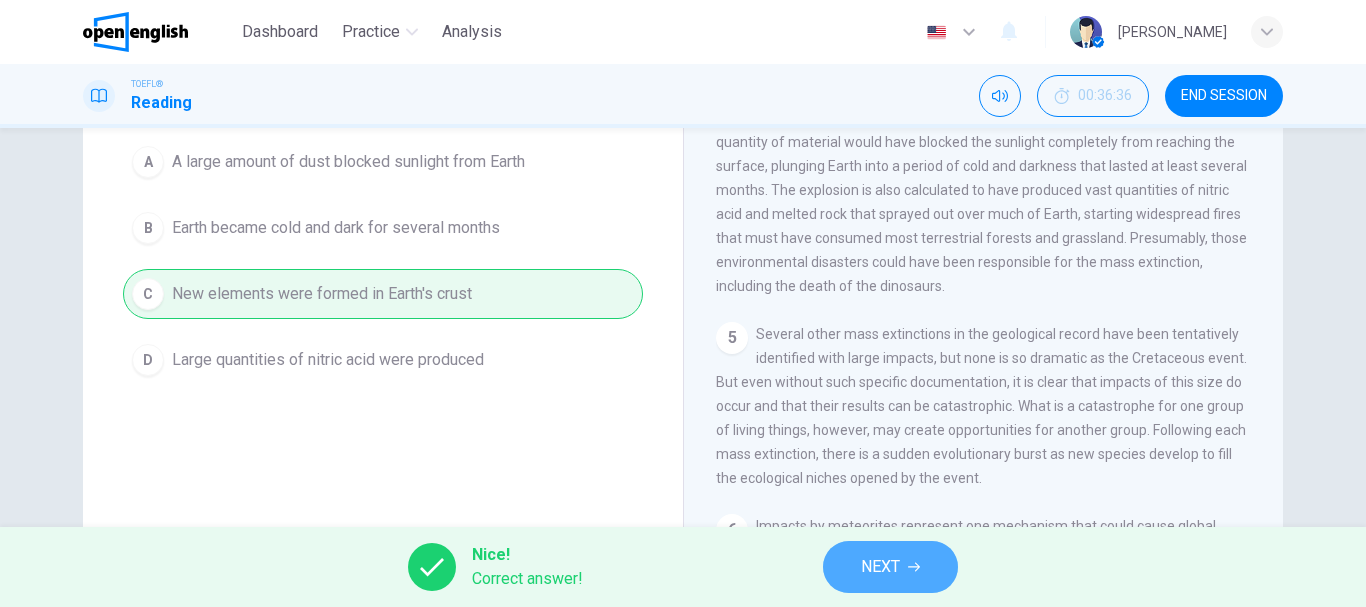 click on "NEXT" at bounding box center [880, 567] 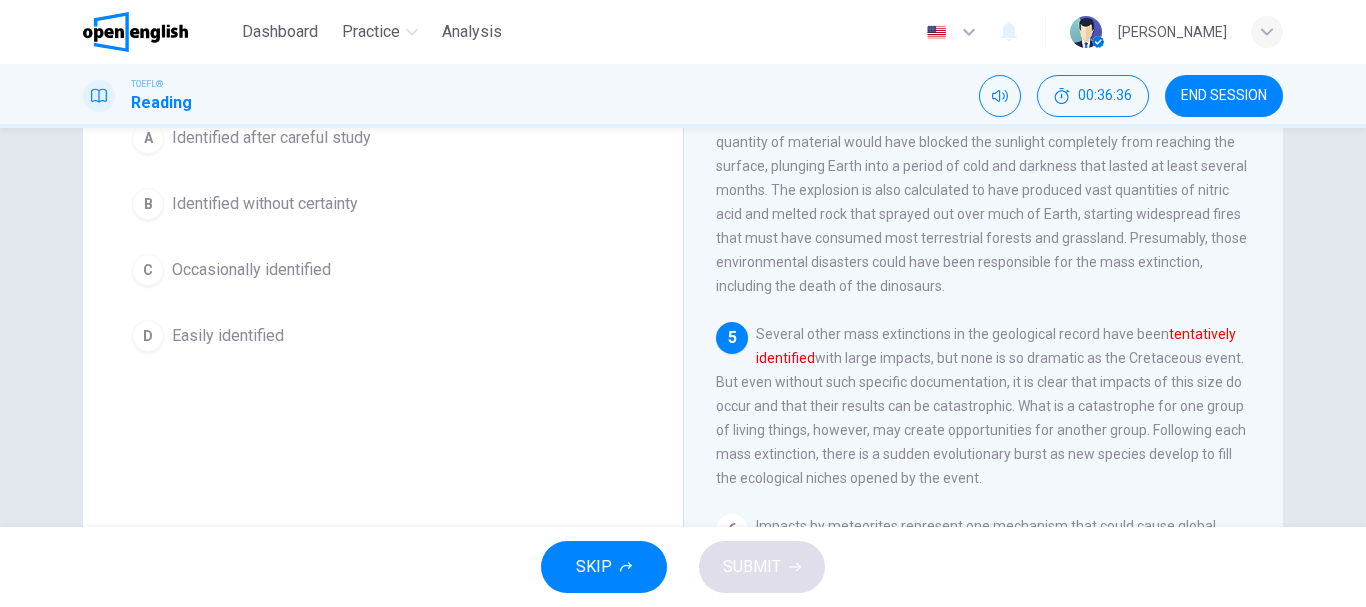 scroll, scrollTop: 746, scrollLeft: 0, axis: vertical 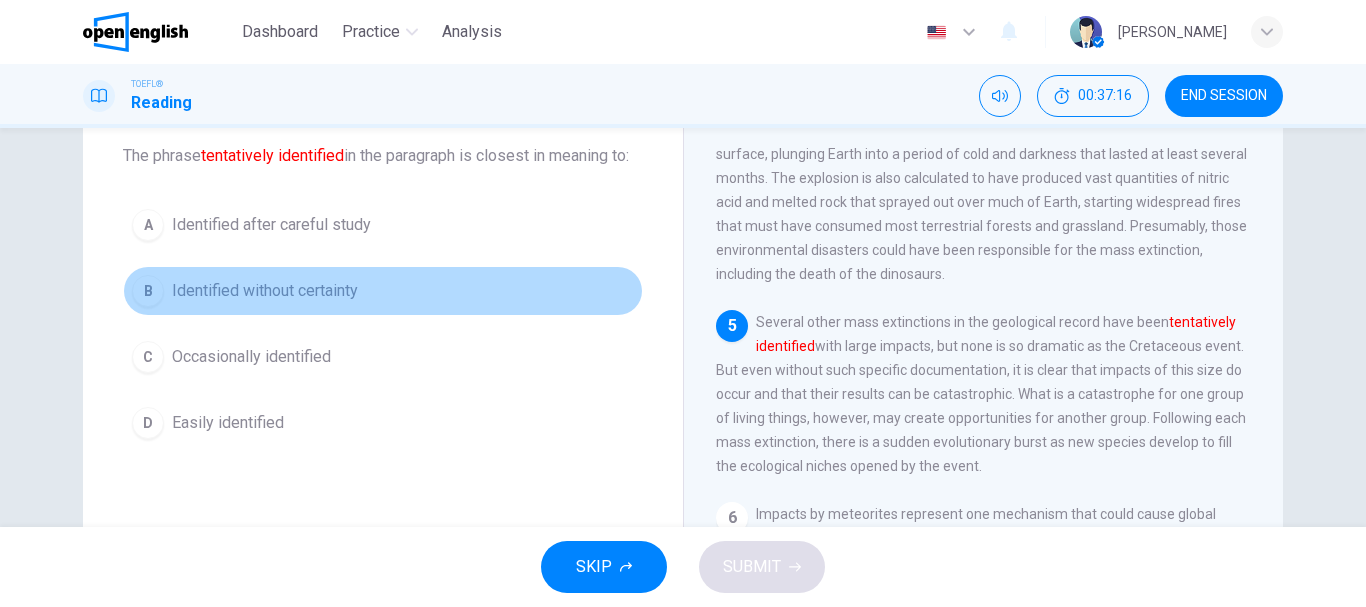 click on "Identified without certainty" at bounding box center (265, 291) 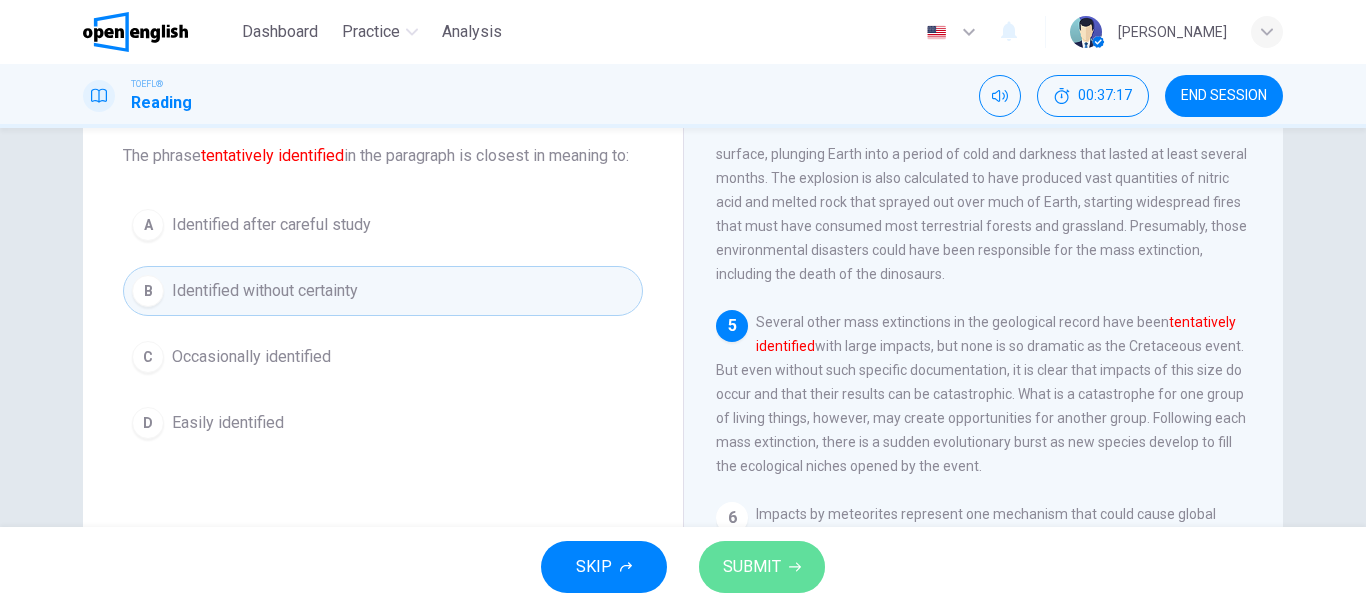click on "SUBMIT" at bounding box center (762, 567) 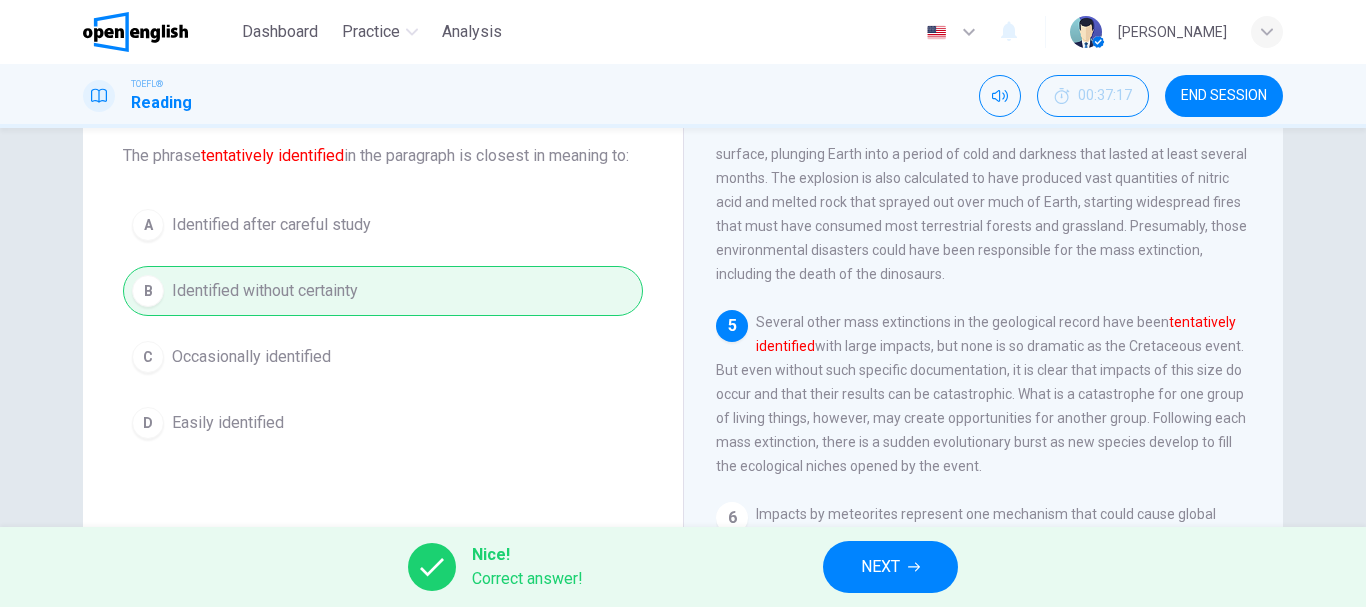 click on "NEXT" at bounding box center (890, 567) 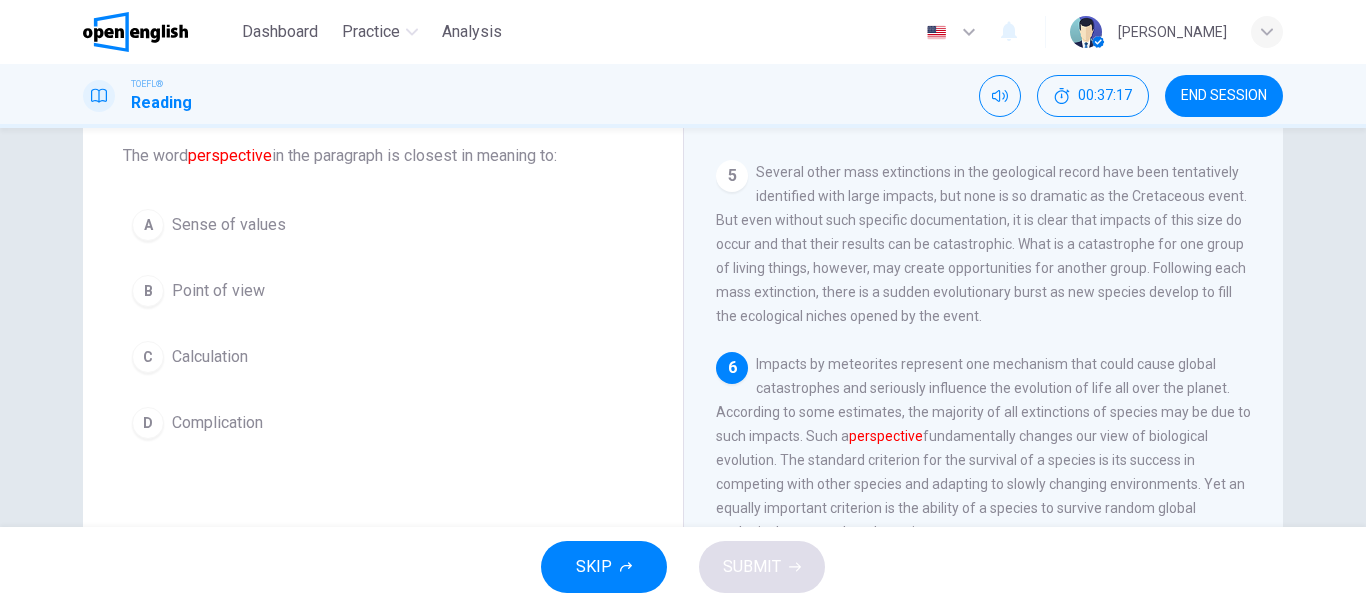 scroll, scrollTop: 970, scrollLeft: 0, axis: vertical 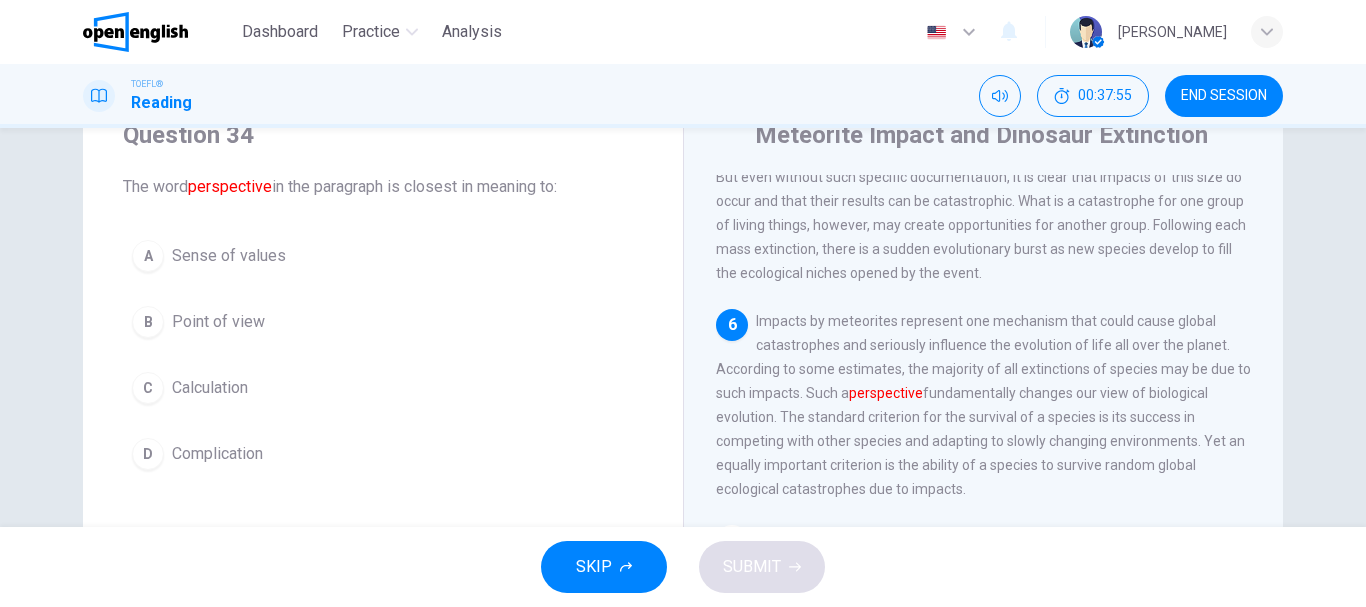 click on "A Sense of values B Point of view C Calculation D Complication" at bounding box center (383, 355) 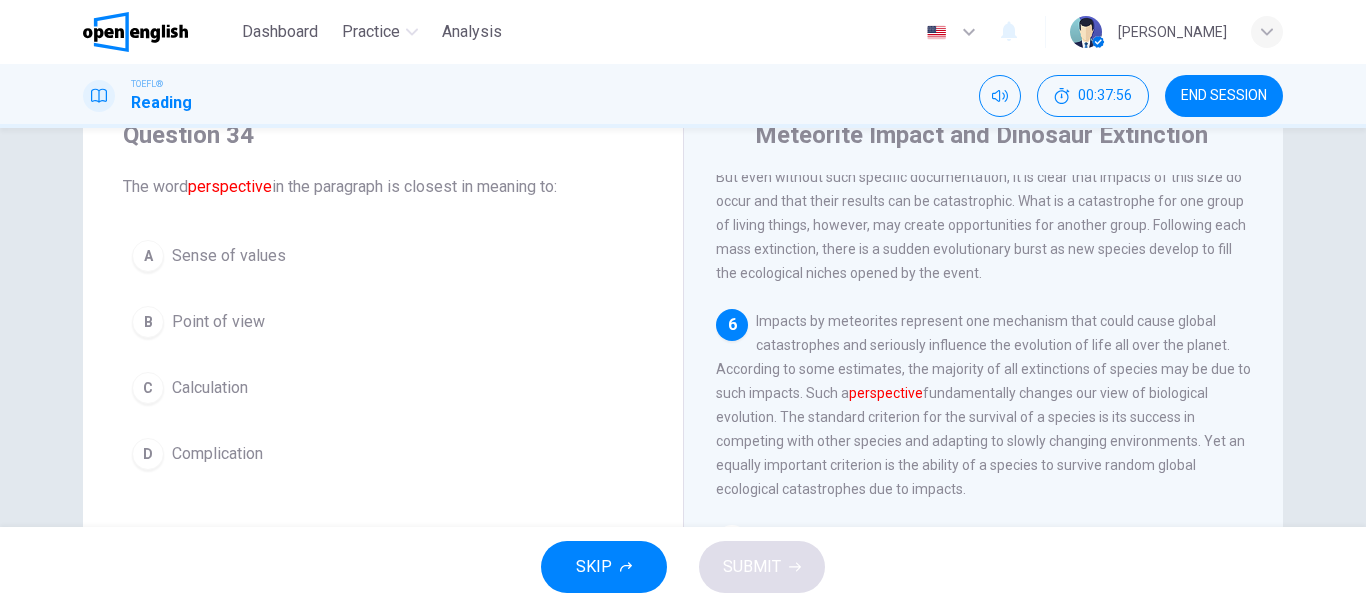 click on "Point of view" at bounding box center (218, 322) 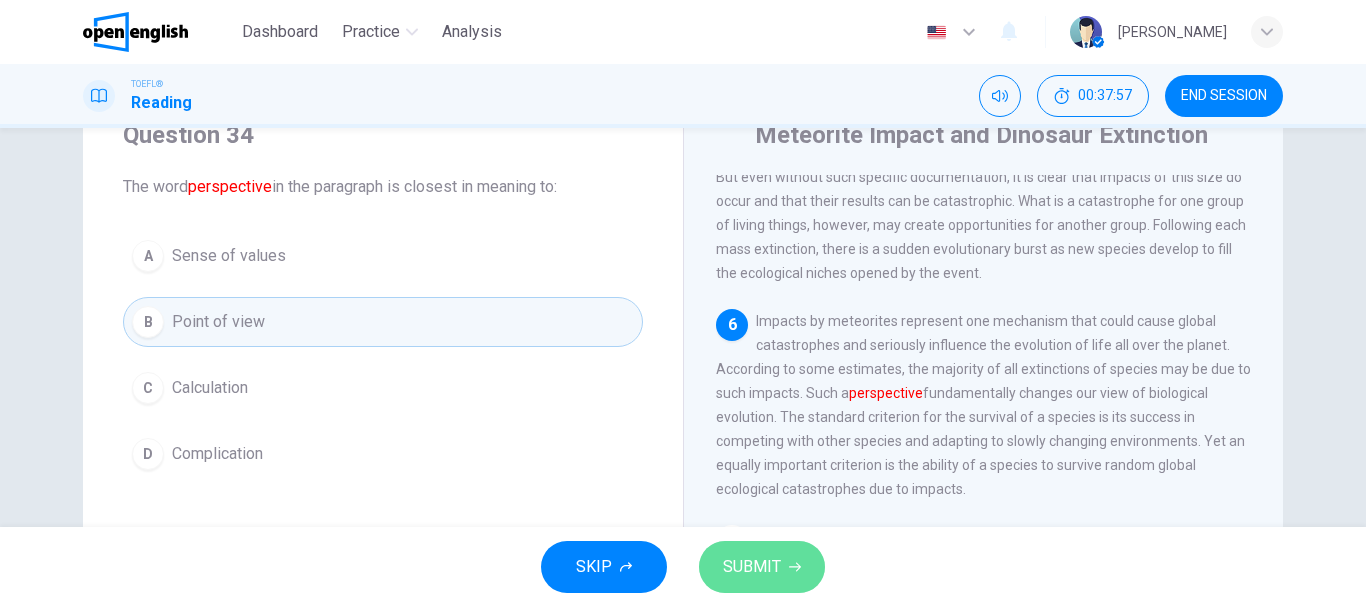click on "SUBMIT" at bounding box center (752, 567) 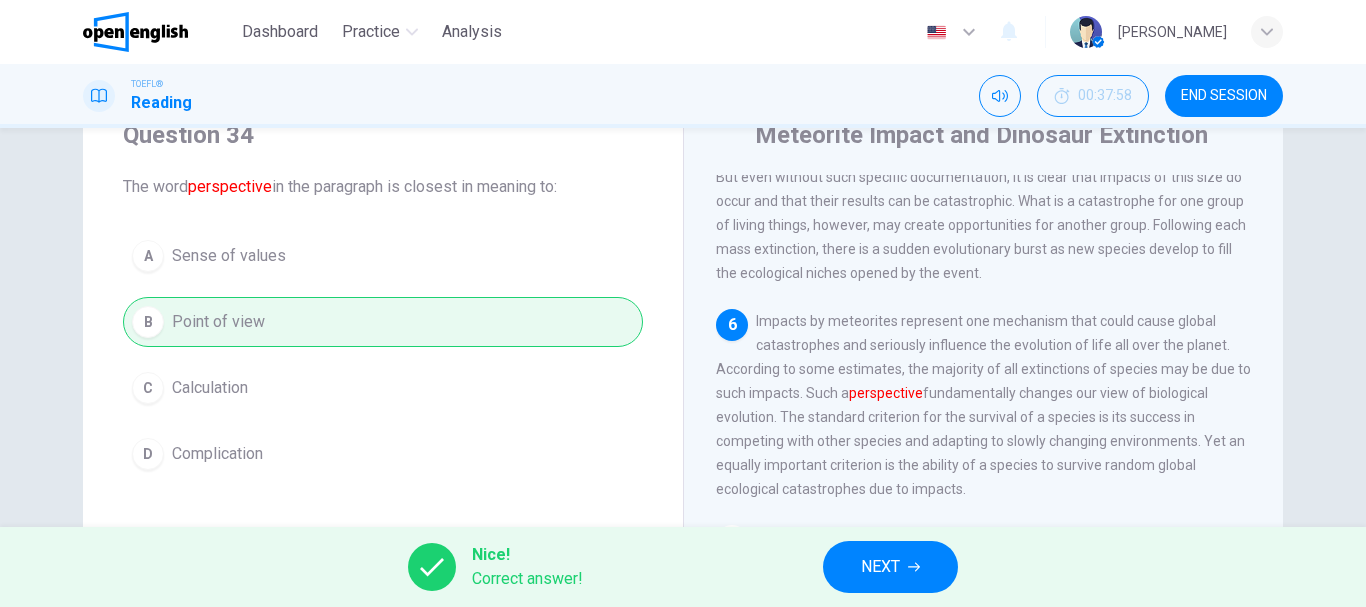 click on "NEXT" at bounding box center [880, 567] 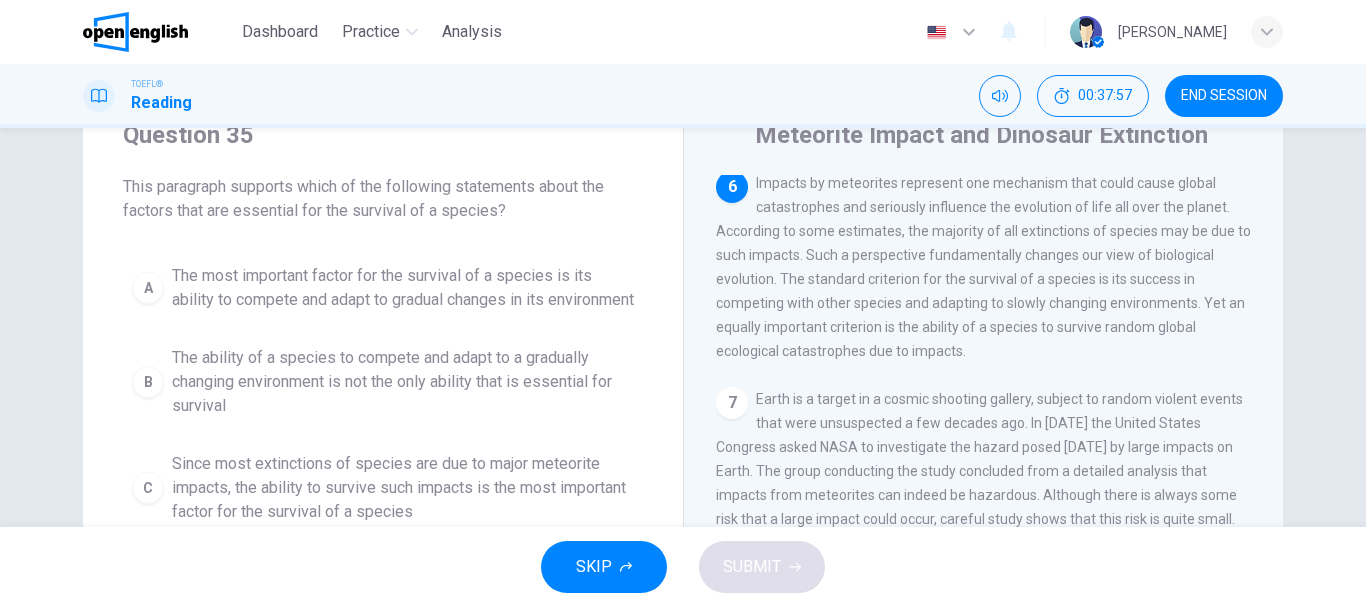 scroll, scrollTop: 1145, scrollLeft: 0, axis: vertical 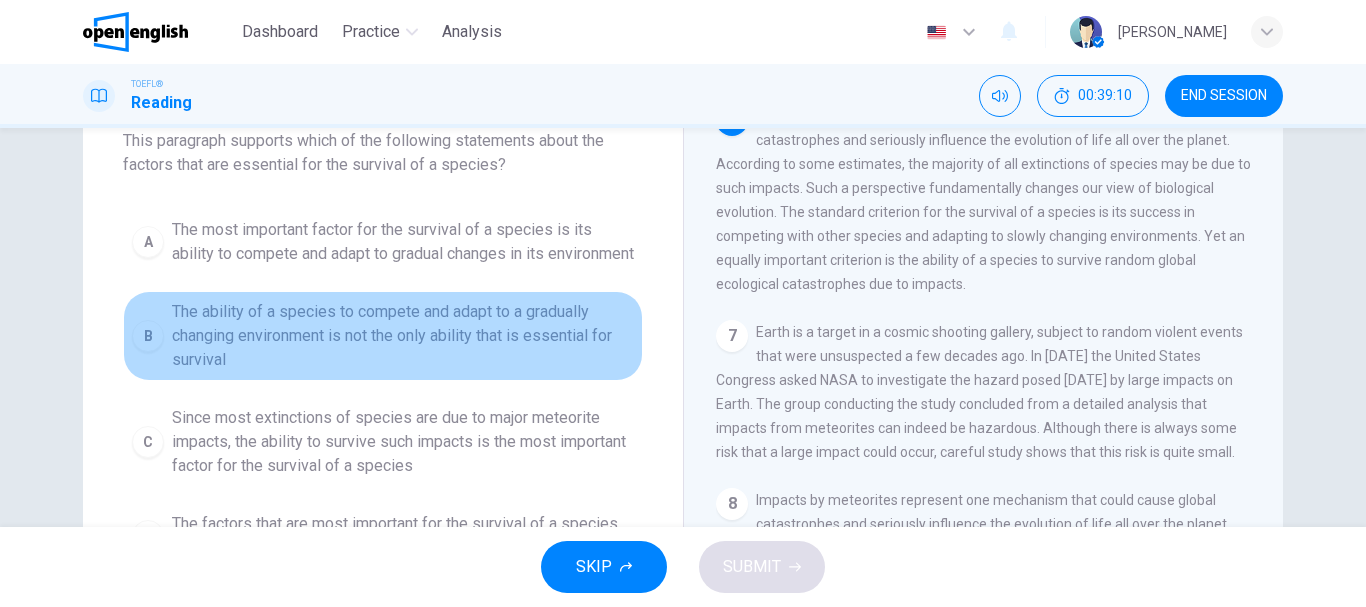 click on "The ability of a species to compete and adapt to a gradually changing environment is not the only ability that is essential for survival" at bounding box center [403, 336] 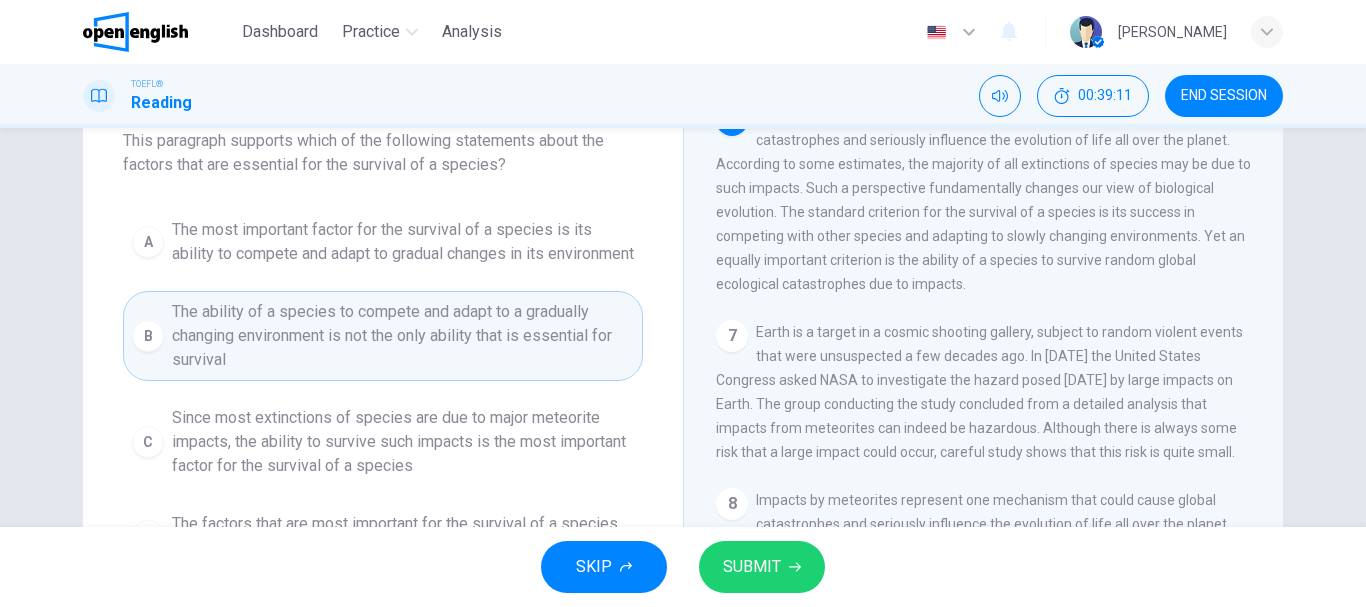 click on "SUBMIT" at bounding box center (752, 567) 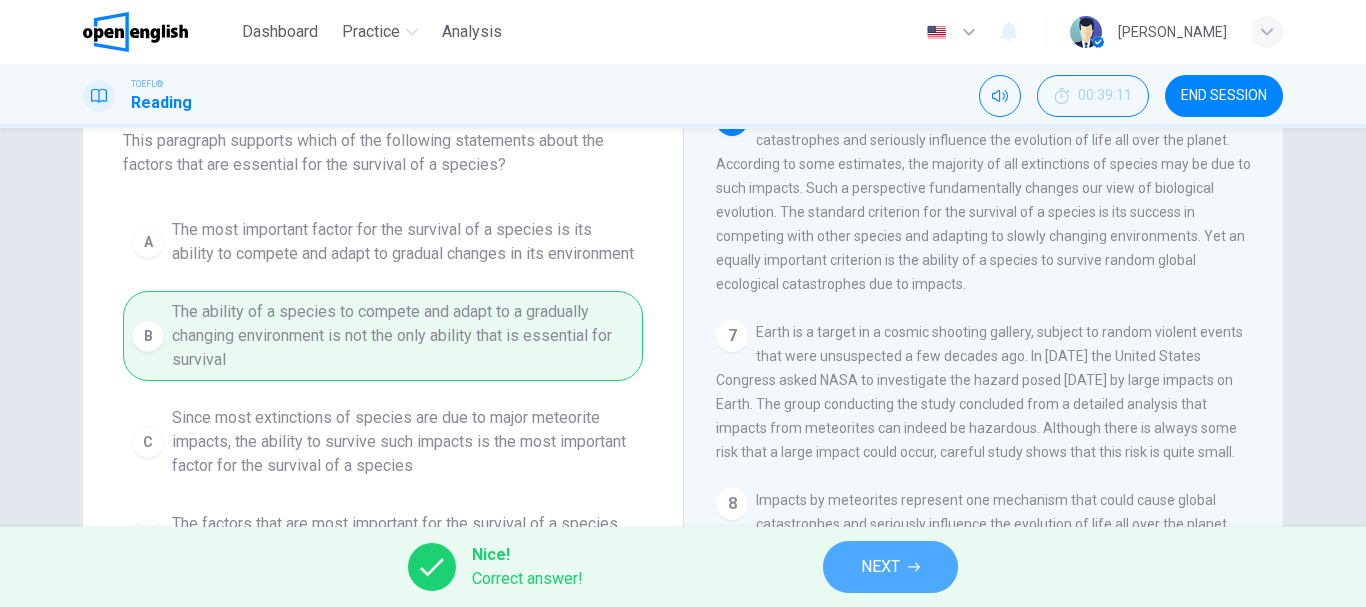 click on "NEXT" at bounding box center [880, 567] 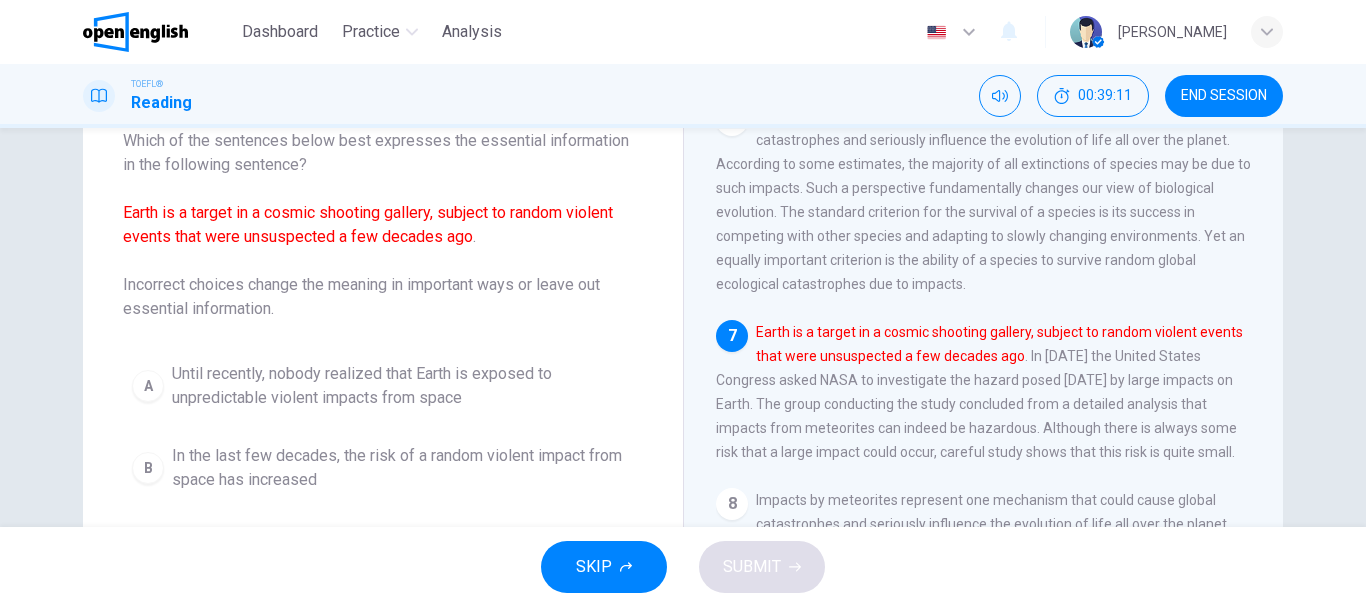 scroll, scrollTop: 1144, scrollLeft: 0, axis: vertical 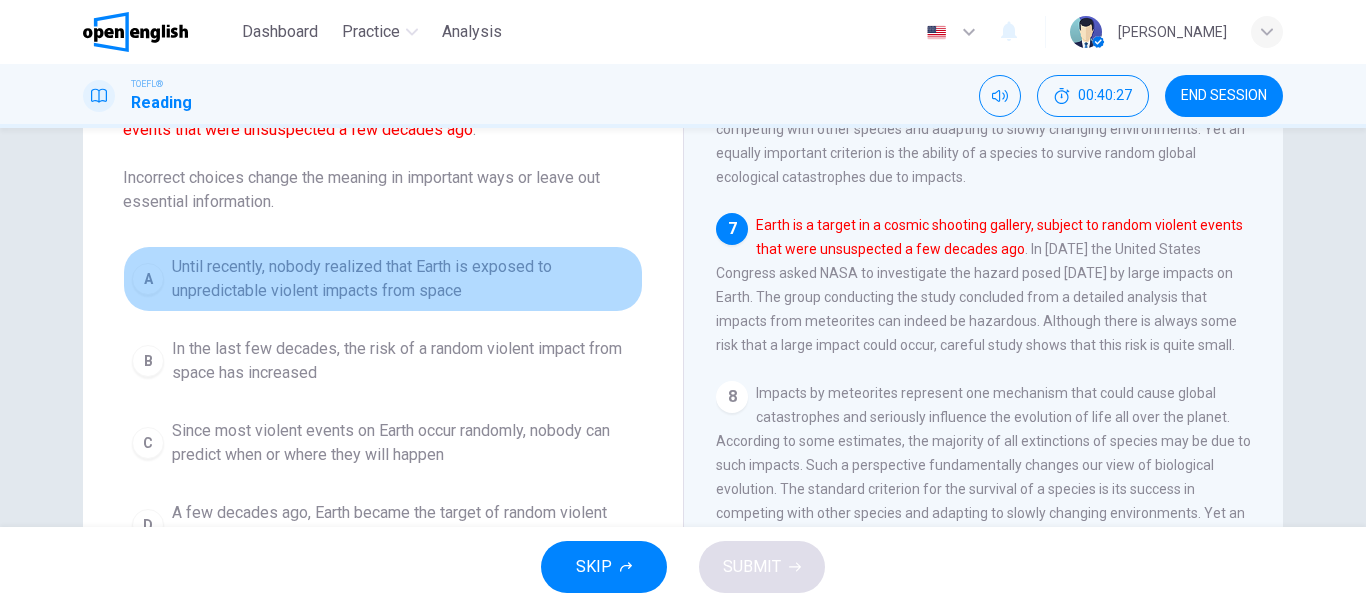 click on "Until recently, nobody realized that Earth is exposed to unpredictable violent impacts from space" at bounding box center [403, 279] 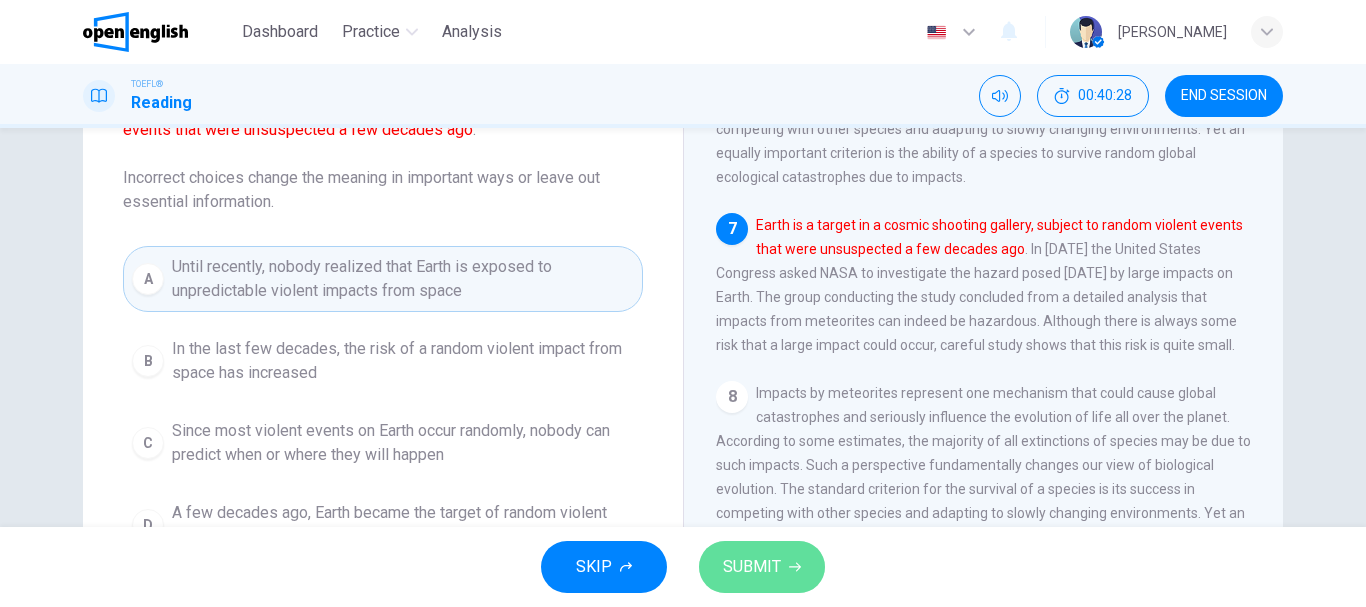 click on "SUBMIT" at bounding box center [762, 567] 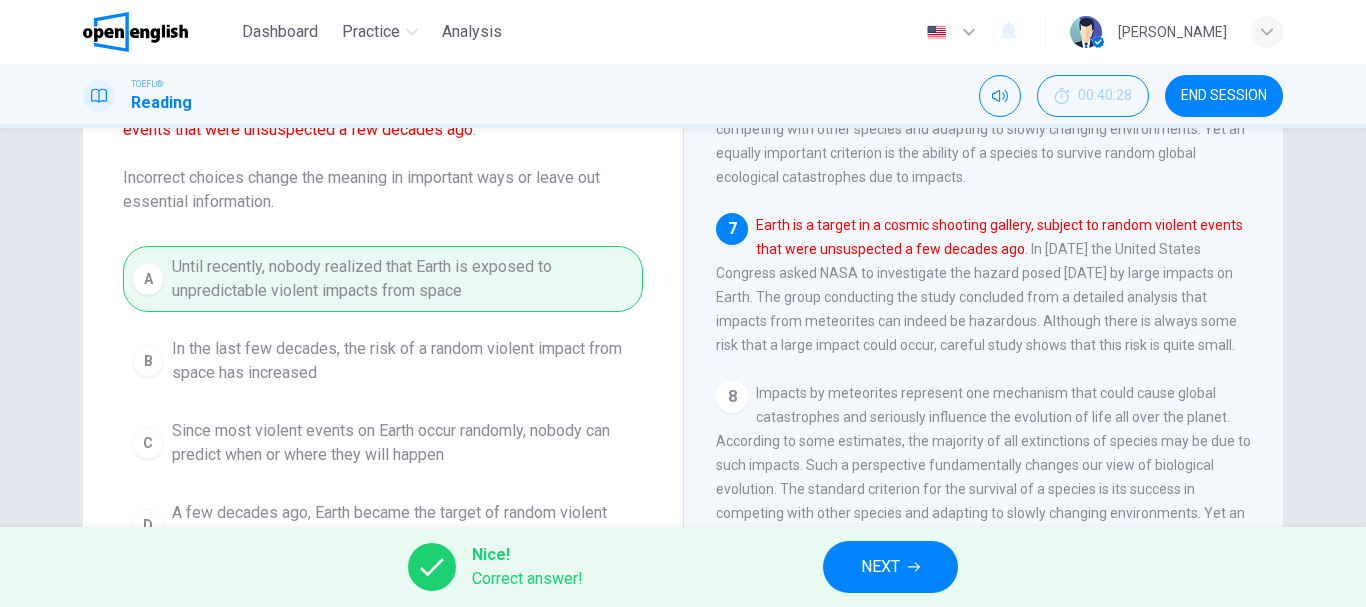click on "NEXT" at bounding box center (880, 567) 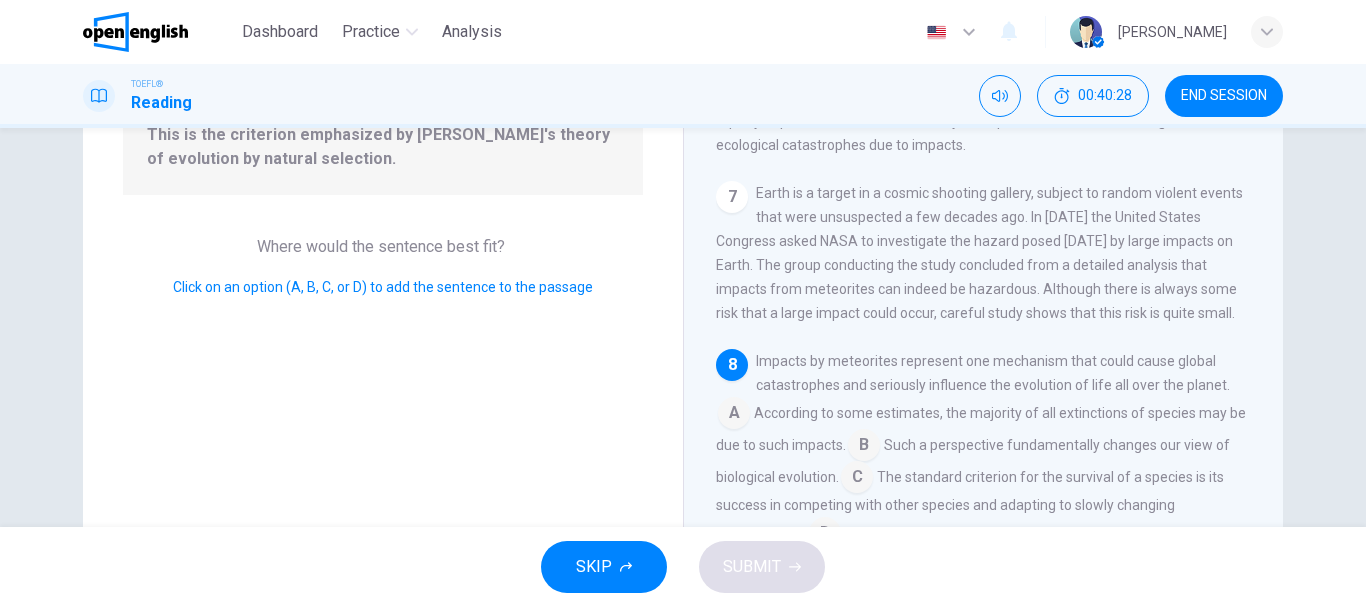 scroll, scrollTop: 1216, scrollLeft: 0, axis: vertical 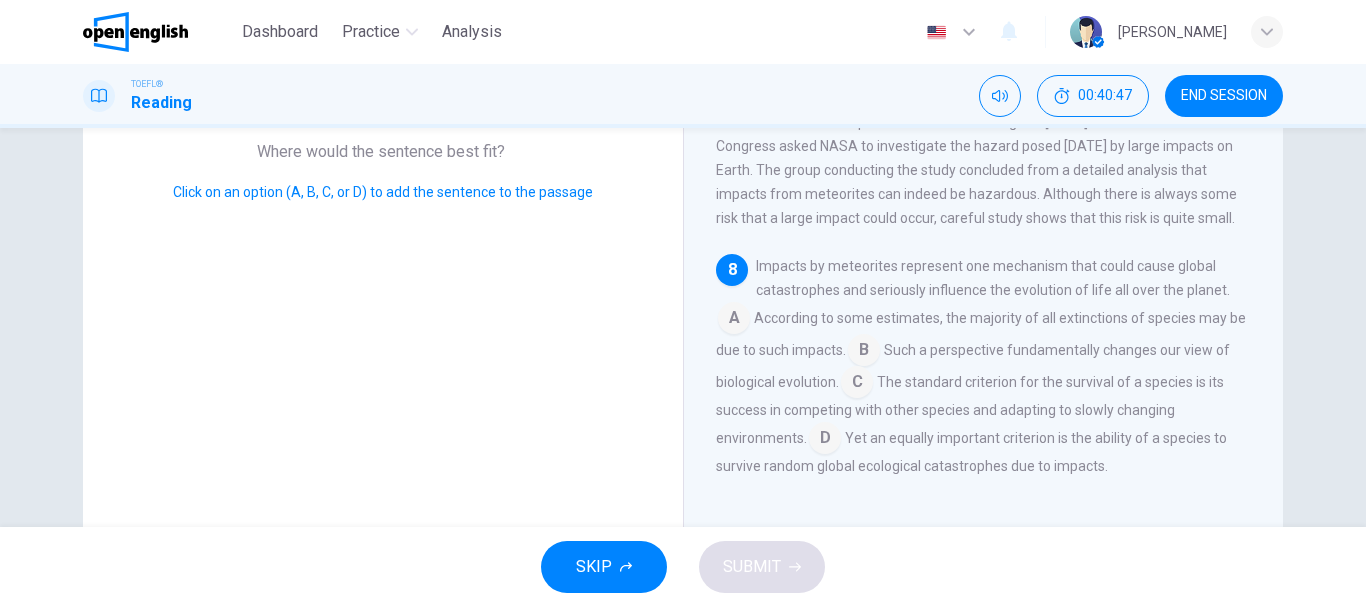 click at bounding box center [825, 440] 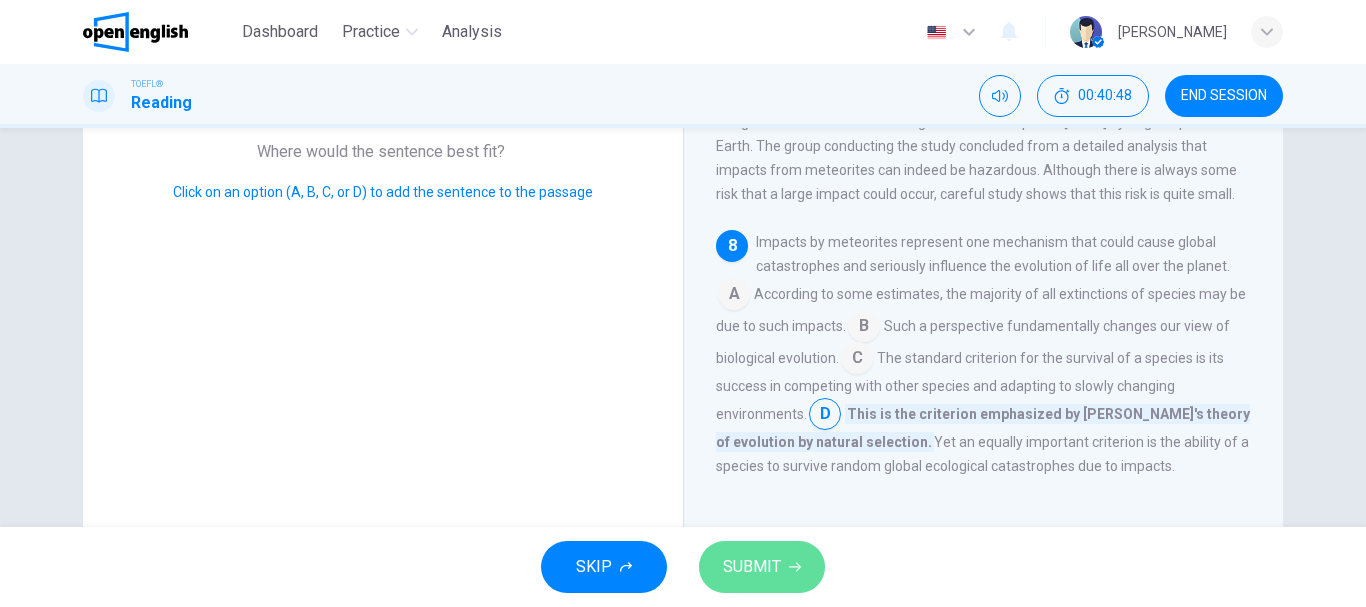click on "SUBMIT" at bounding box center [752, 567] 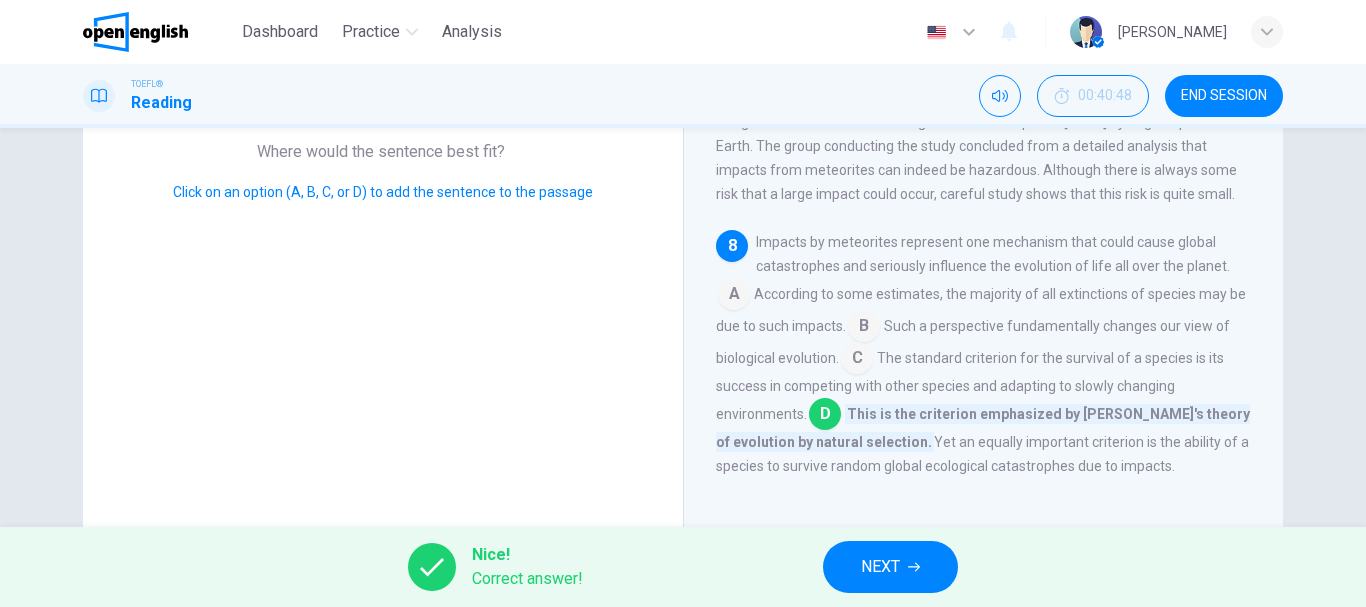 click on "NEXT" at bounding box center (890, 567) 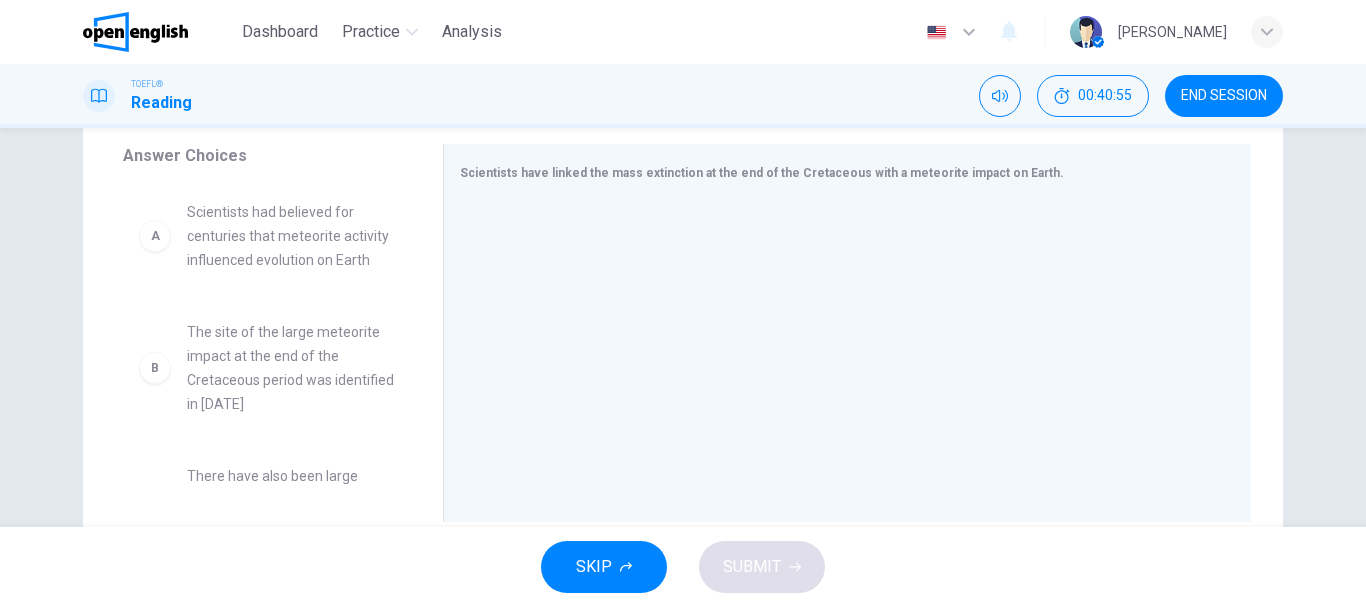 scroll, scrollTop: 333, scrollLeft: 0, axis: vertical 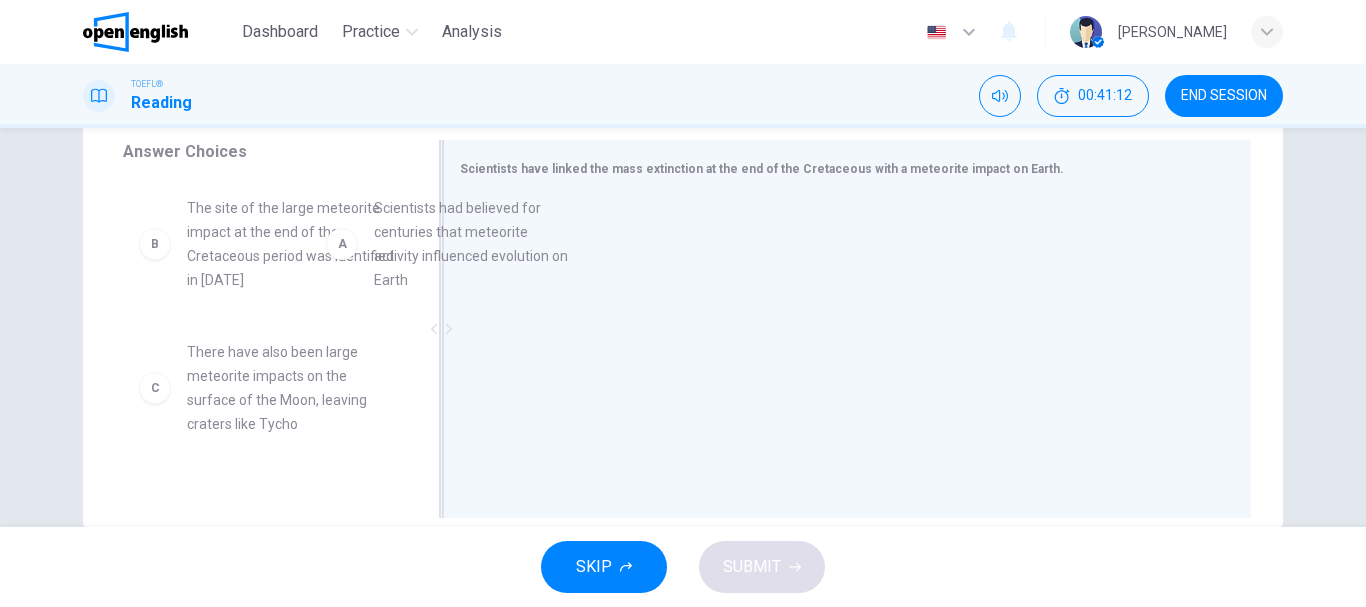 drag, startPoint x: 283, startPoint y: 226, endPoint x: 595, endPoint y: 223, distance: 312.01443 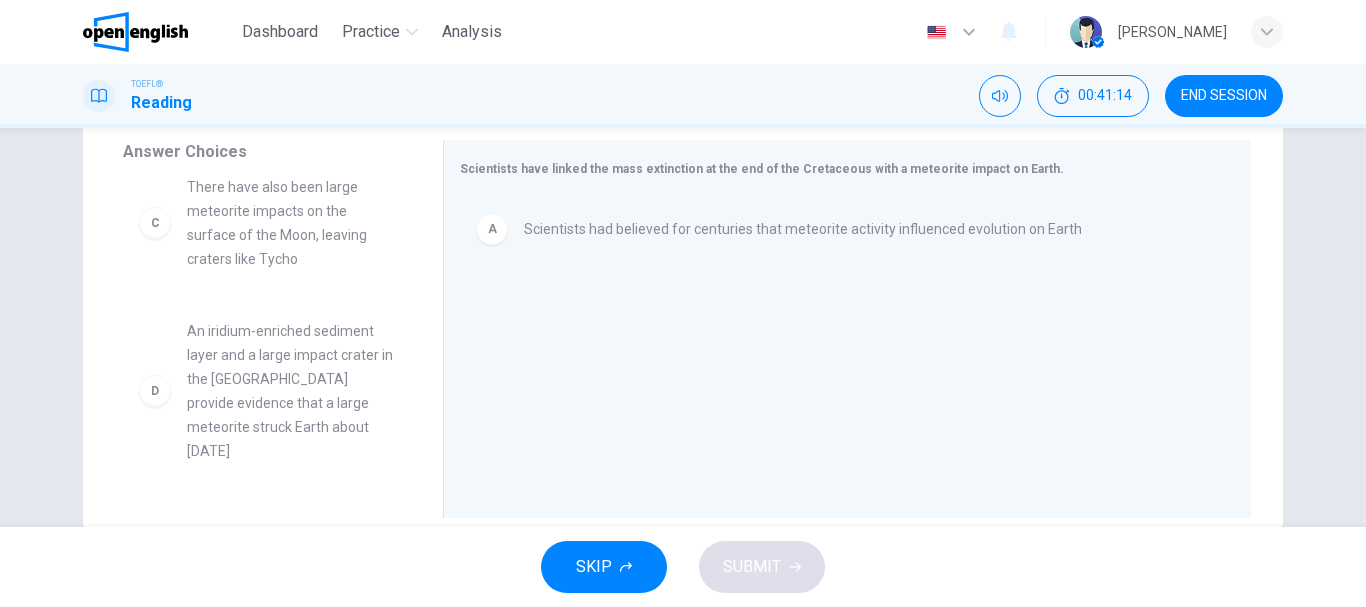 scroll, scrollTop: 200, scrollLeft: 0, axis: vertical 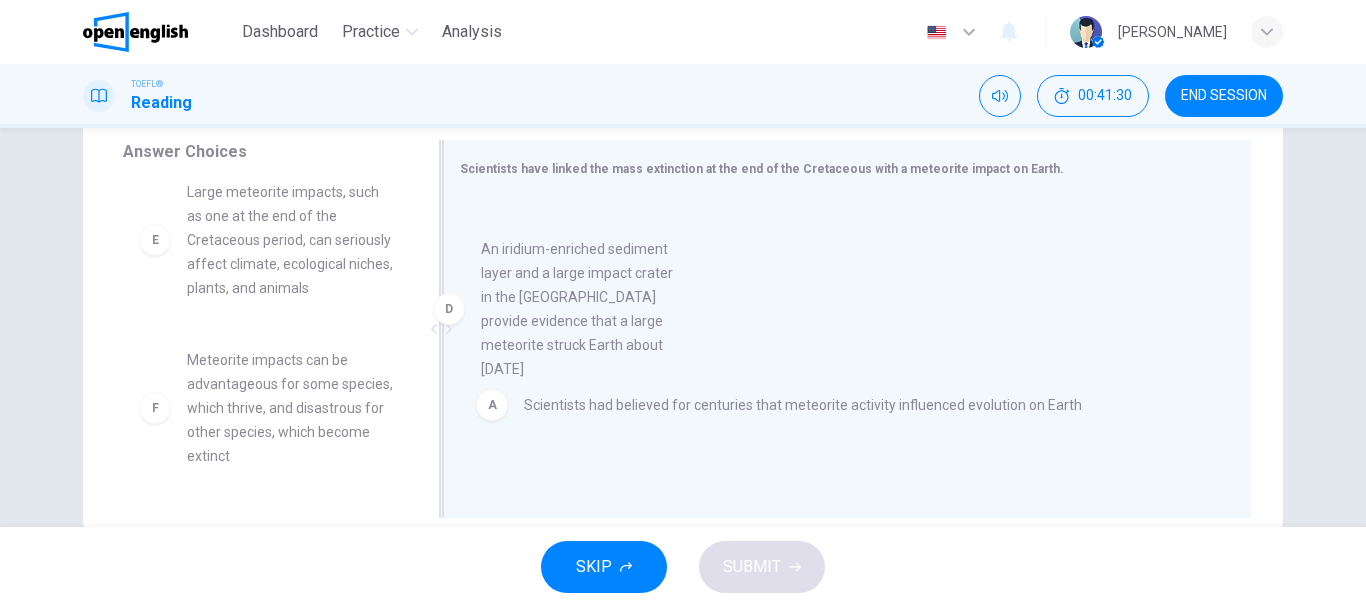 drag, startPoint x: 301, startPoint y: 257, endPoint x: 621, endPoint y: 318, distance: 325.76218 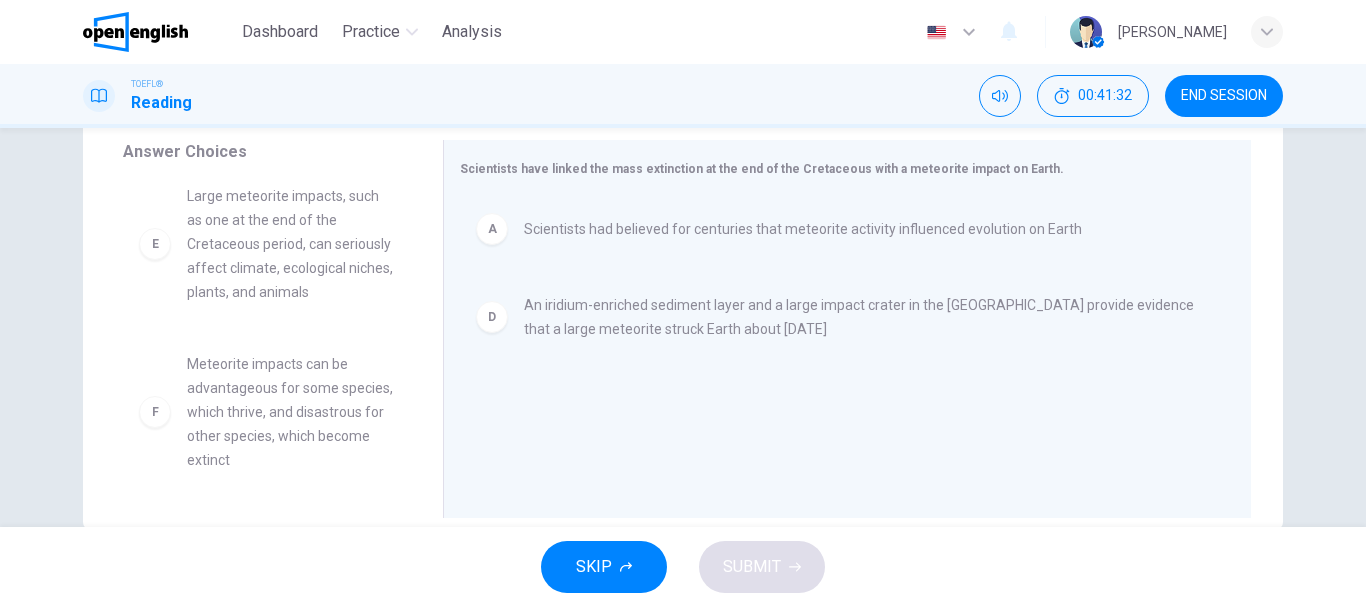 drag, startPoint x: 409, startPoint y: 376, endPoint x: 410, endPoint y: 397, distance: 21.023796 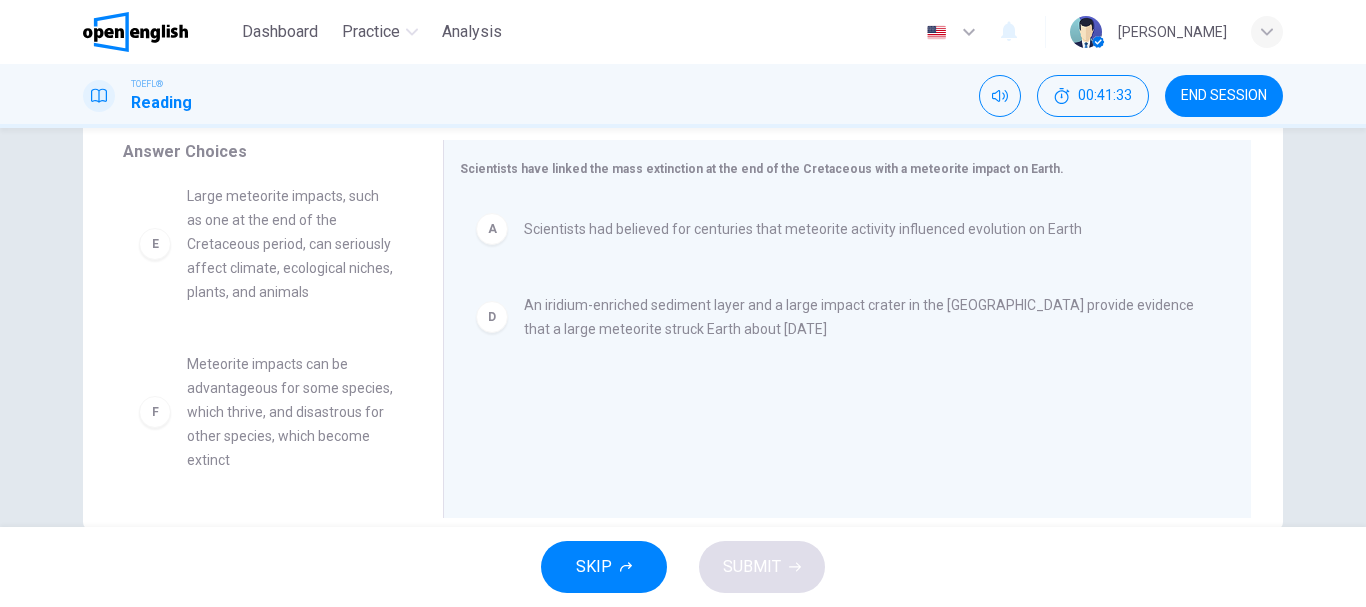 click on "B The site of the large meteorite impact at the end of the Cretaceous period was identified in [DATE] C There have also been large meteorite impacts on the surface of the Moon, leaving craters like Tycho E Large meteorite impacts, such as one at the end of the Cretaceous period, can seriously affect climate, ecological niches, plants, and animals F Meteorite impacts can be advantageous for some species, which thrive, and disastrous for other species, which become extinct" at bounding box center [275, 334] 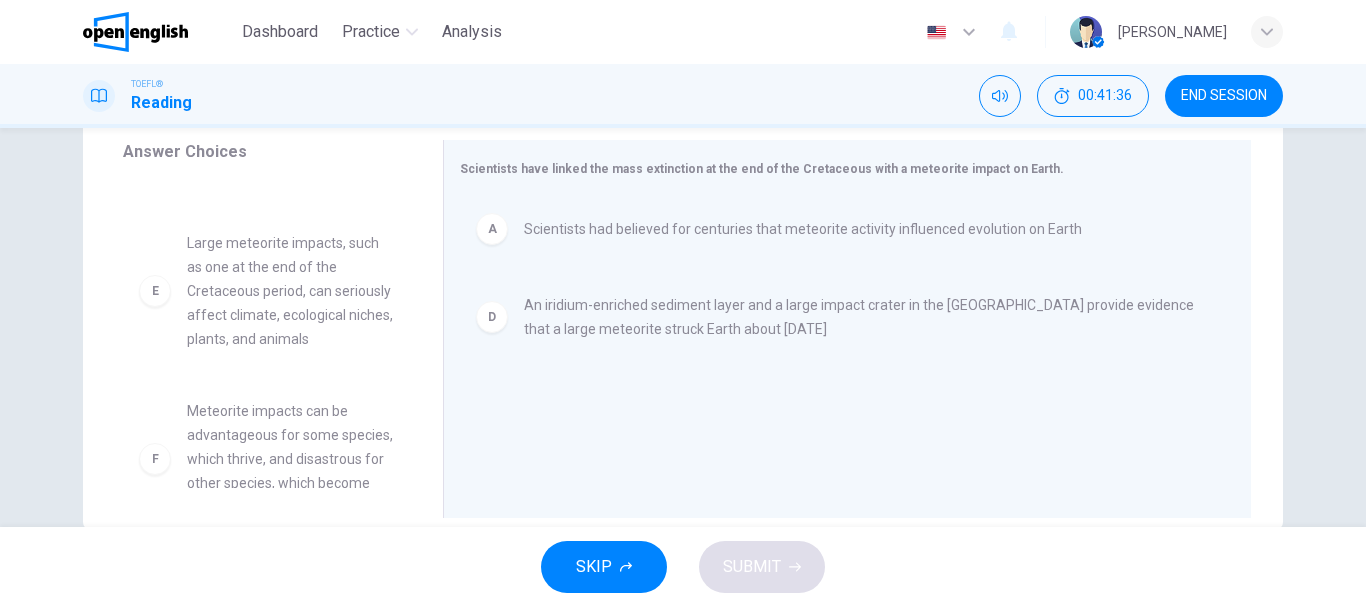 scroll, scrollTop: 251, scrollLeft: 0, axis: vertical 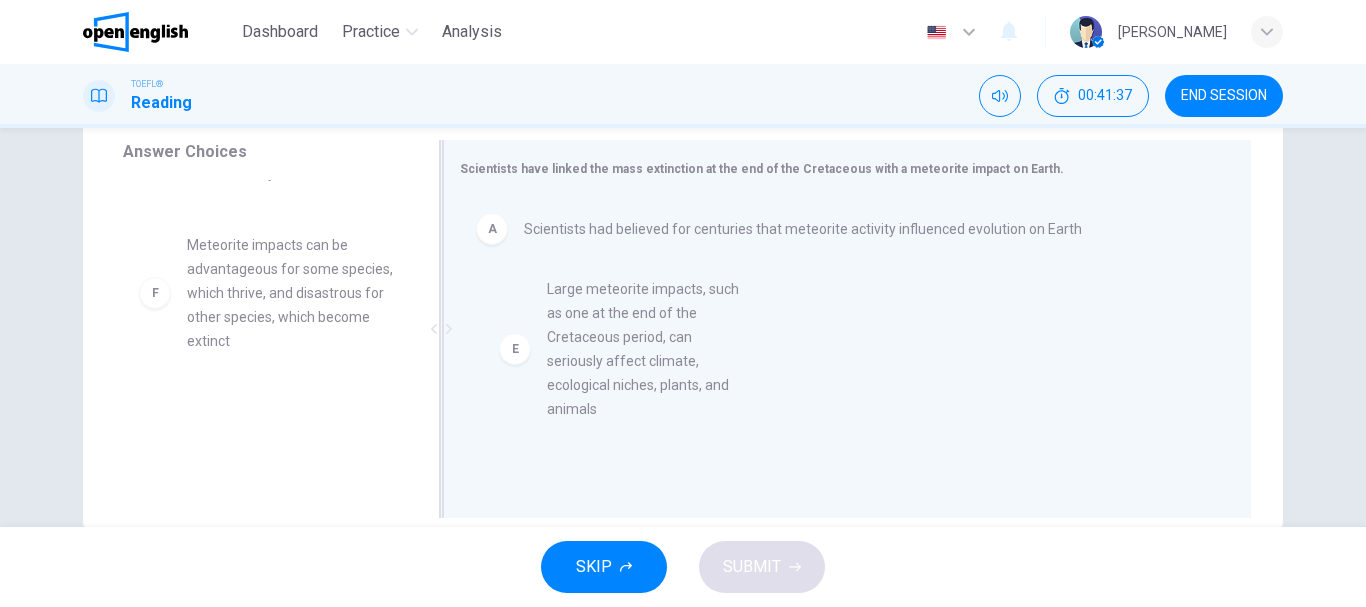 drag, startPoint x: 278, startPoint y: 328, endPoint x: 650, endPoint y: 372, distance: 374.5931 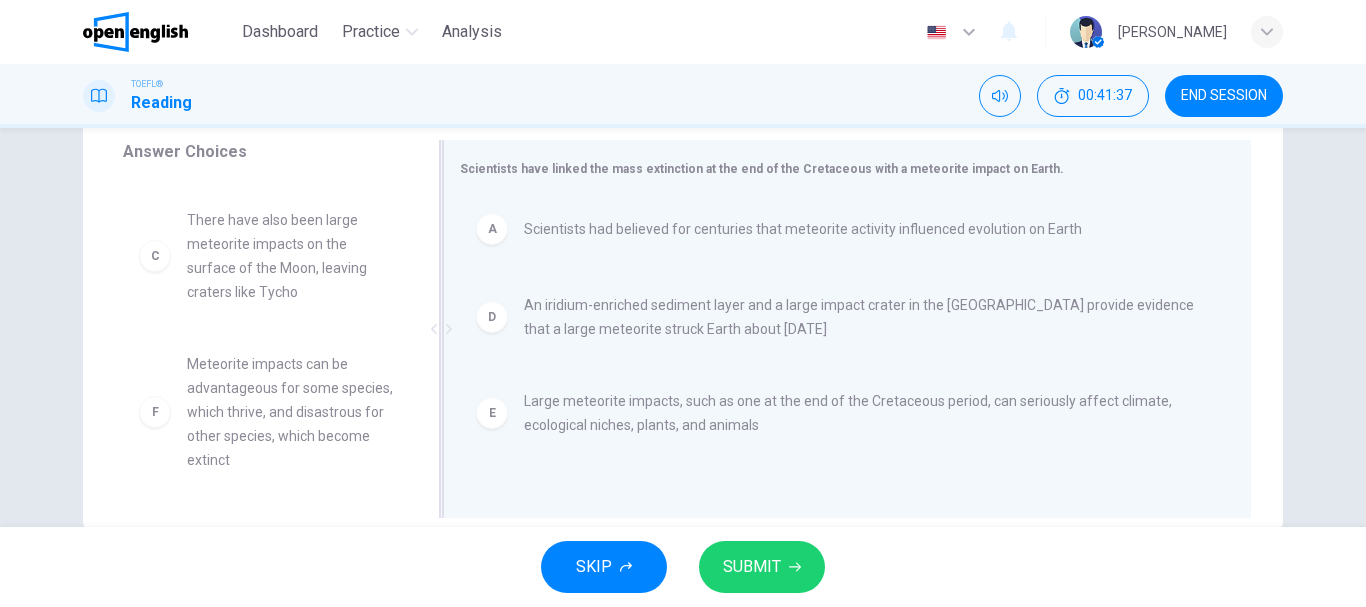 scroll, scrollTop: 132, scrollLeft: 0, axis: vertical 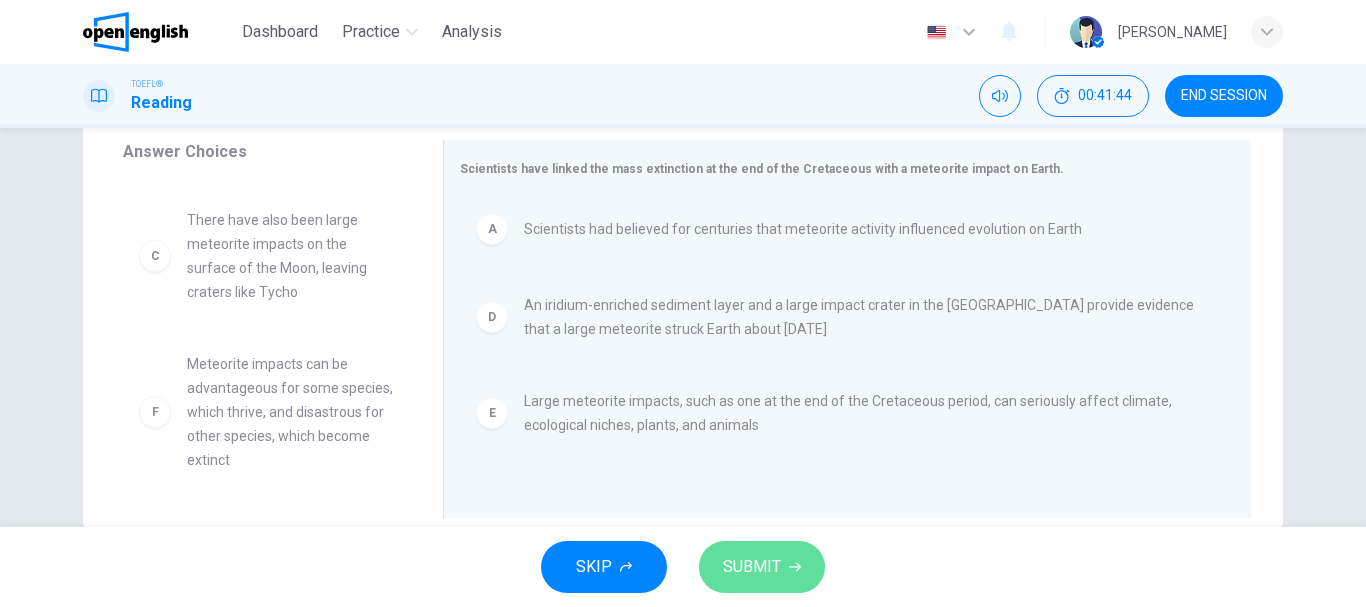 click on "SUBMIT" at bounding box center [752, 567] 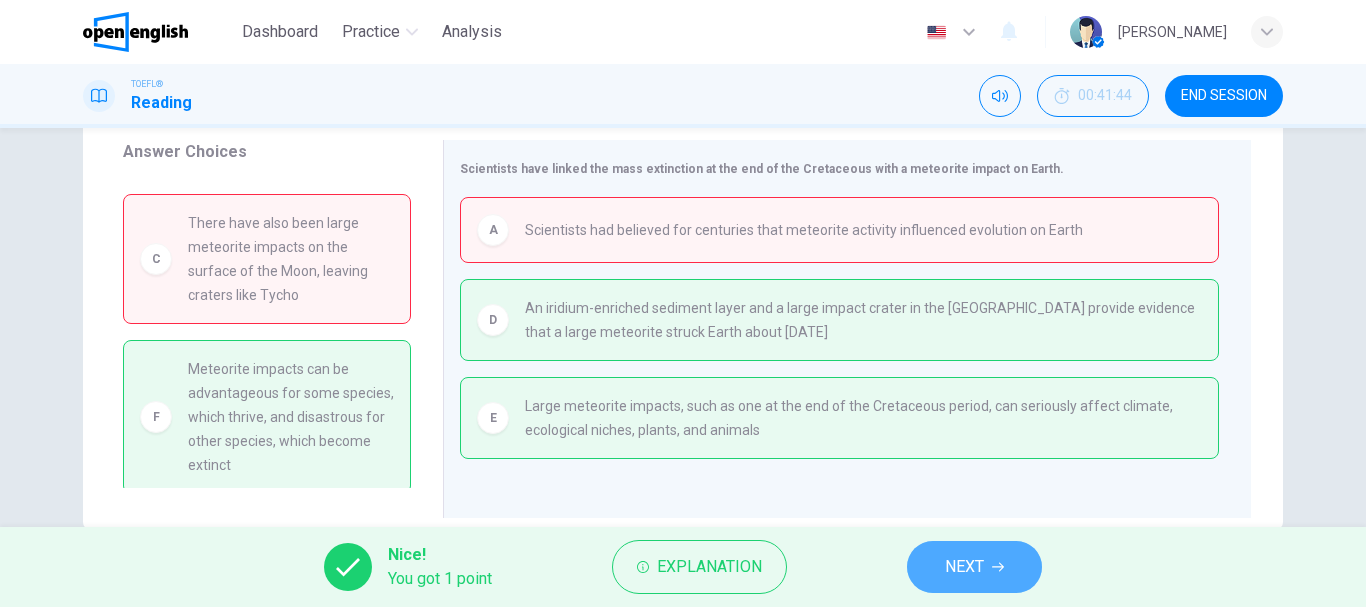 click on "NEXT" at bounding box center (974, 567) 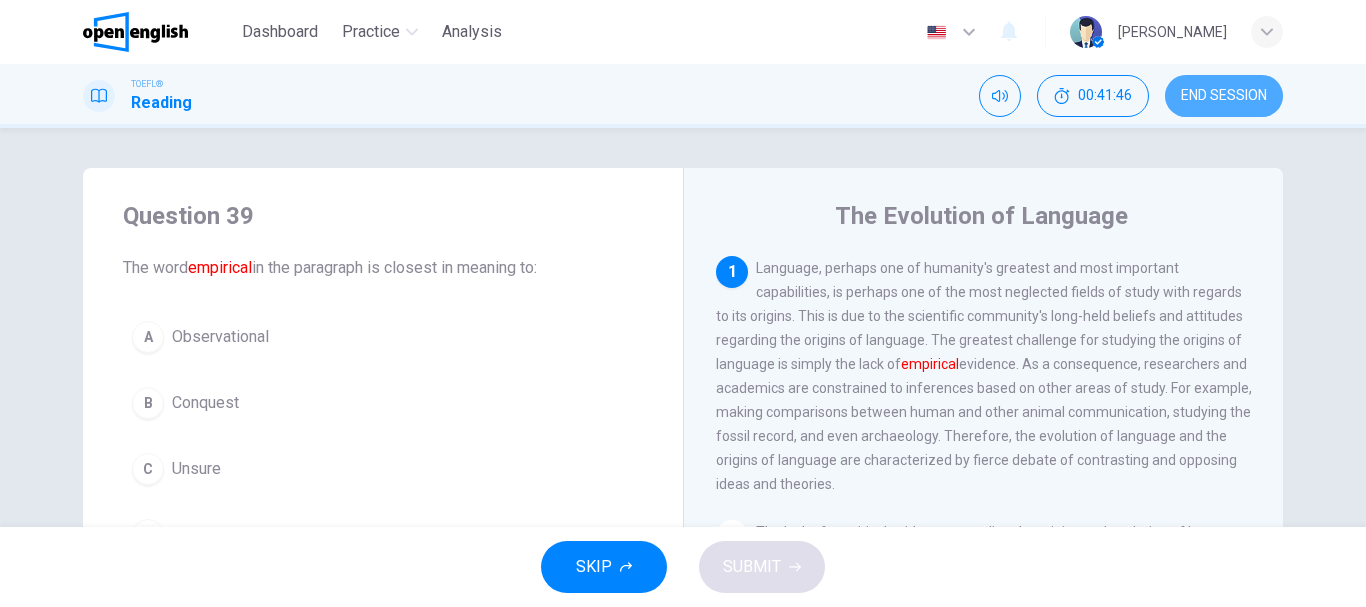 click on "END SESSION" at bounding box center [1224, 96] 